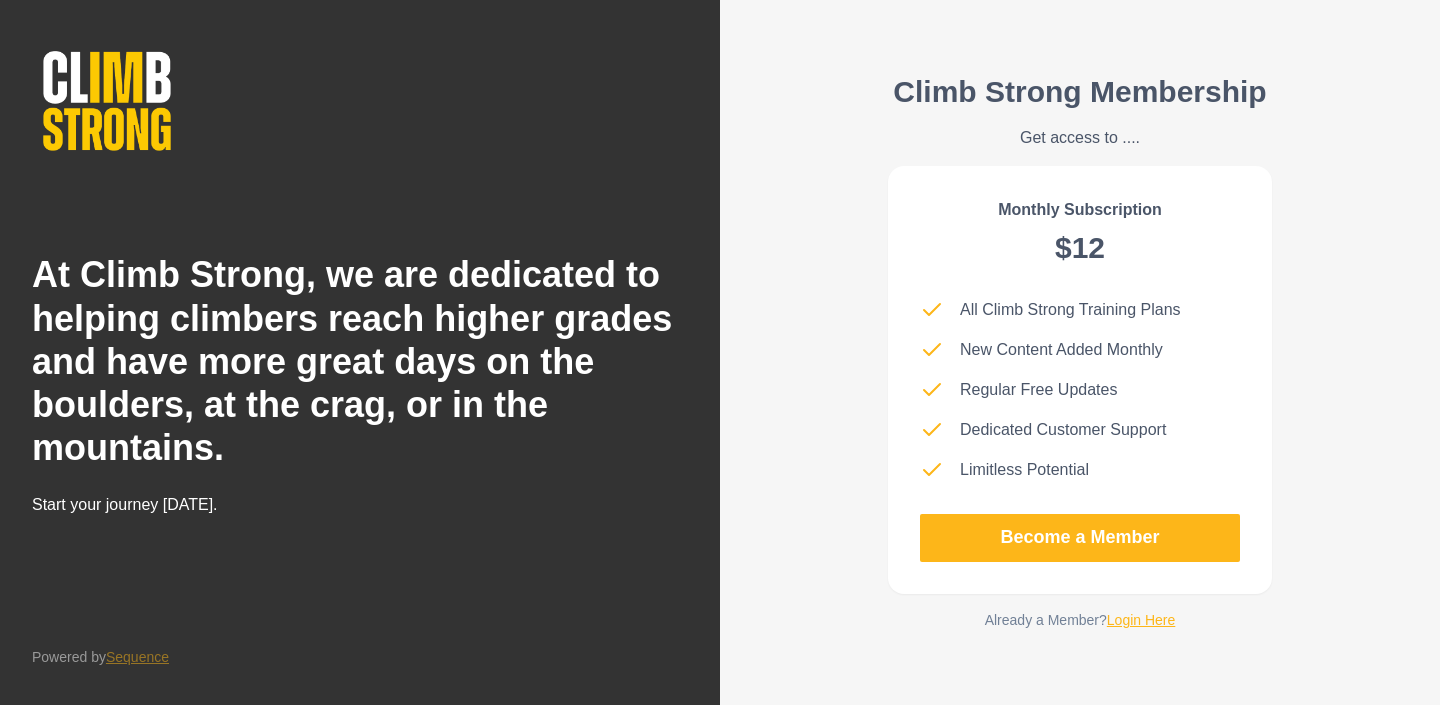 scroll, scrollTop: 0, scrollLeft: 0, axis: both 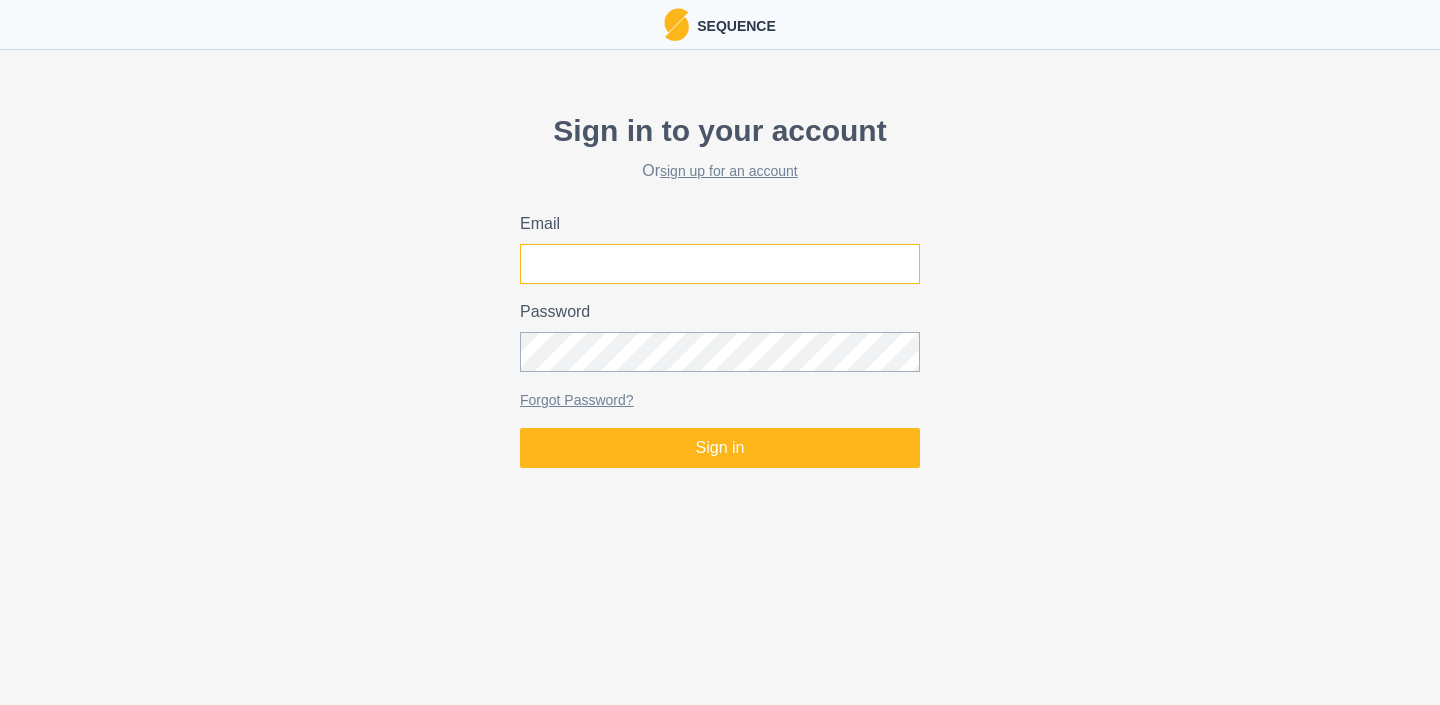 click on "Email" at bounding box center [720, 264] 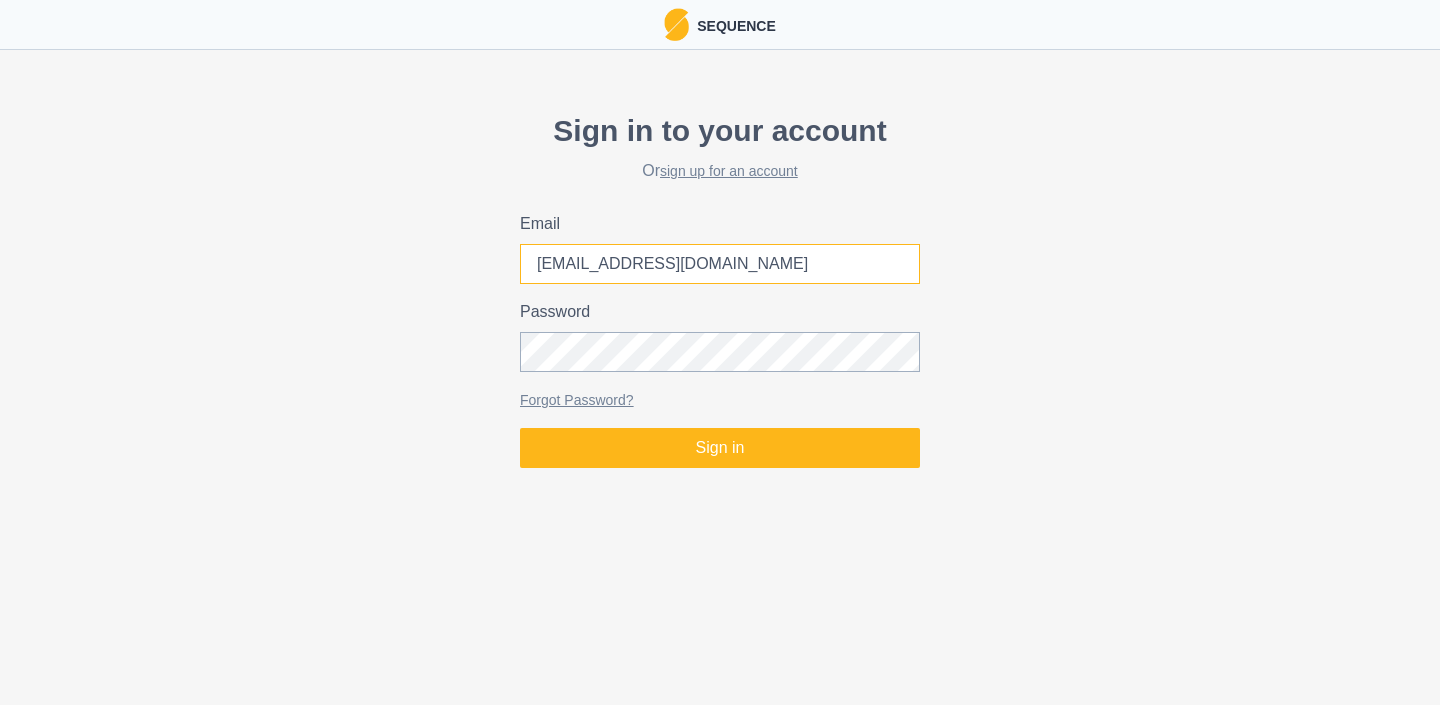 type on "[EMAIL_ADDRESS][DOMAIN_NAME]" 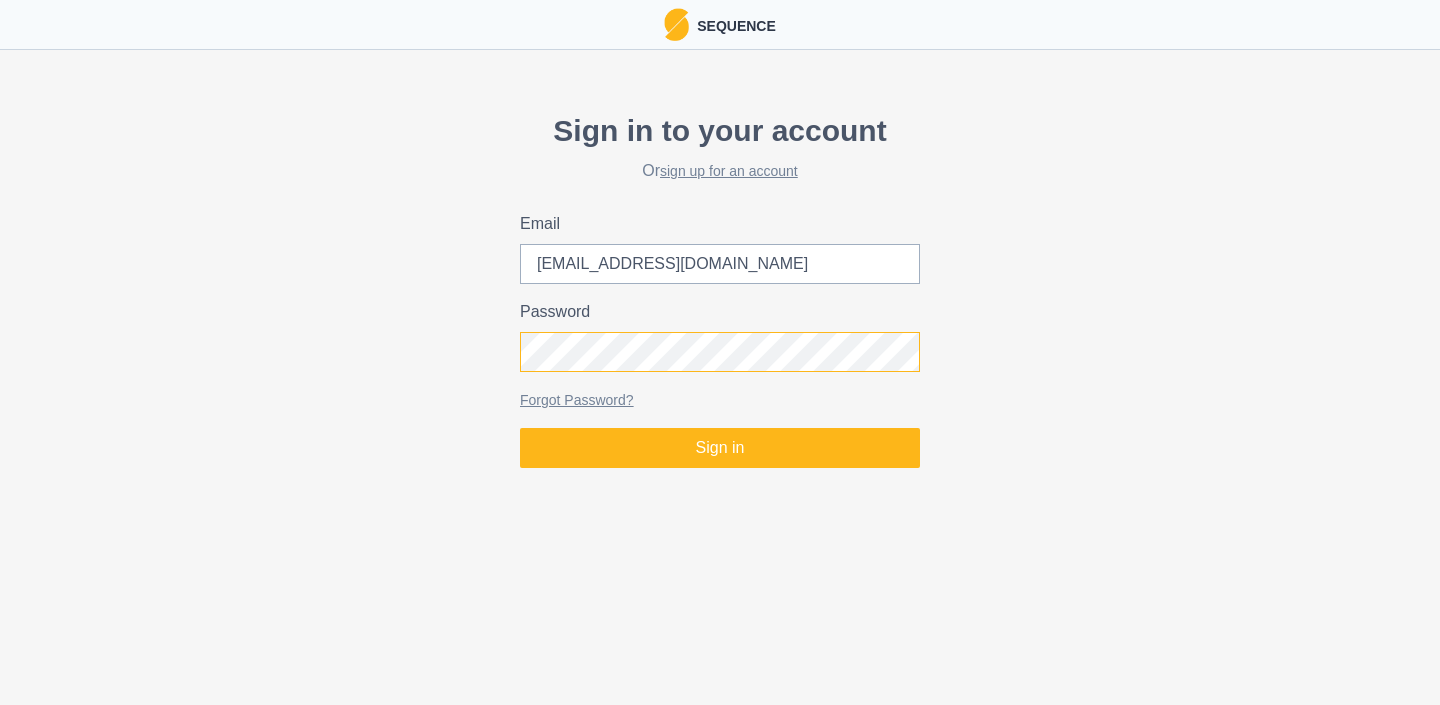 click on "Sign in" at bounding box center [720, 448] 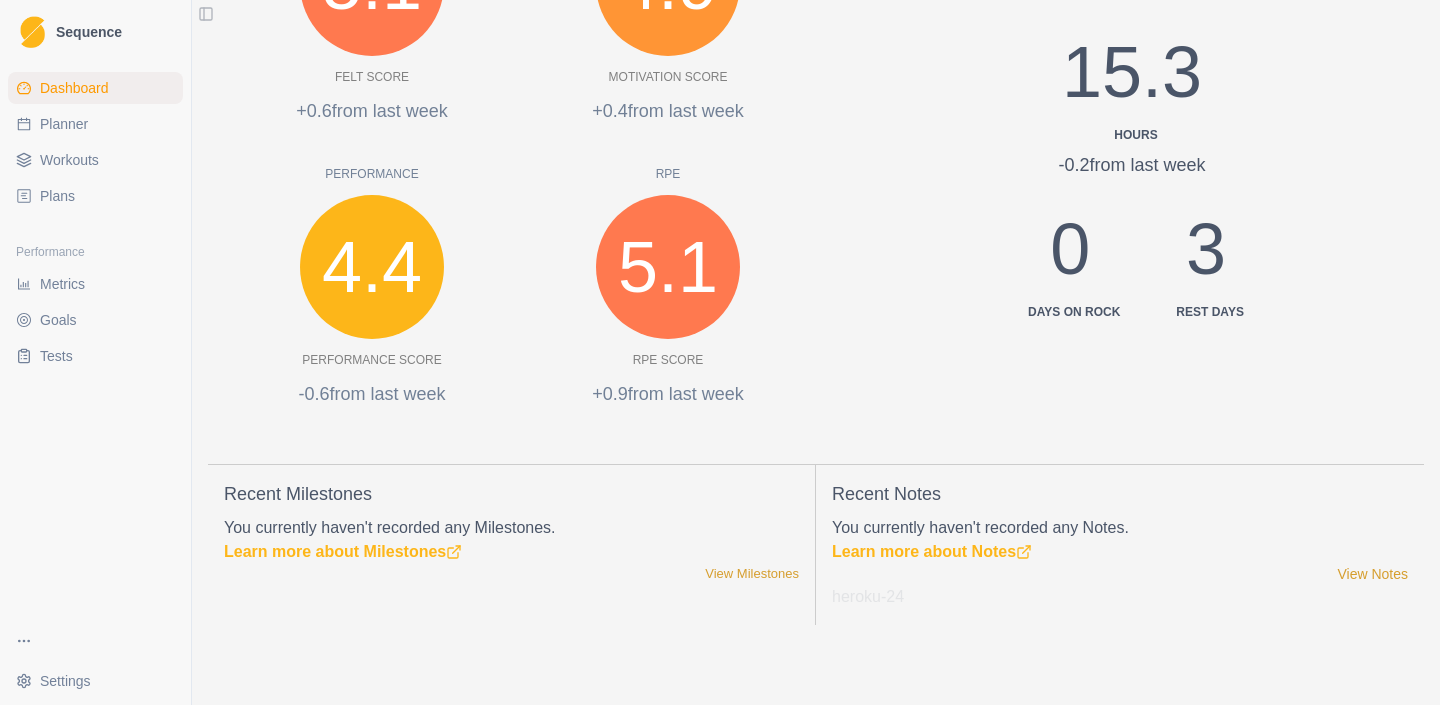 scroll, scrollTop: 0, scrollLeft: 0, axis: both 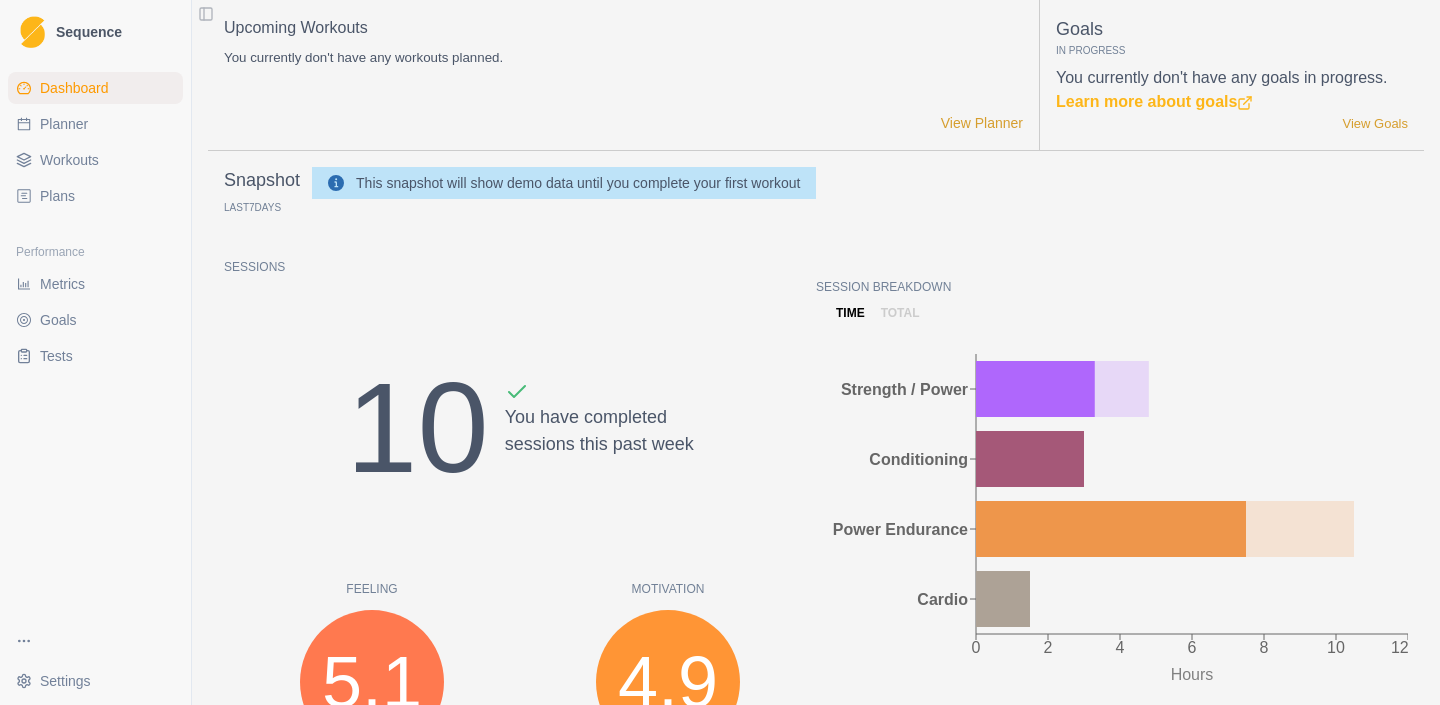 click on "Planner" at bounding box center (95, 124) 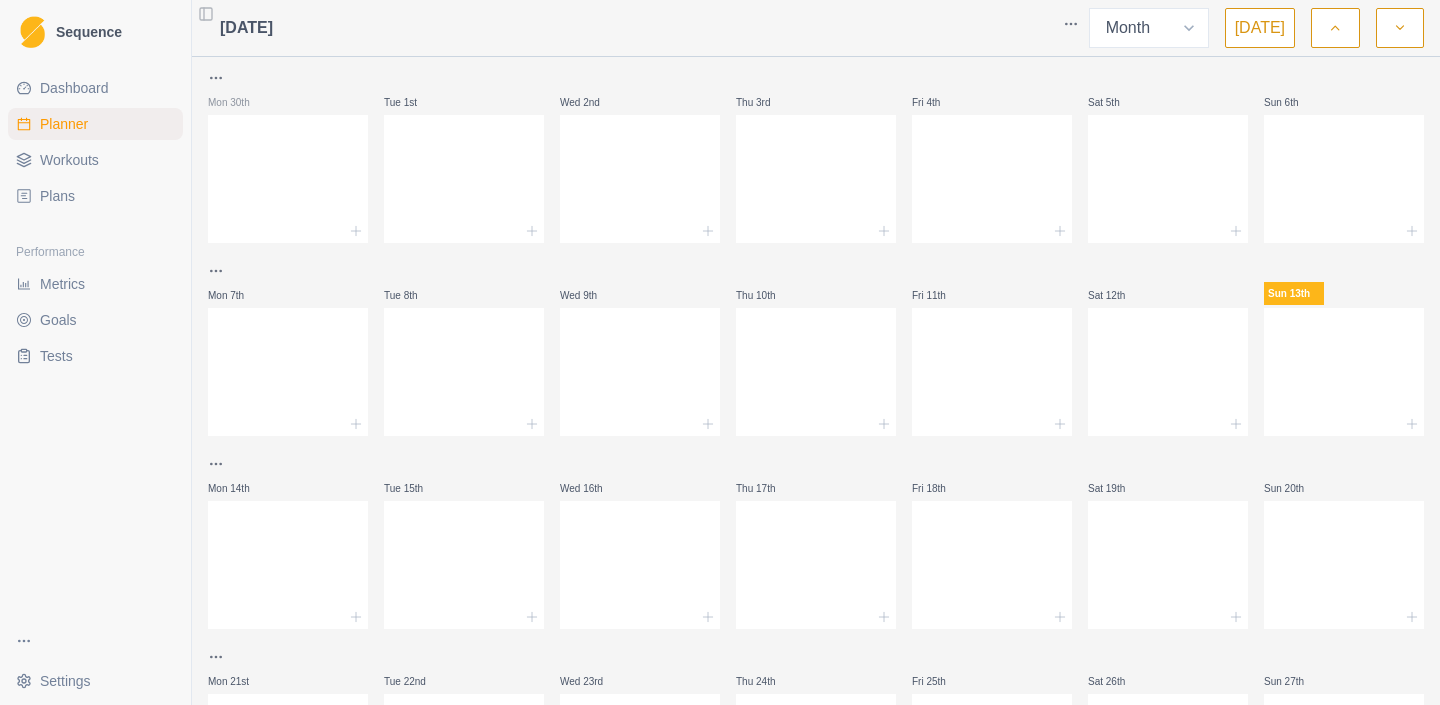 click on "Workouts" at bounding box center (69, 160) 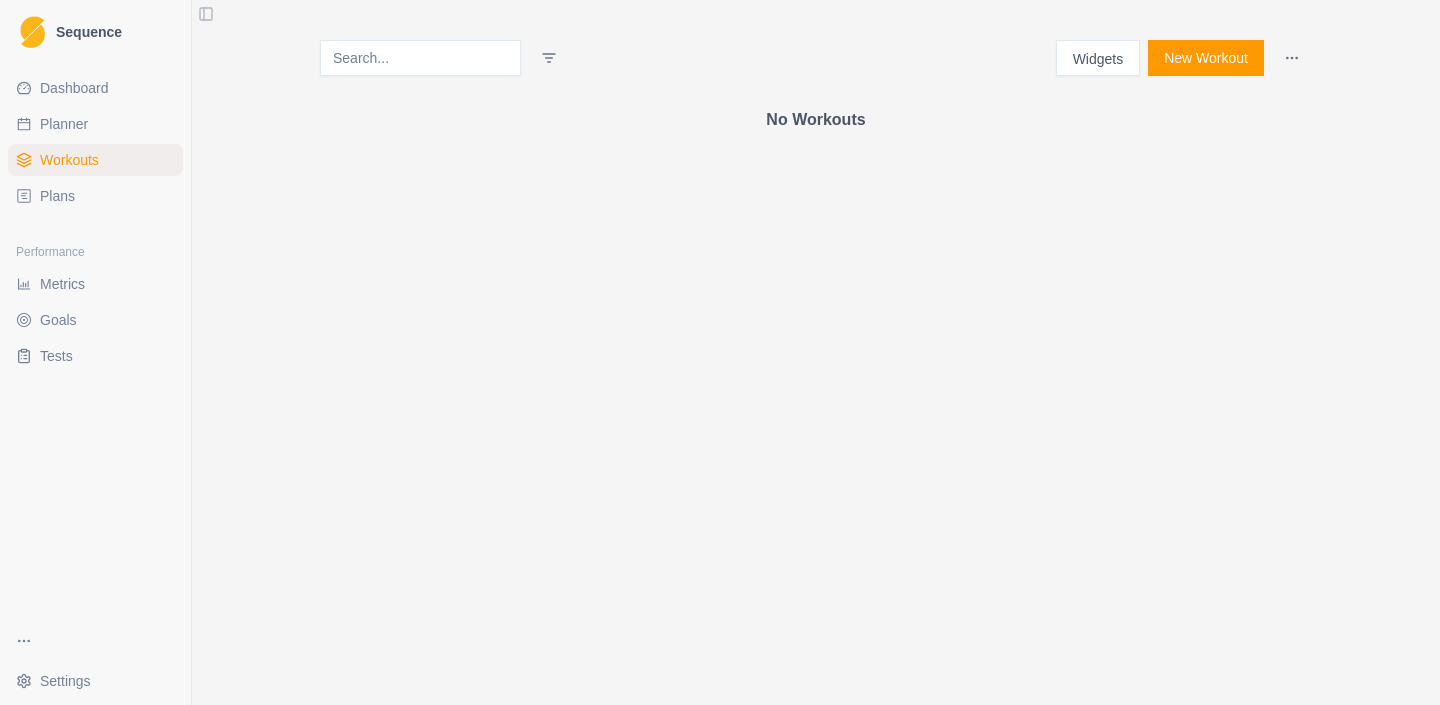 click on "Tests" at bounding box center (56, 356) 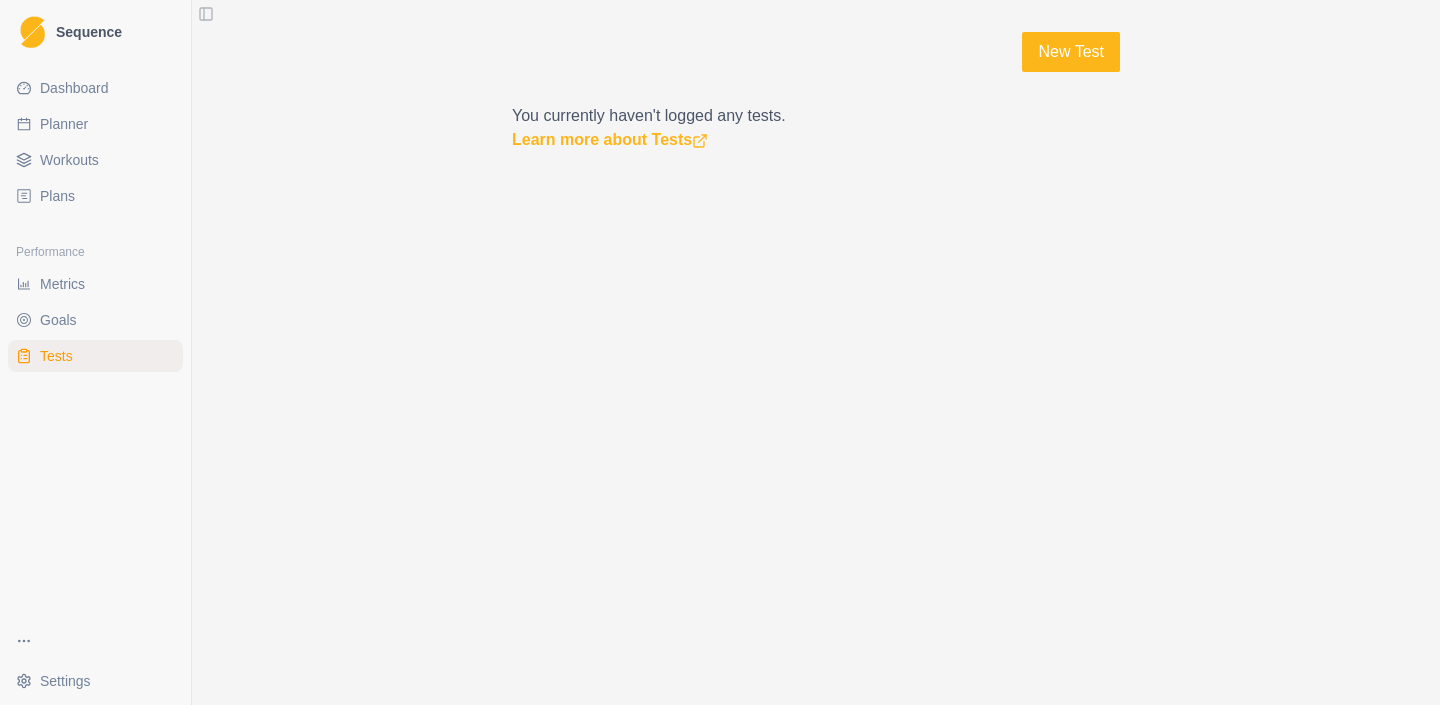 click on "Goals" at bounding box center (58, 320) 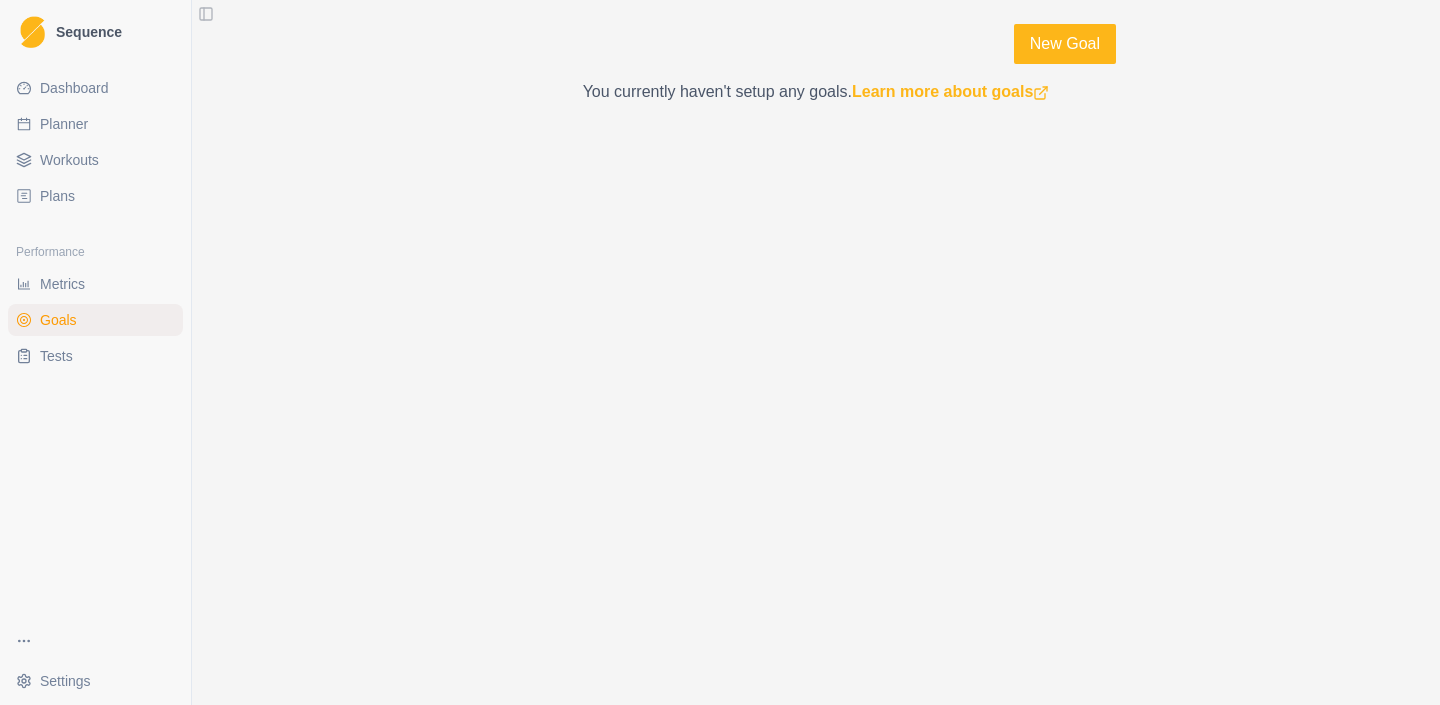 click on "Metrics" at bounding box center (62, 284) 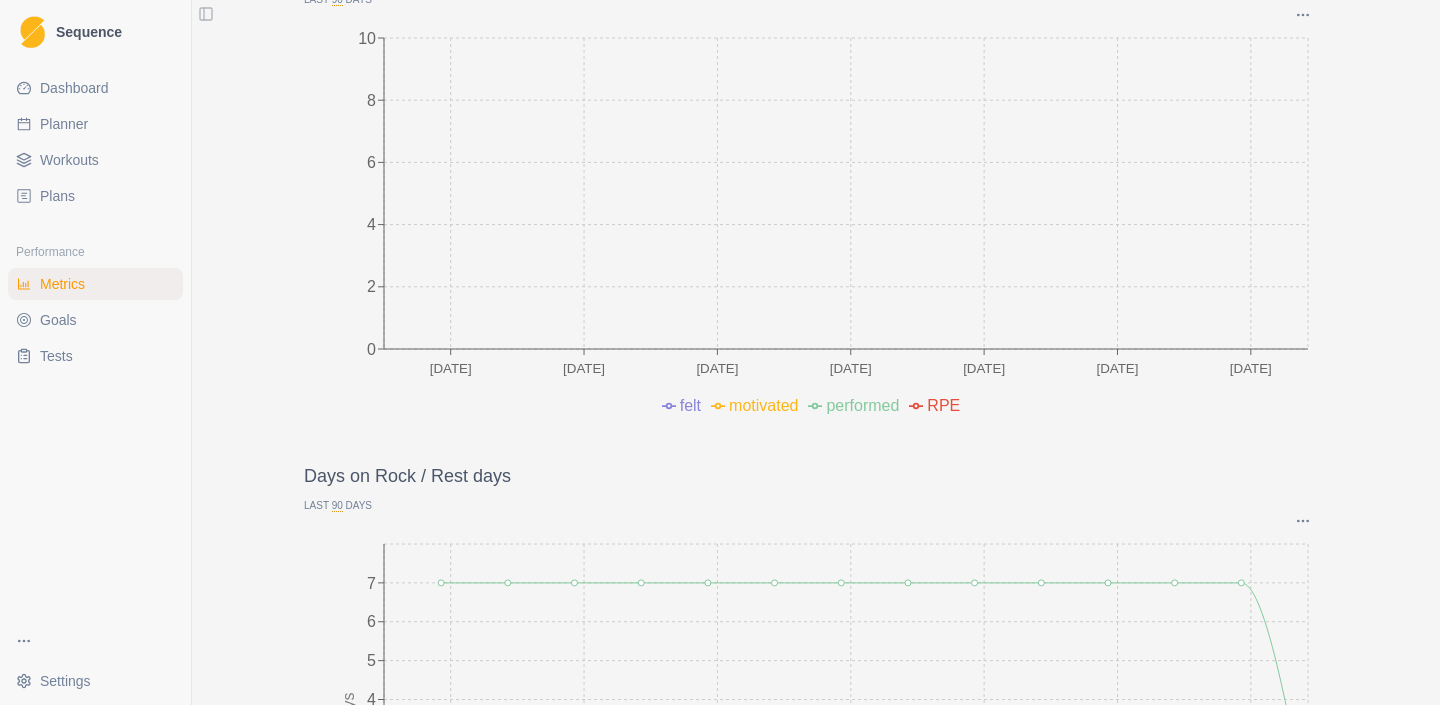 scroll, scrollTop: 0, scrollLeft: 0, axis: both 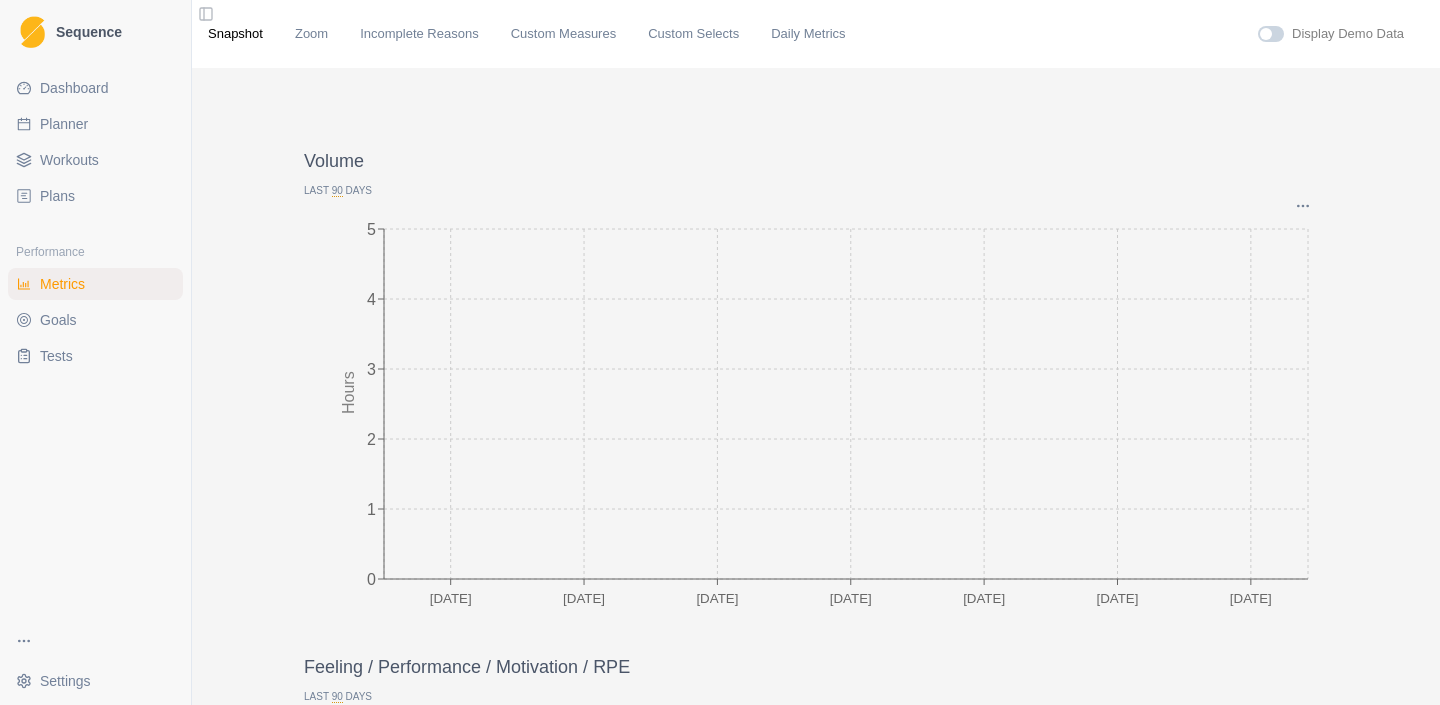 click on "Workouts" at bounding box center (69, 160) 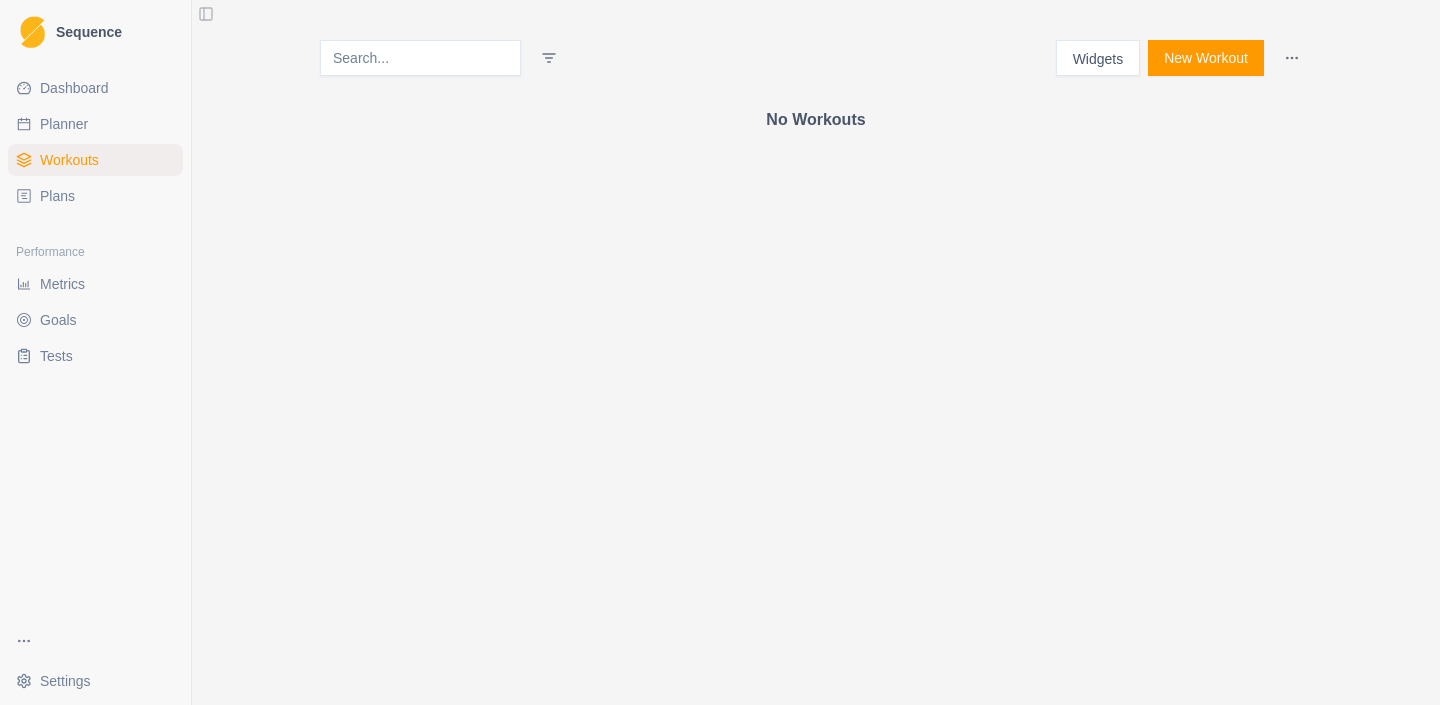 click at bounding box center (420, 58) 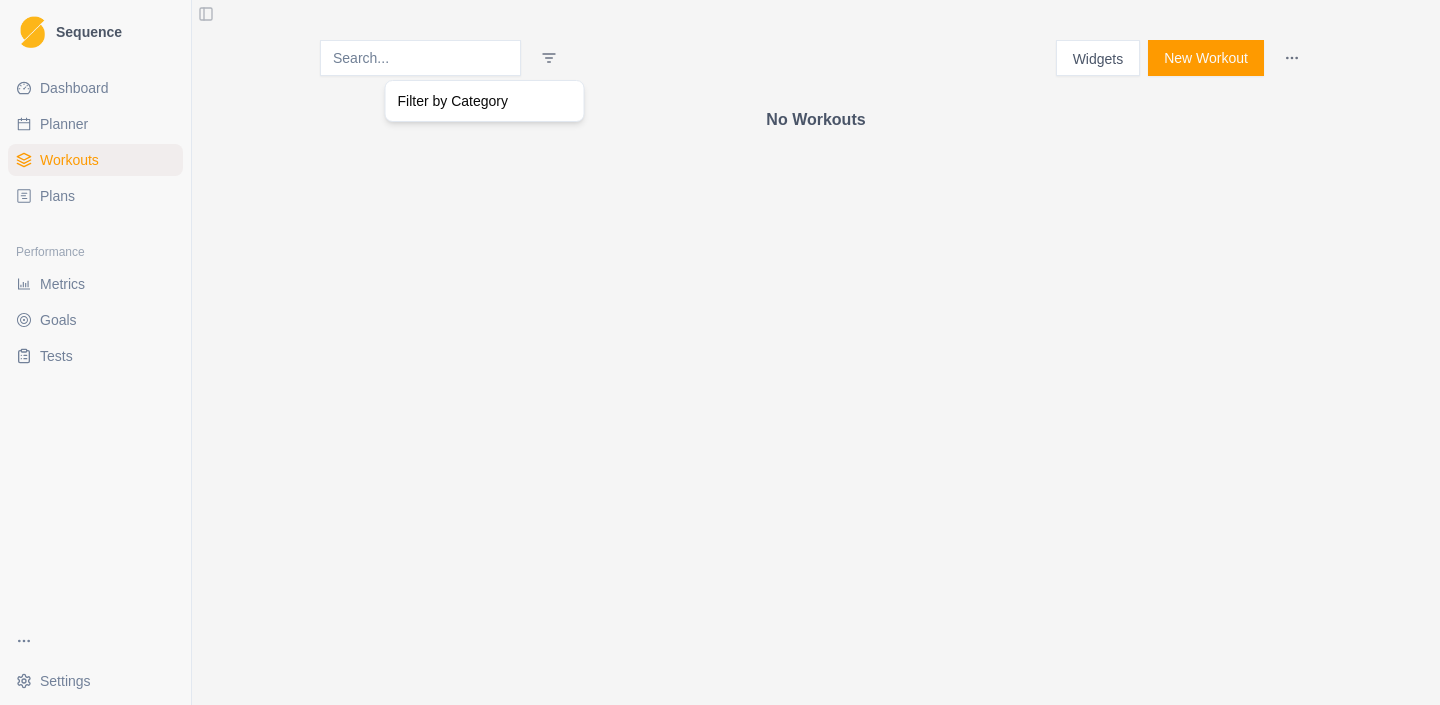 click on "Sequence Dashboard Planner Workouts Plans Performance Metrics Goals Tests Settings Toggle Sidebar Widgets New Workout No Workouts
1 Filter by Category" at bounding box center (720, 352) 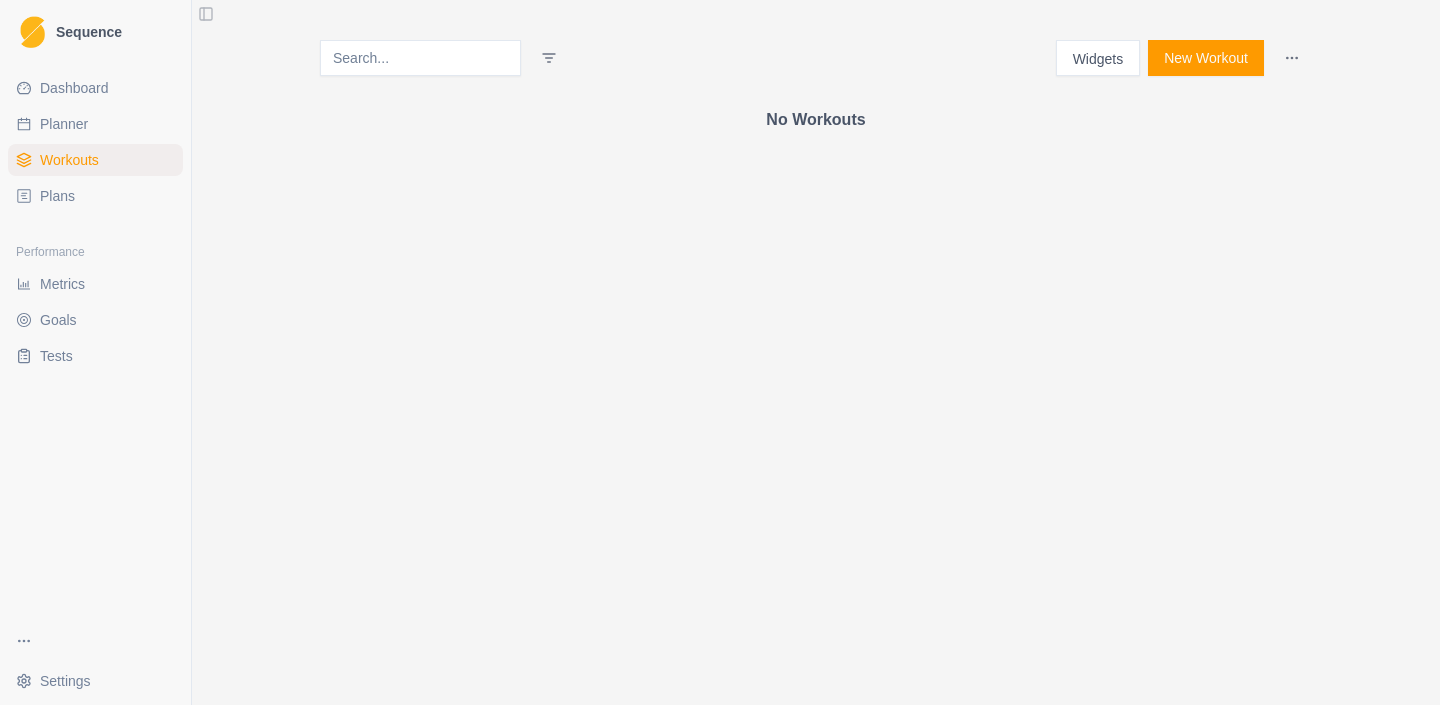 click on "New Workout" at bounding box center [1206, 58] 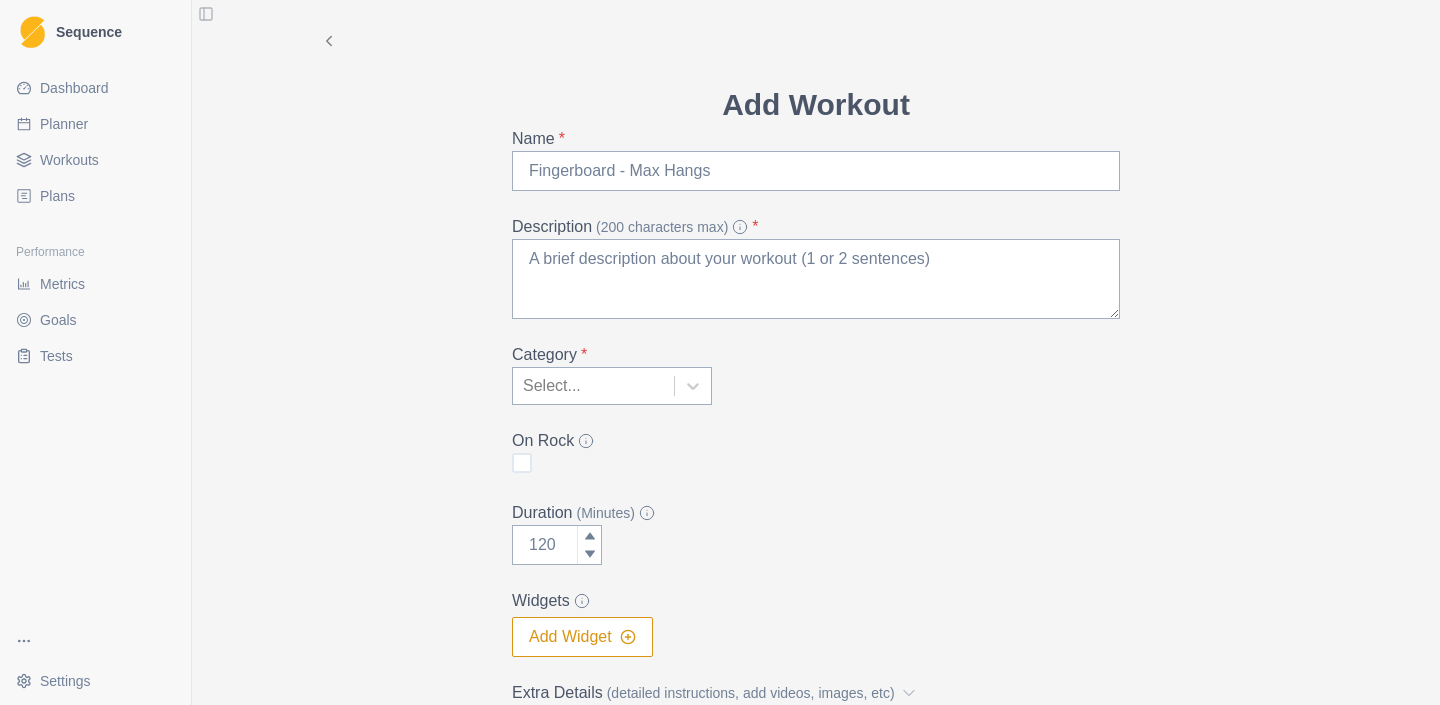 click on "Sequence" at bounding box center (89, 32) 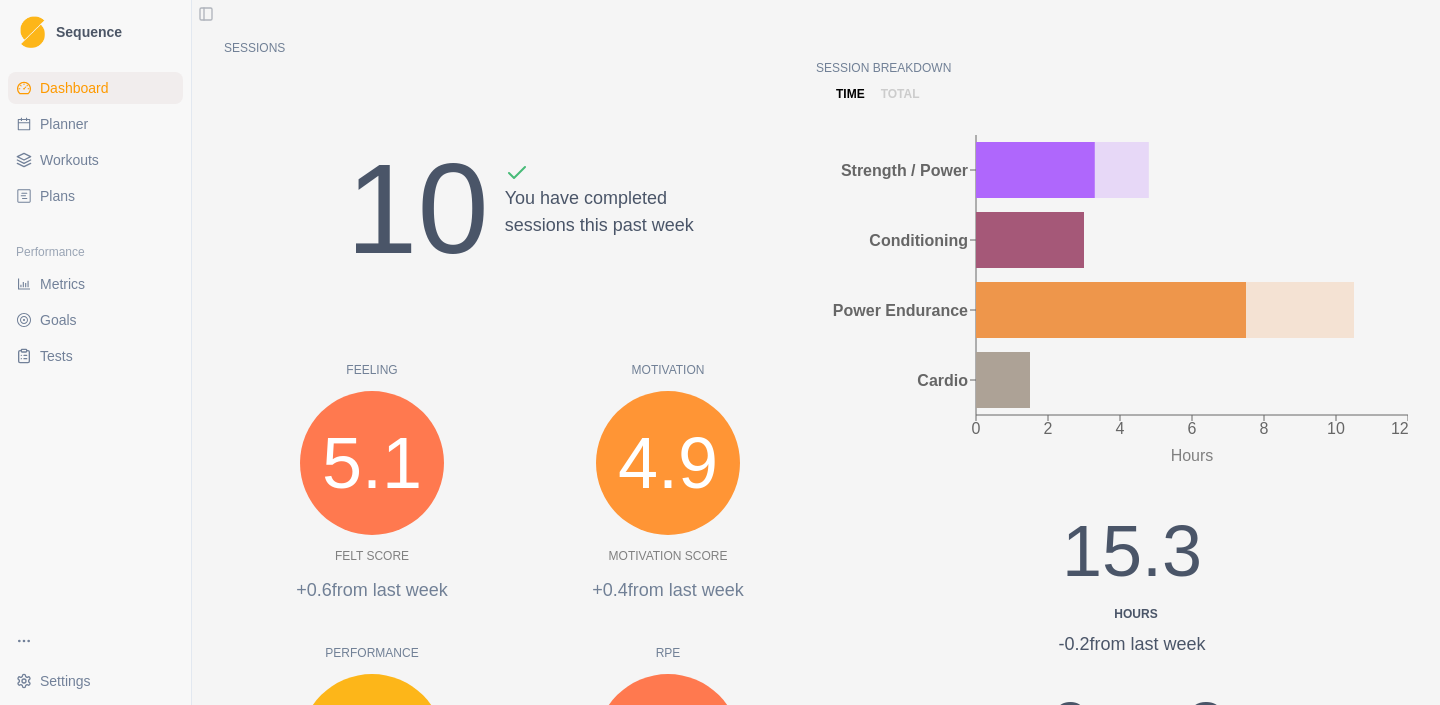 scroll, scrollTop: 0, scrollLeft: 0, axis: both 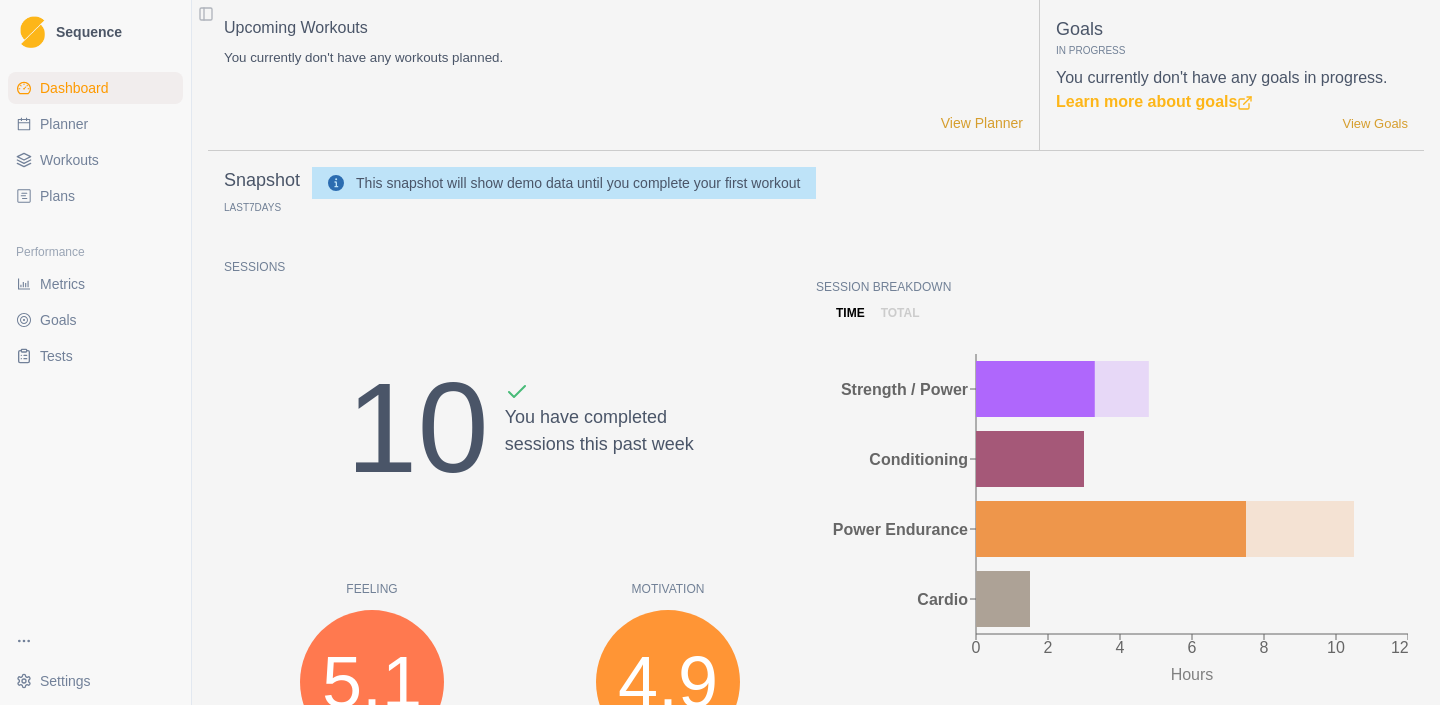click on "Plans" at bounding box center (95, 196) 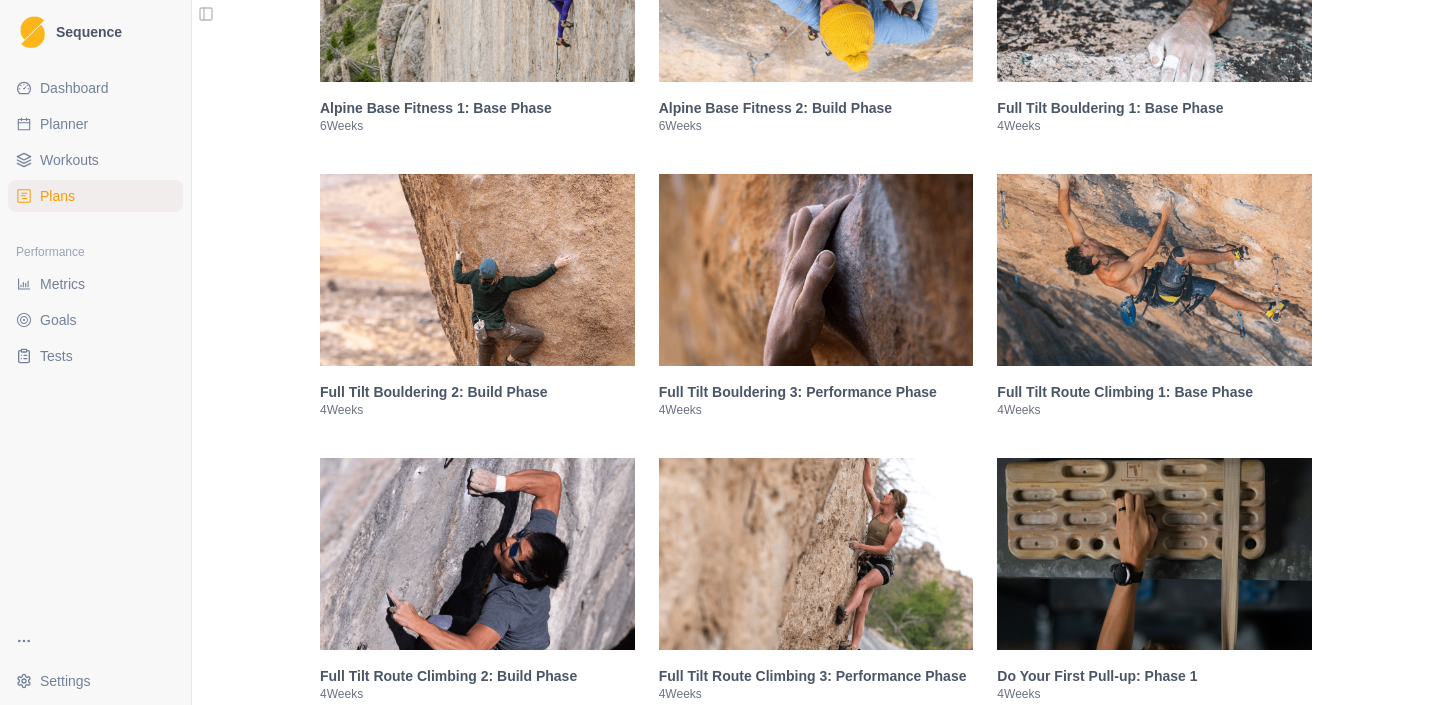 scroll, scrollTop: 1661, scrollLeft: 0, axis: vertical 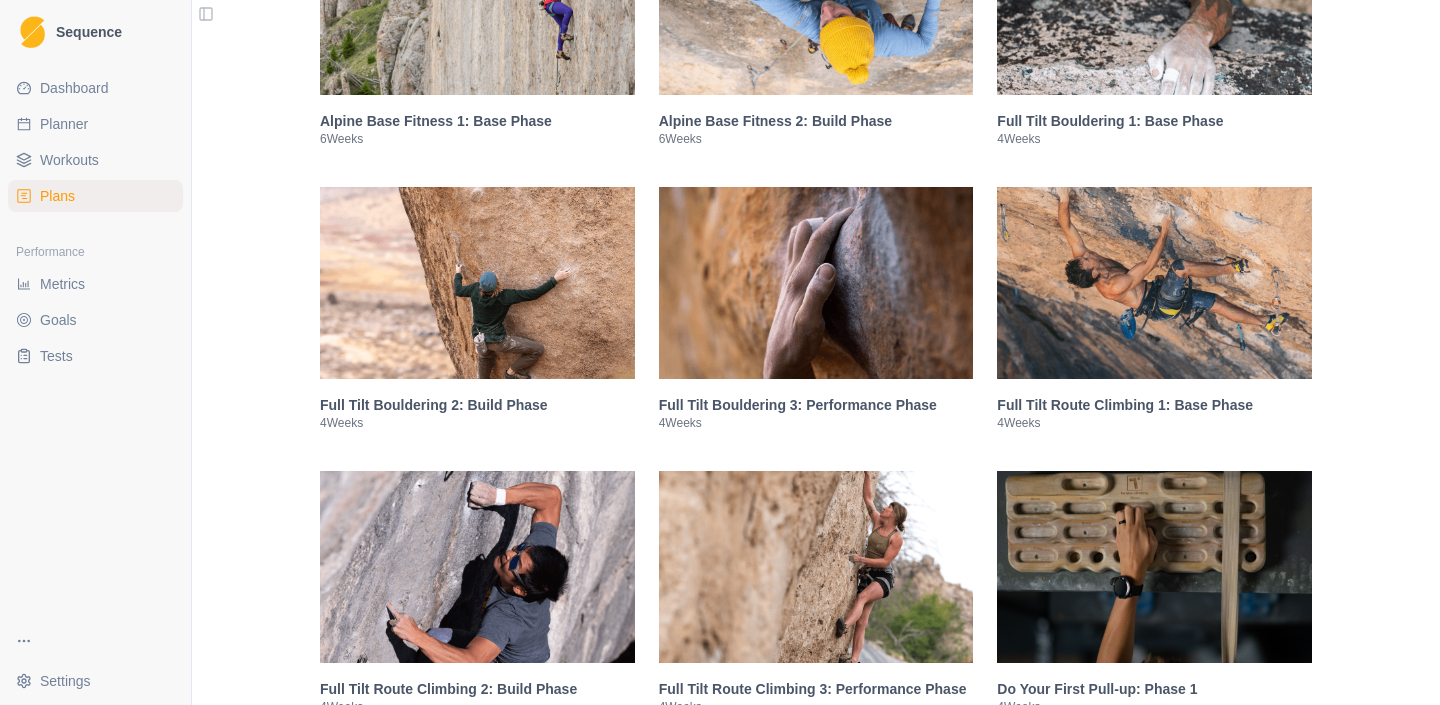 click at bounding box center [1154, -1] 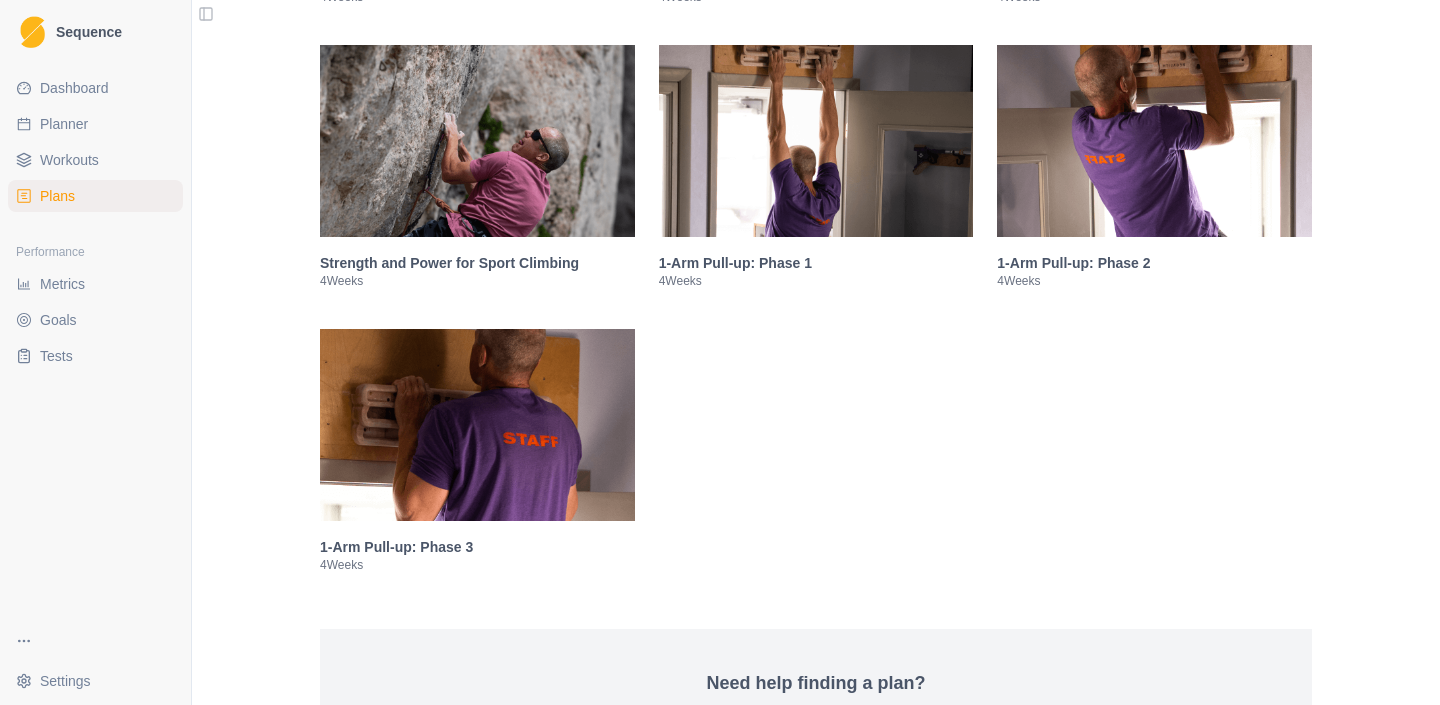 scroll, scrollTop: 4581, scrollLeft: 0, axis: vertical 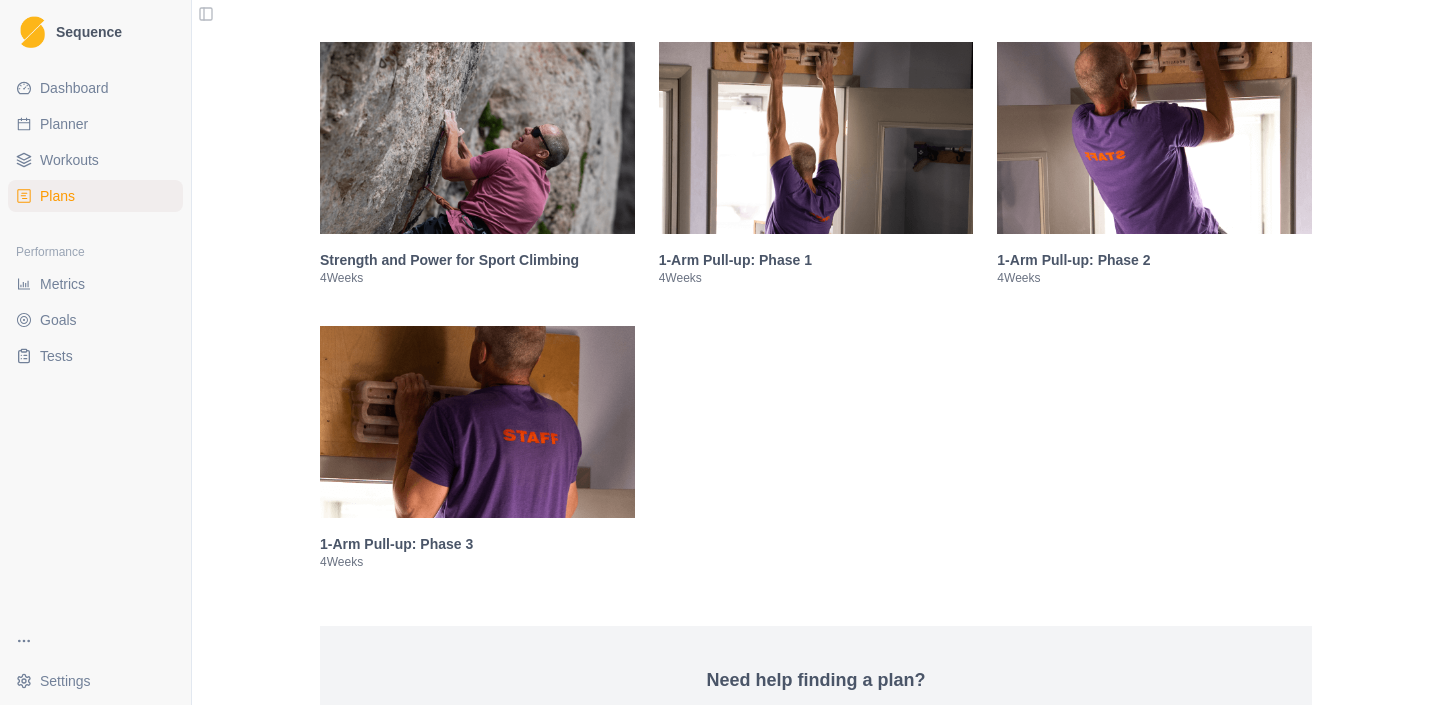 click at bounding box center (816, 138) 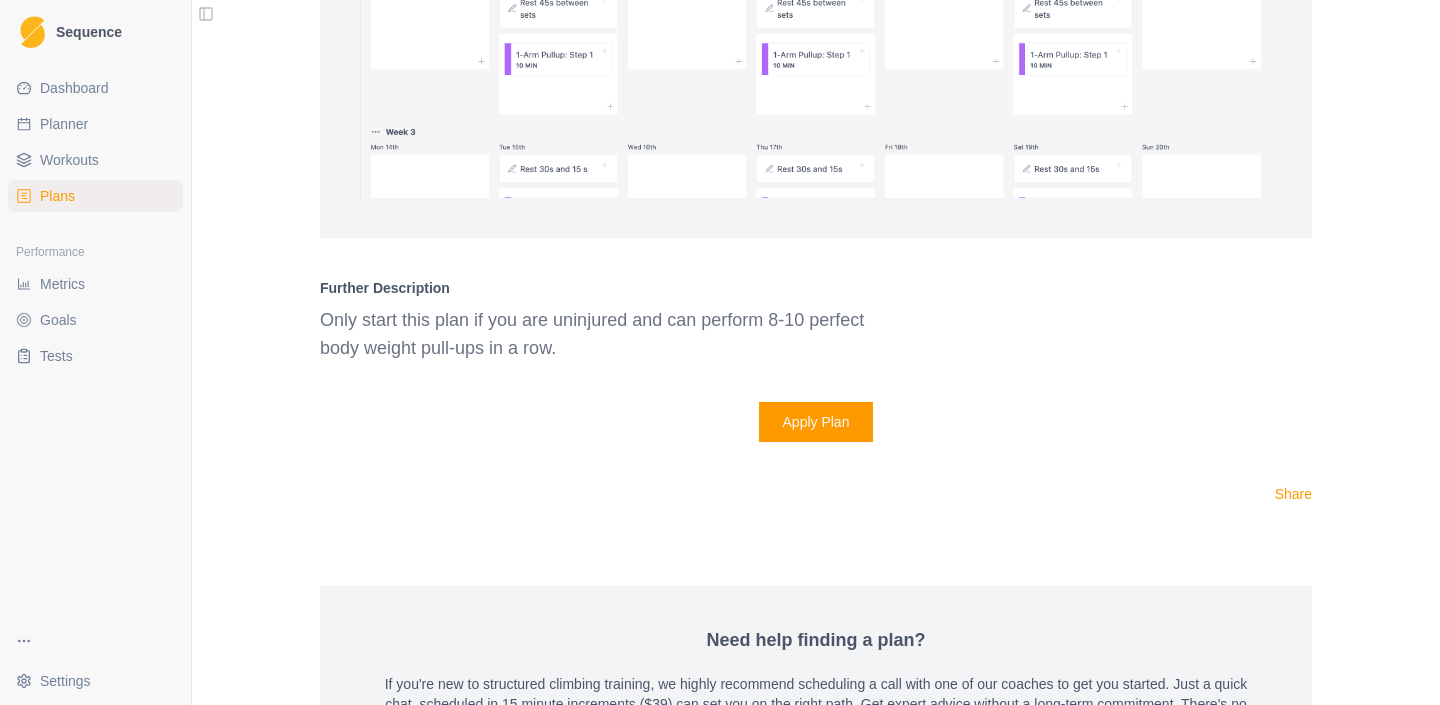 scroll, scrollTop: 6389, scrollLeft: 0, axis: vertical 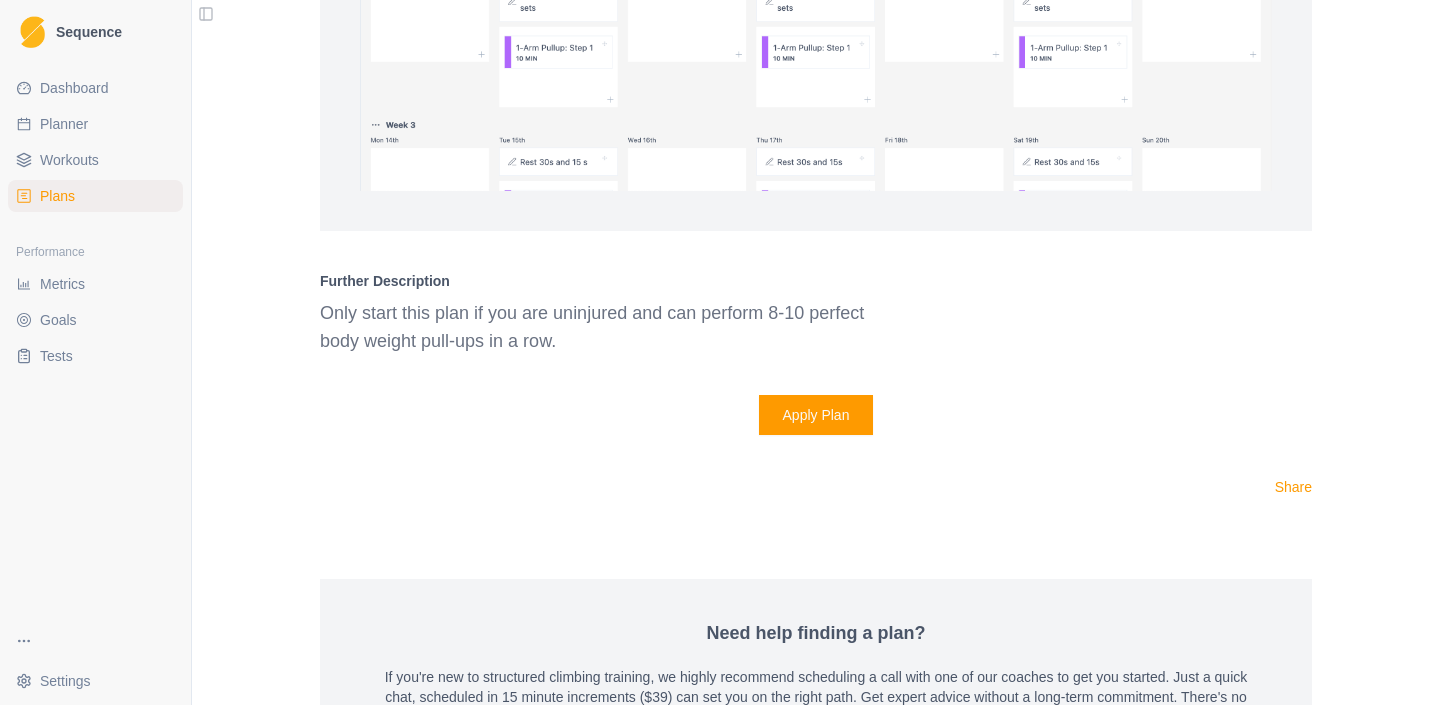 click on "Apply Plan" at bounding box center (816, 415) 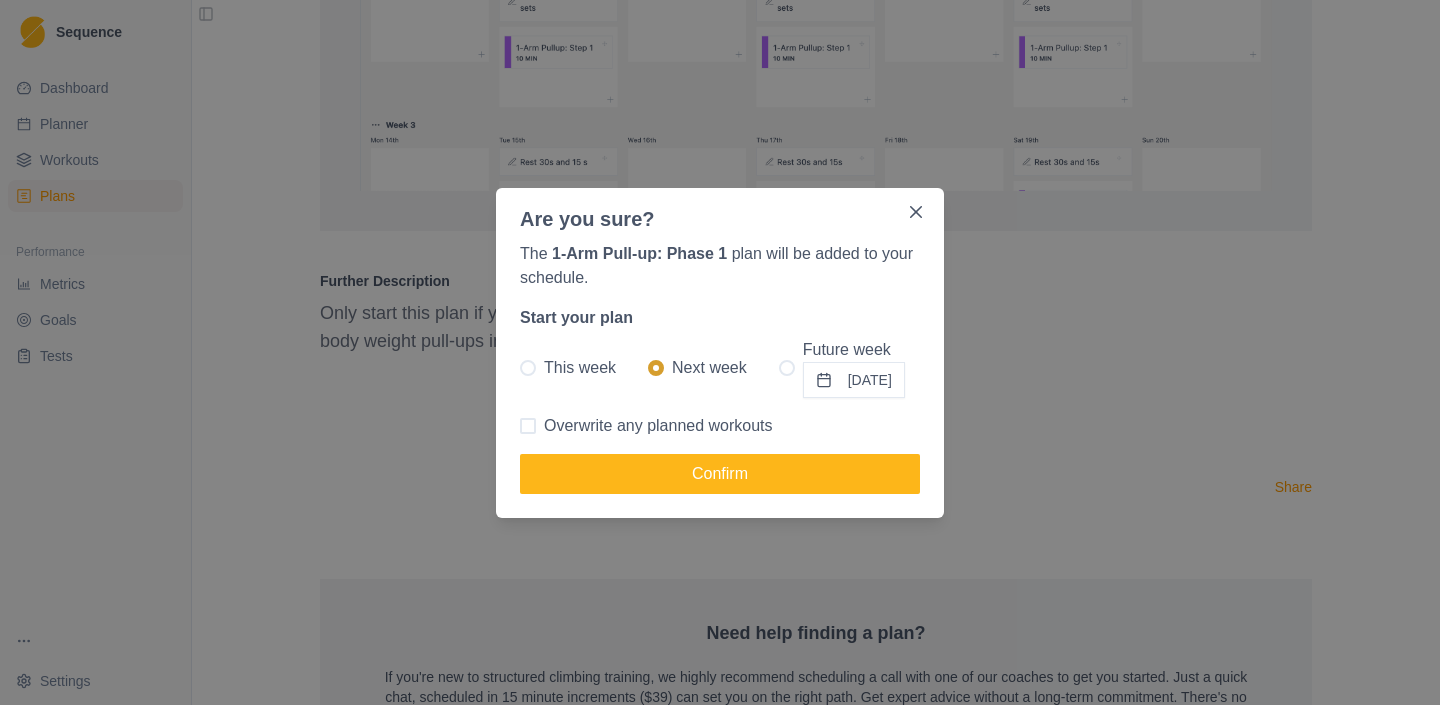 click on "[DATE]" at bounding box center [854, 380] 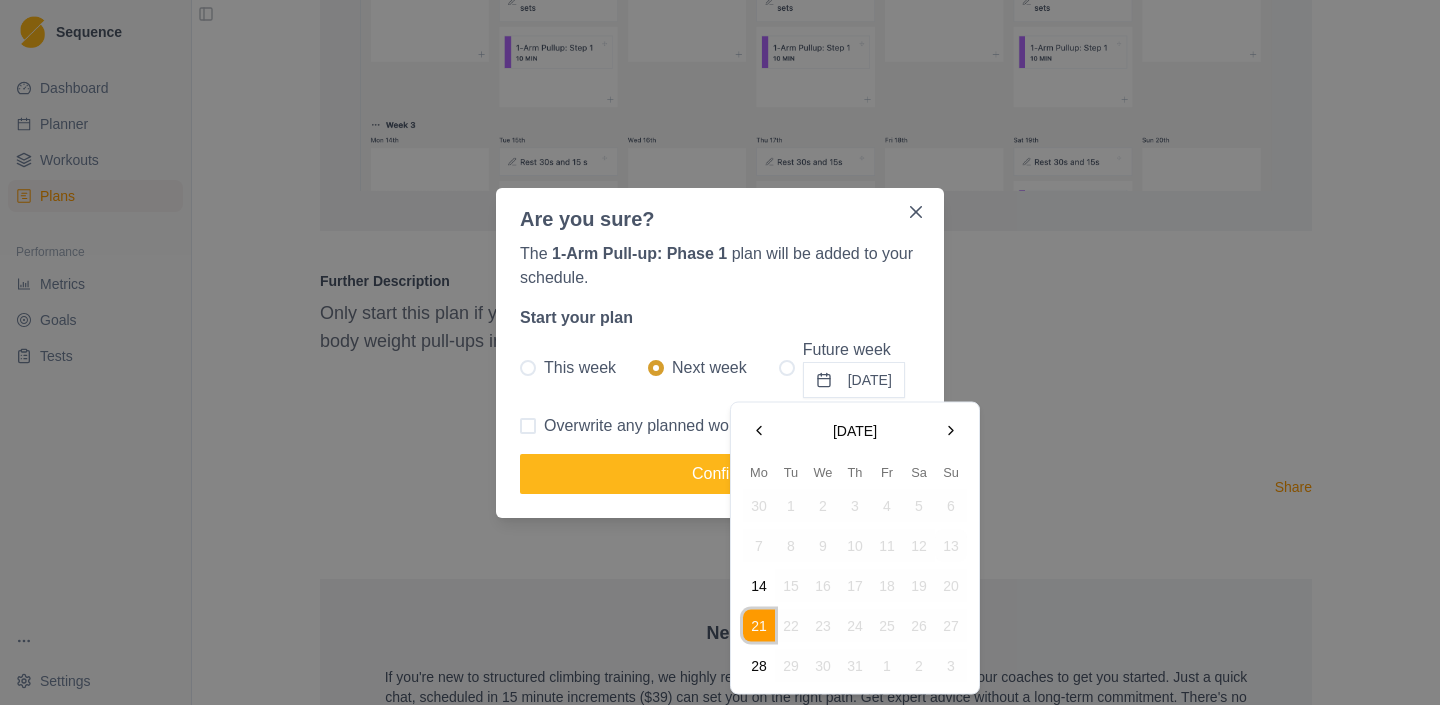 click at bounding box center [951, 431] 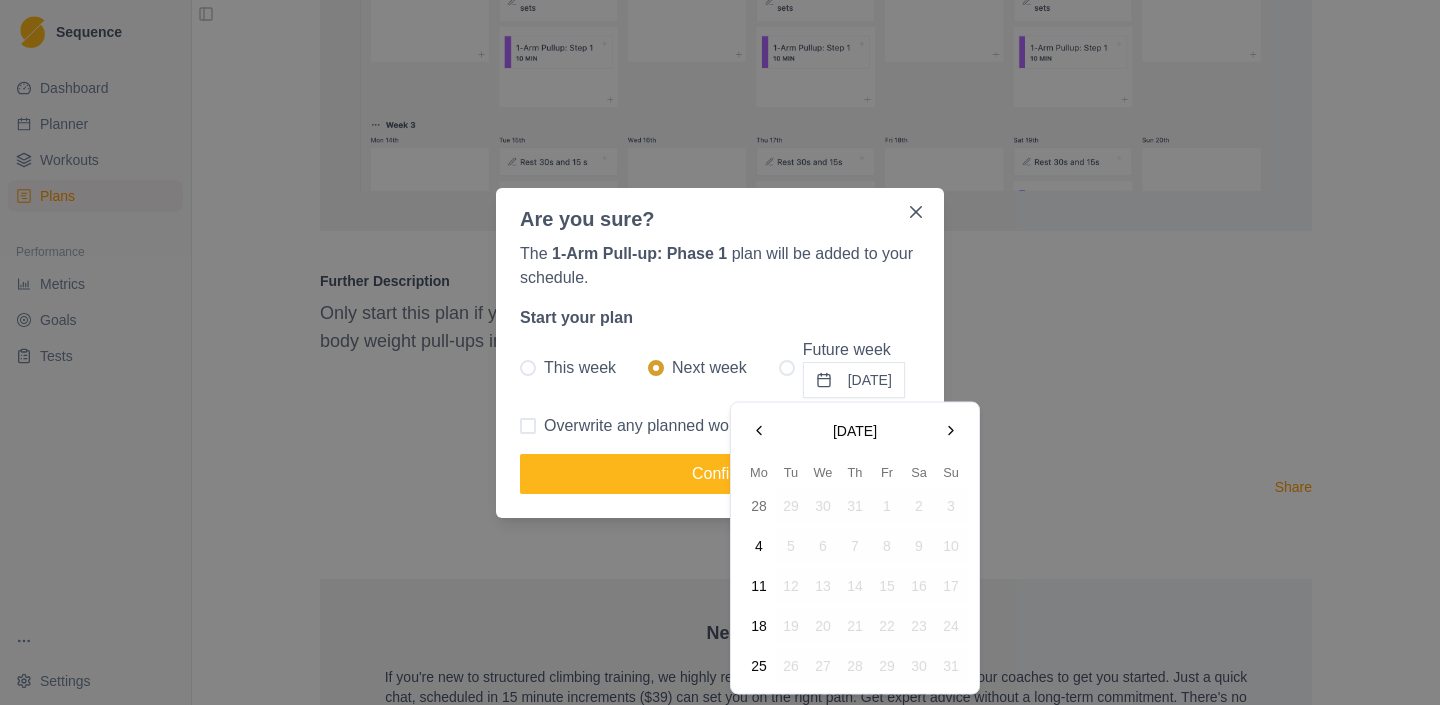 click at bounding box center [759, 431] 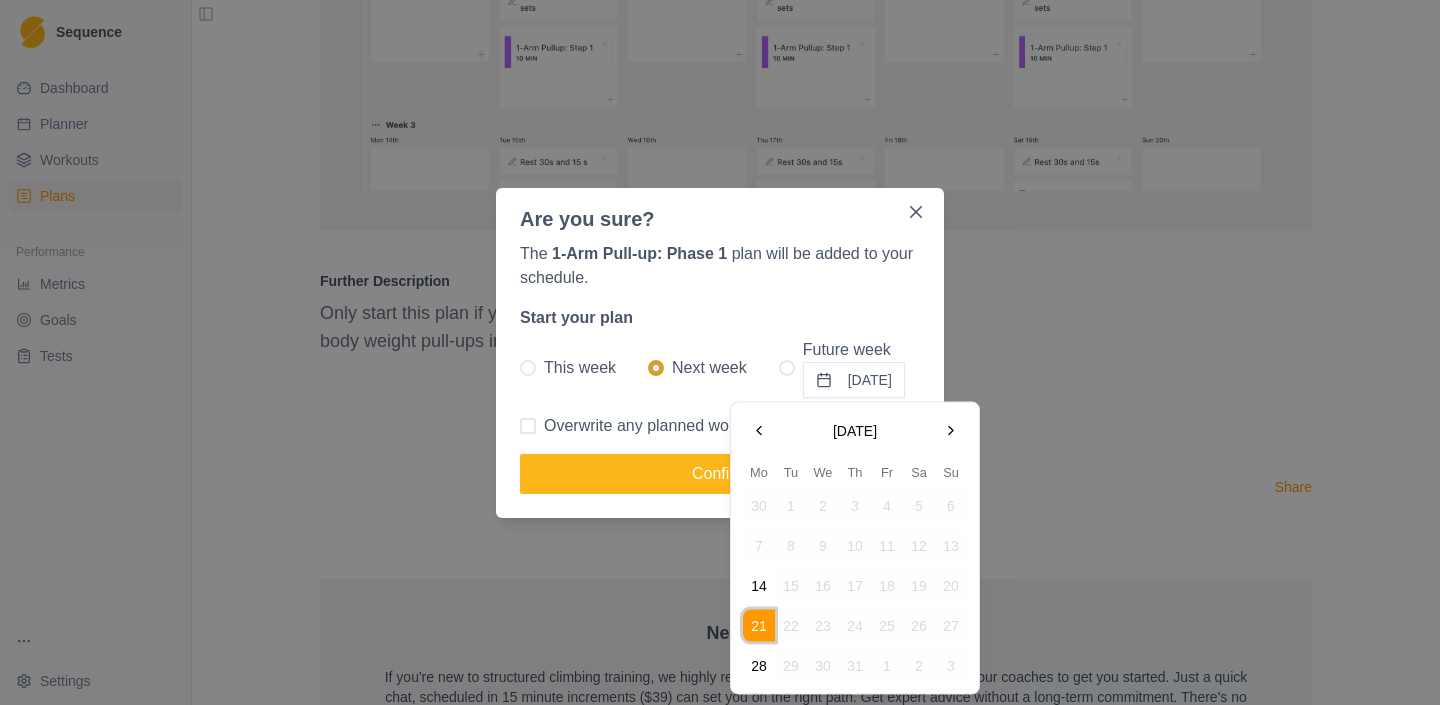 click on "28" at bounding box center (759, 666) 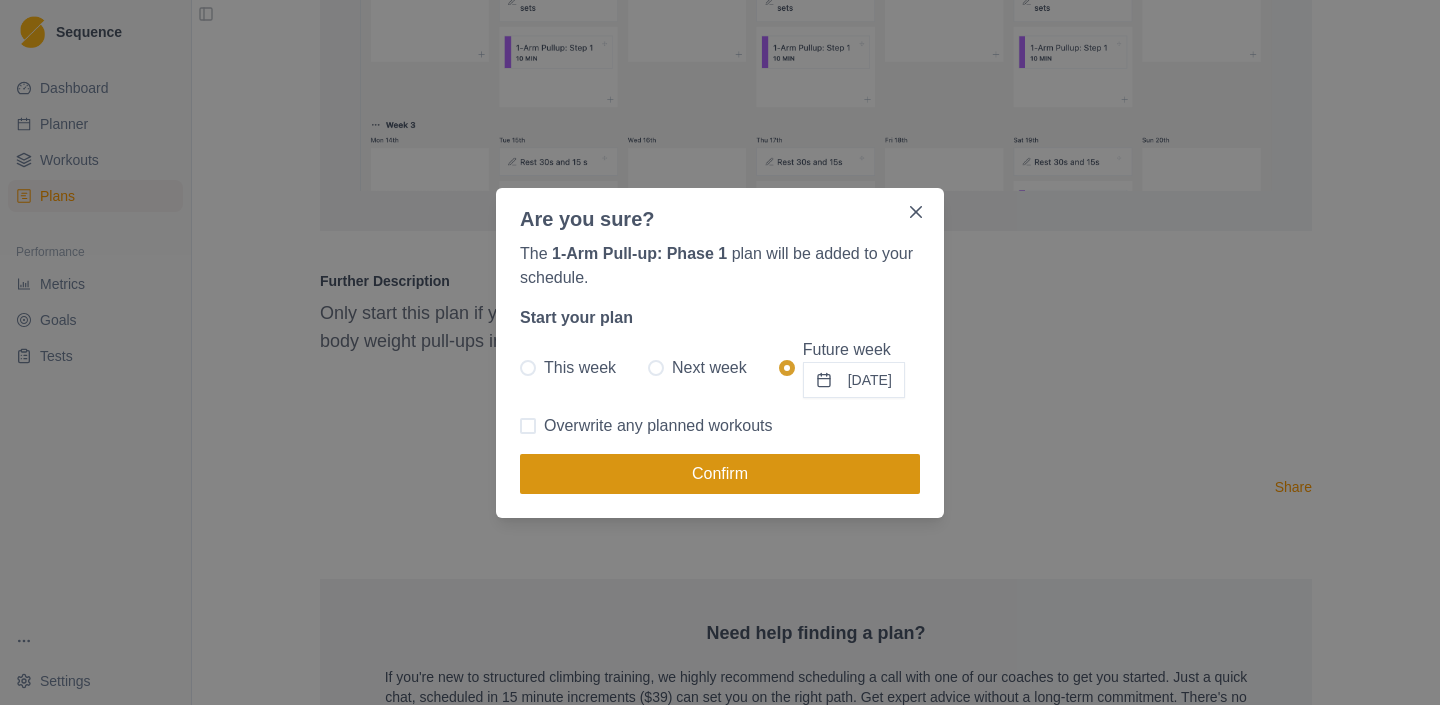 click on "Confirm" at bounding box center (720, 474) 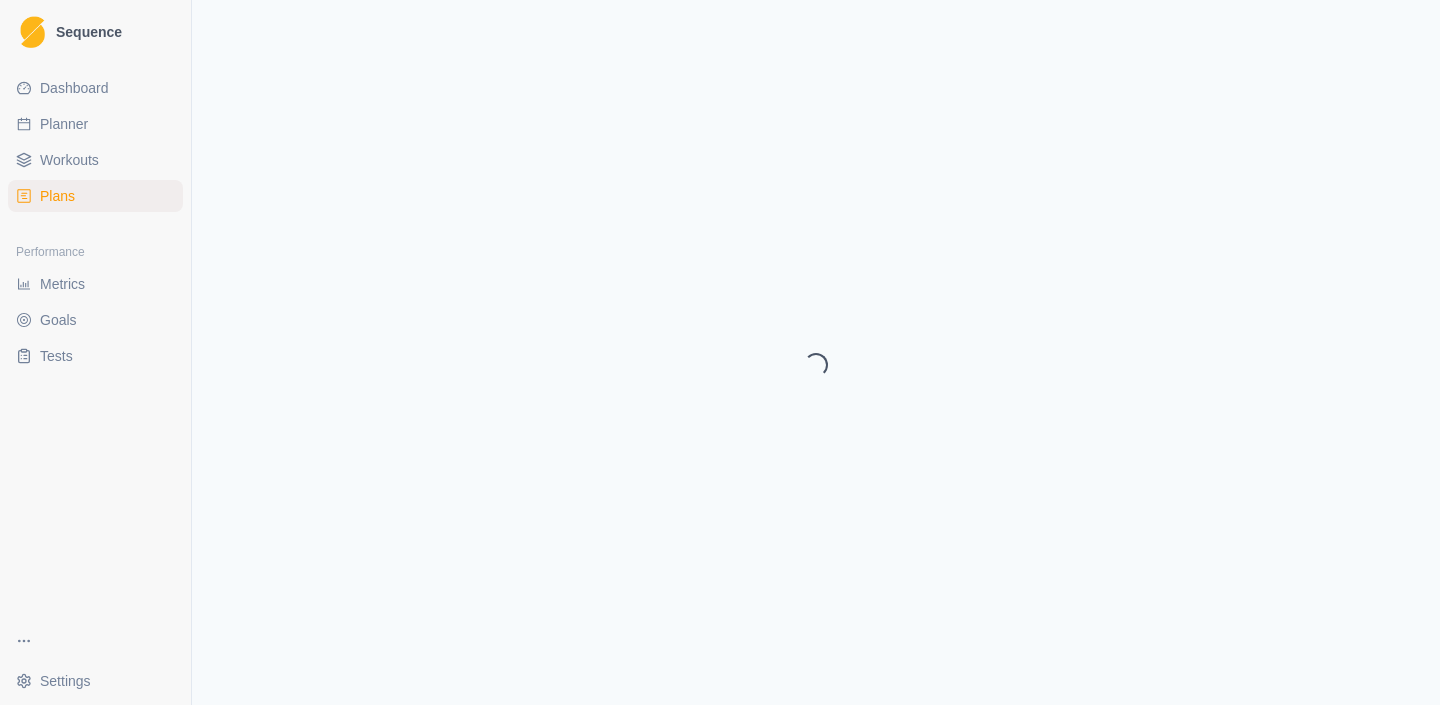 select on "month" 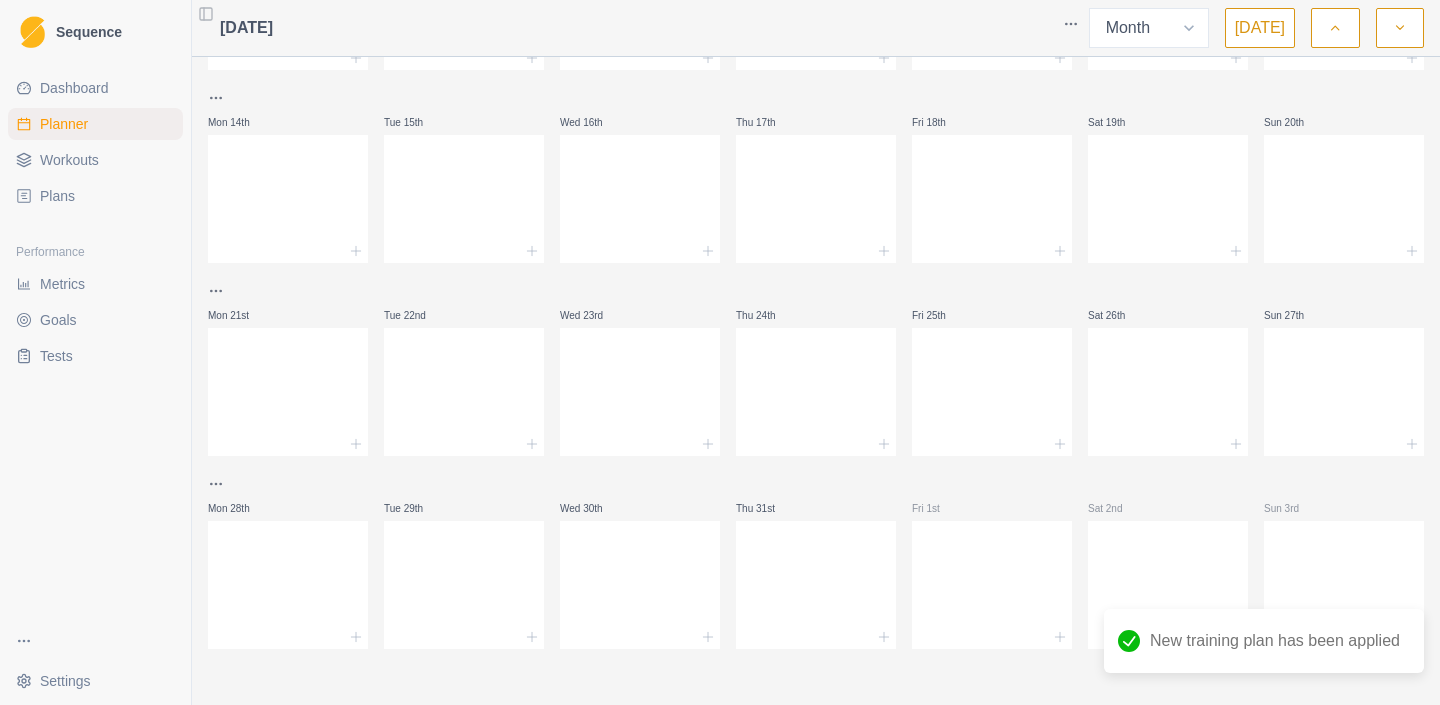 scroll, scrollTop: 0, scrollLeft: 0, axis: both 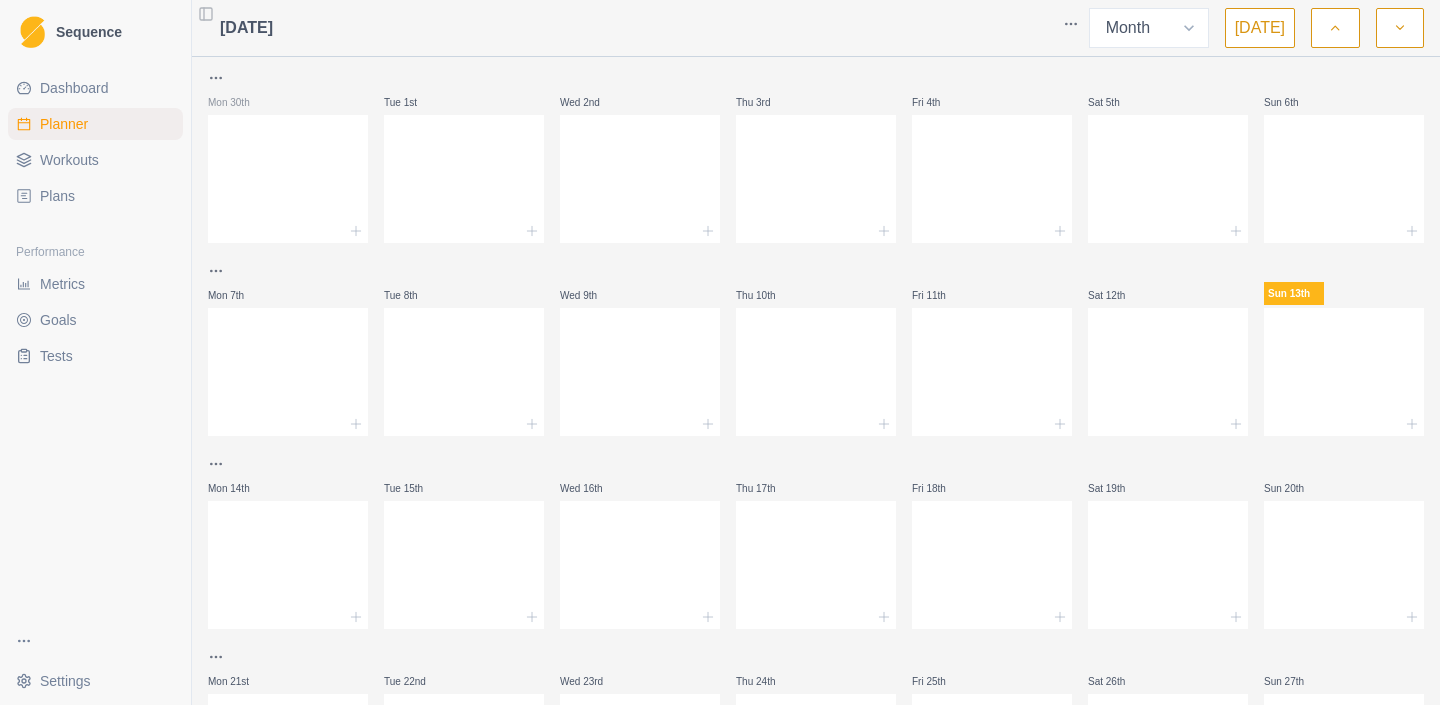 click on "Plans" at bounding box center [95, 196] 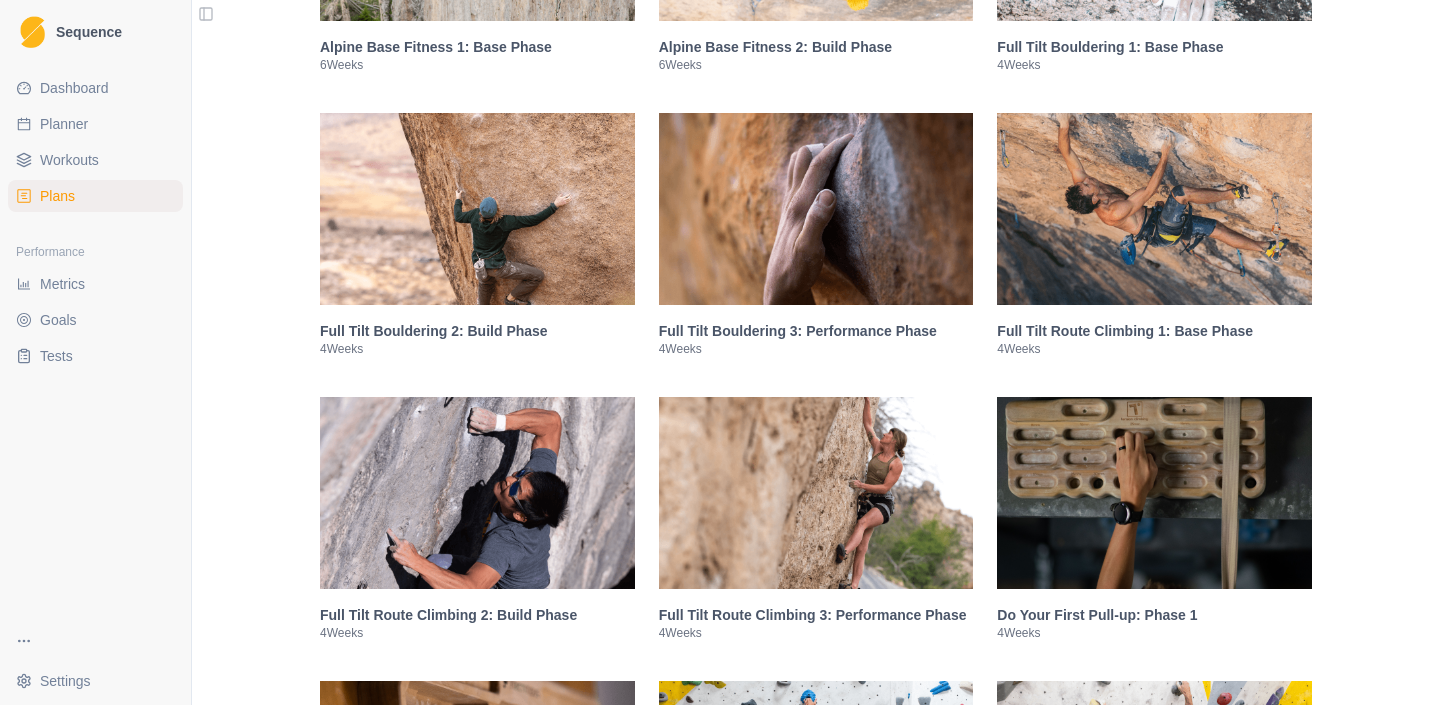 scroll, scrollTop: 1647, scrollLeft: 0, axis: vertical 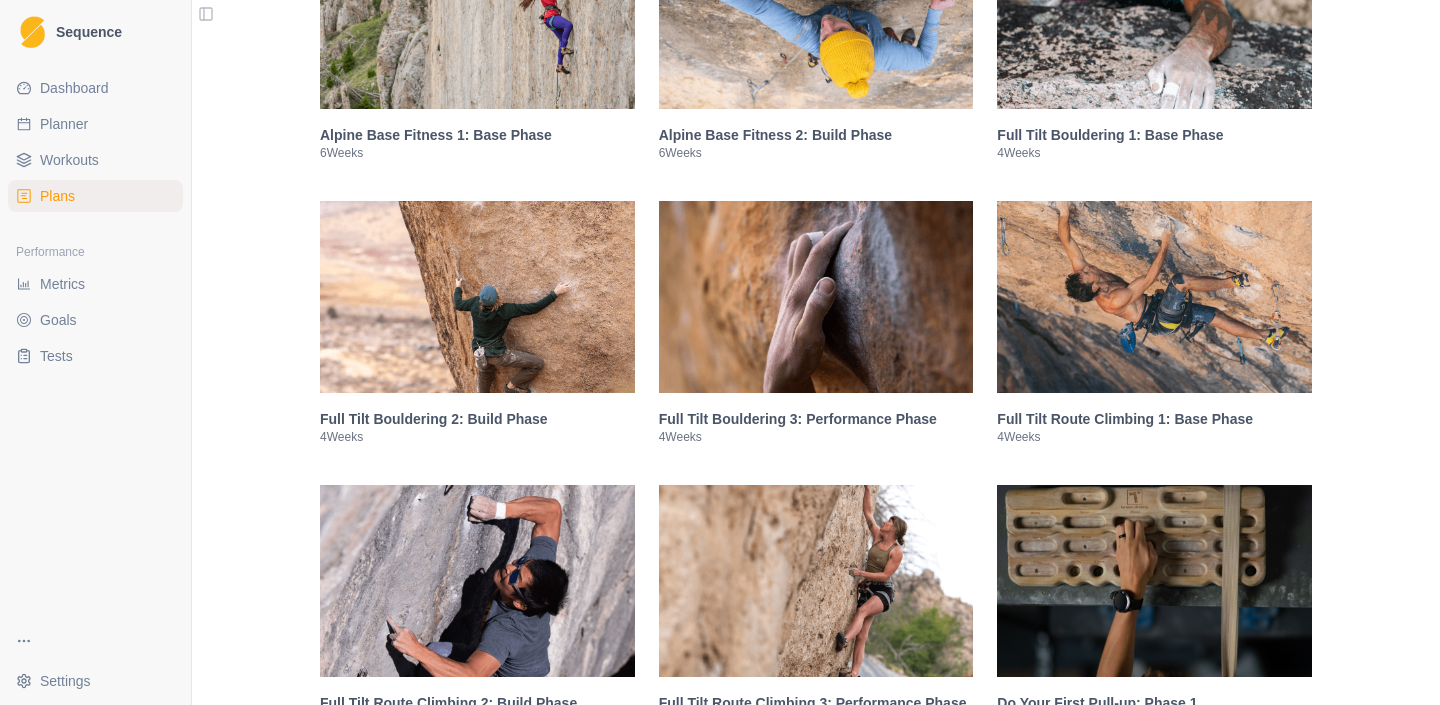 click on "Full Tilt Bouldering 1: Base Phase" at bounding box center [1154, 135] 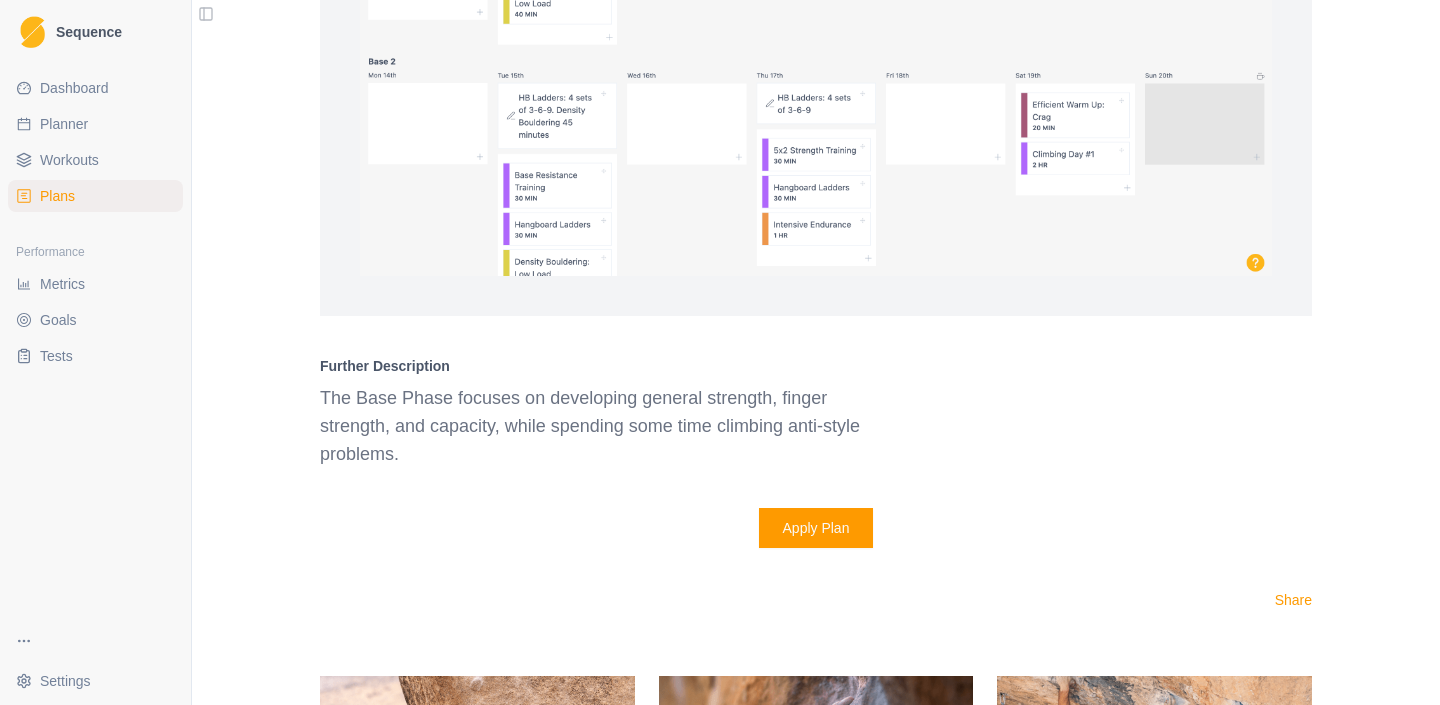scroll, scrollTop: 2799, scrollLeft: 0, axis: vertical 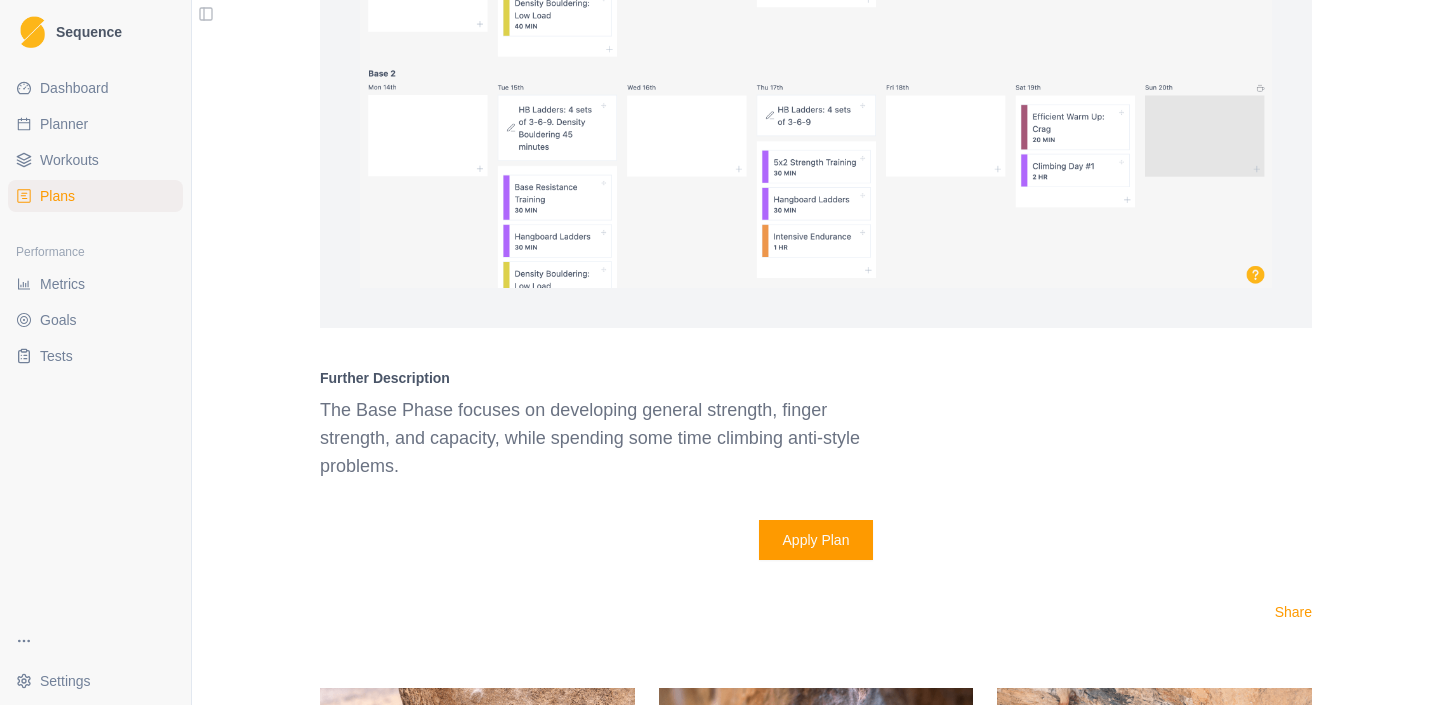 click on "Apply Plan" at bounding box center [816, 540] 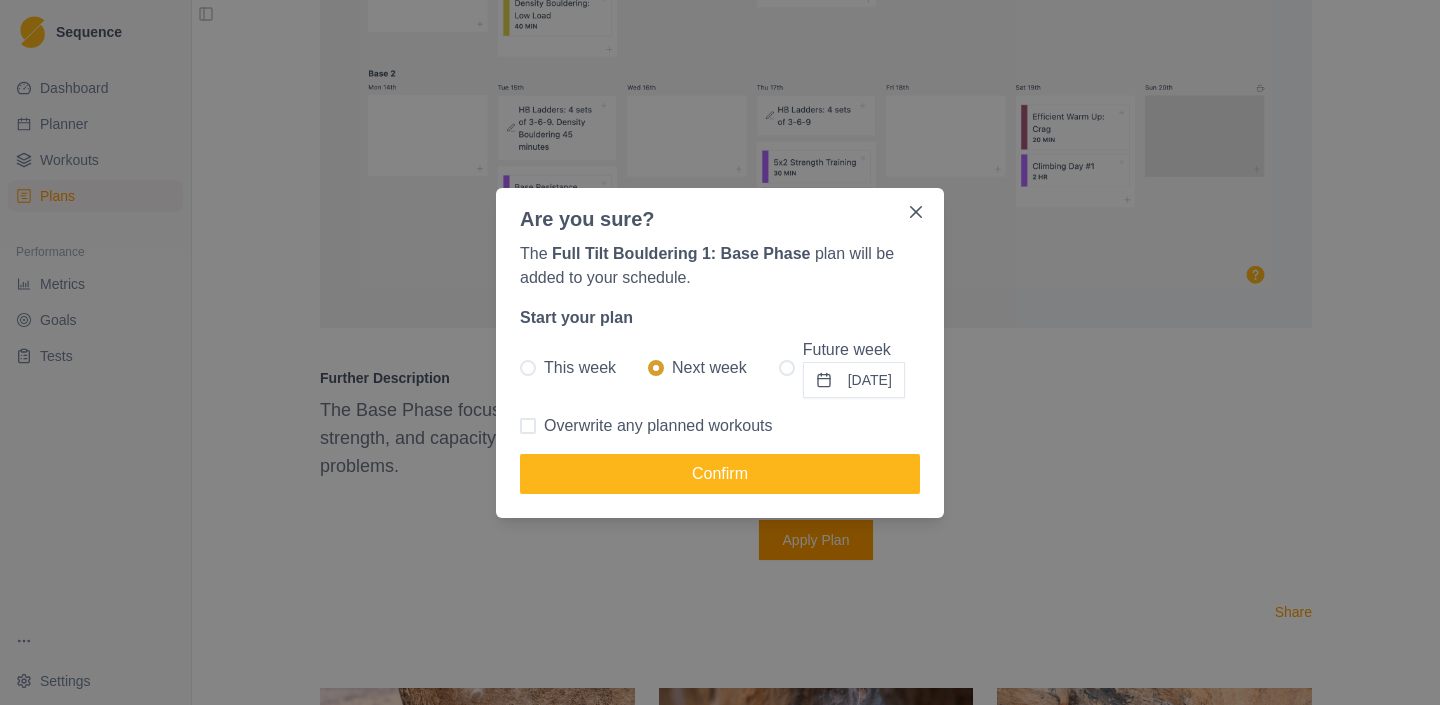 click on "[DATE]" at bounding box center [854, 380] 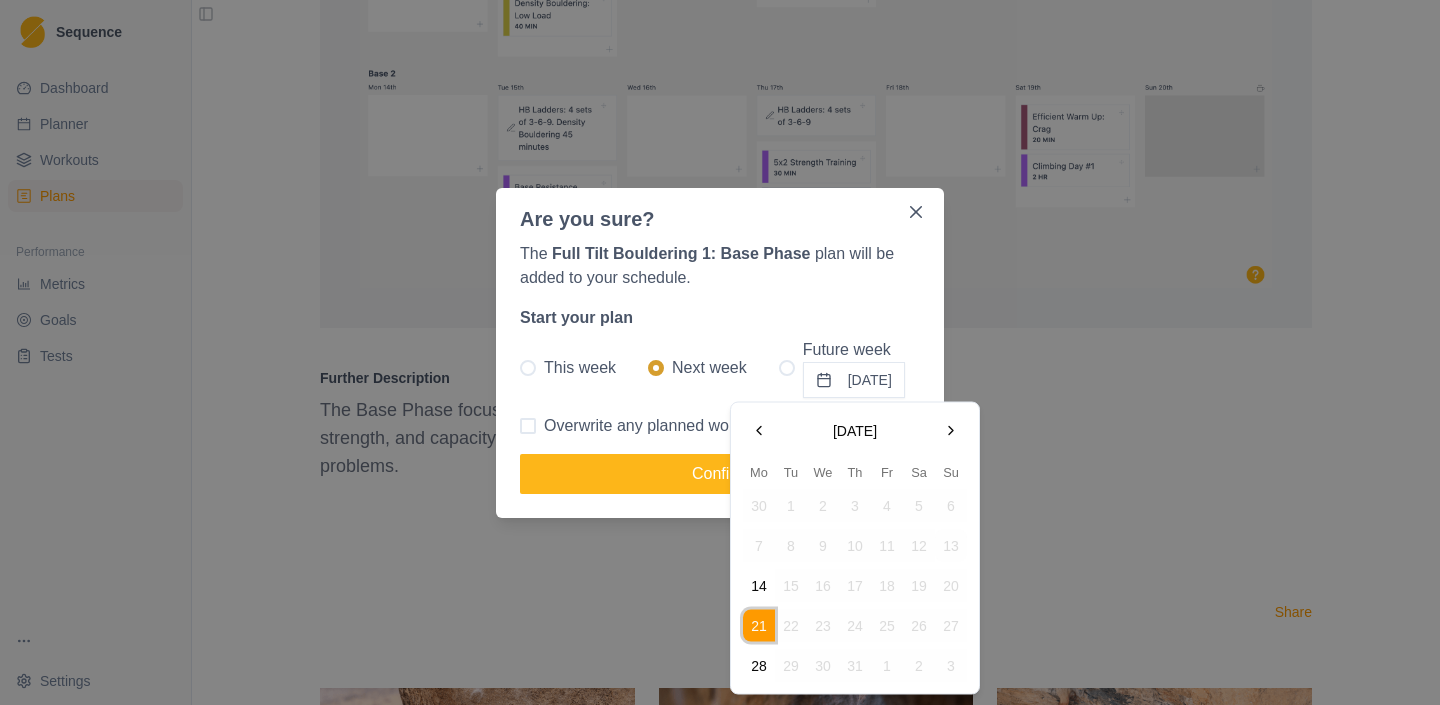 click on "28" at bounding box center [759, 666] 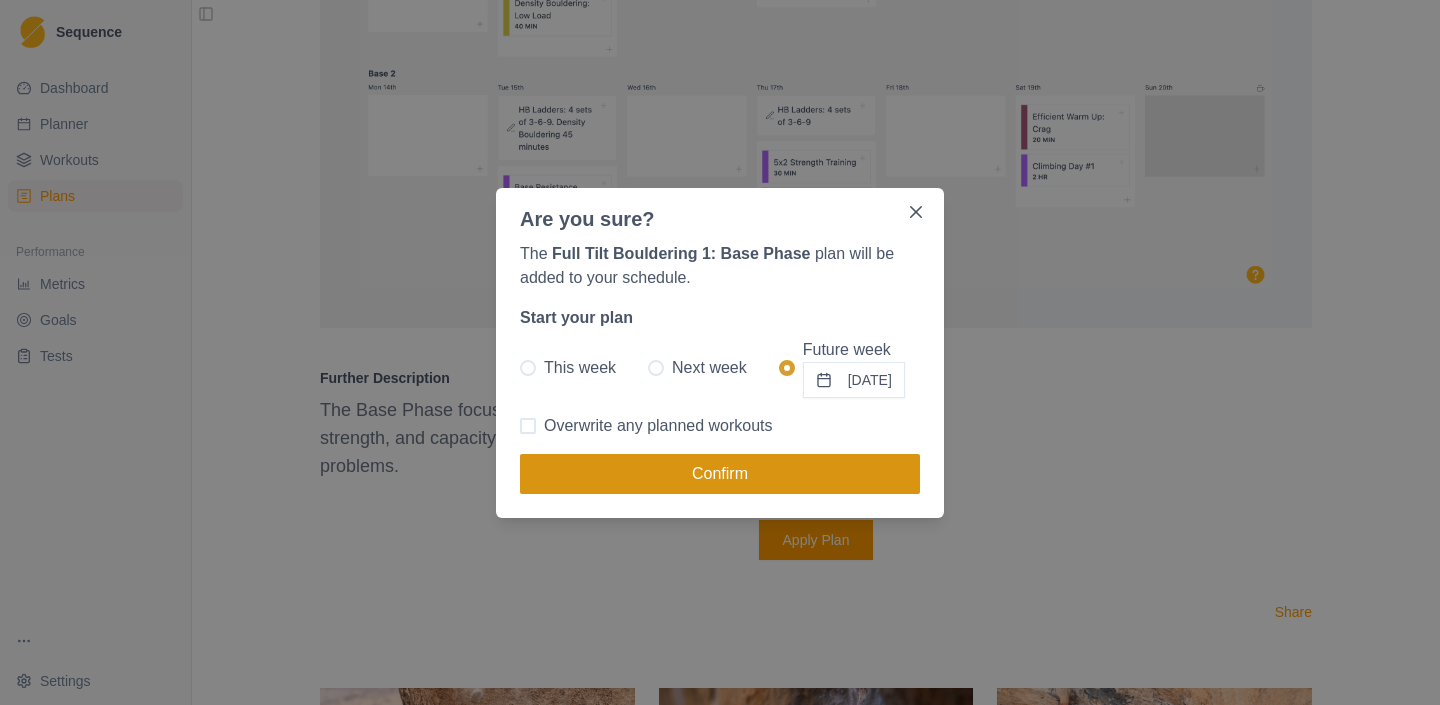 click on "Confirm" at bounding box center [720, 474] 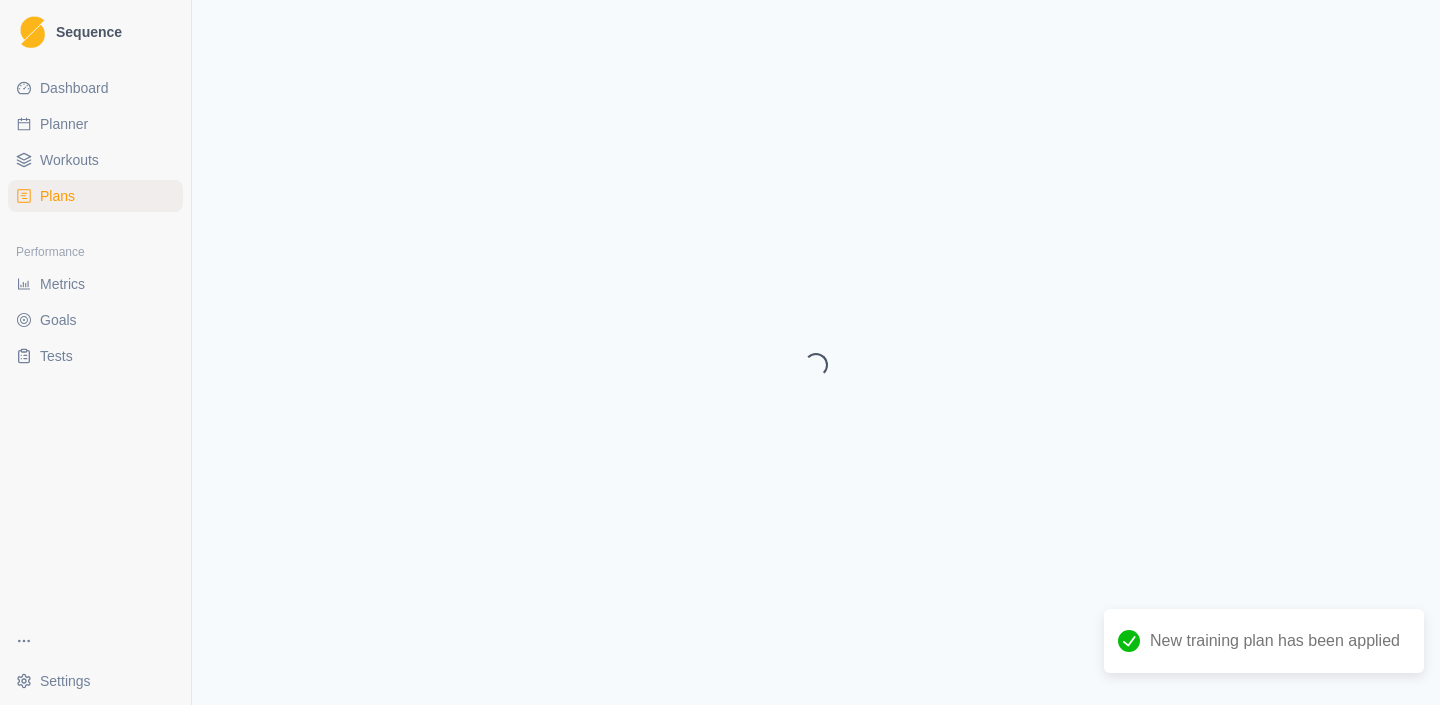 scroll, scrollTop: 0, scrollLeft: 0, axis: both 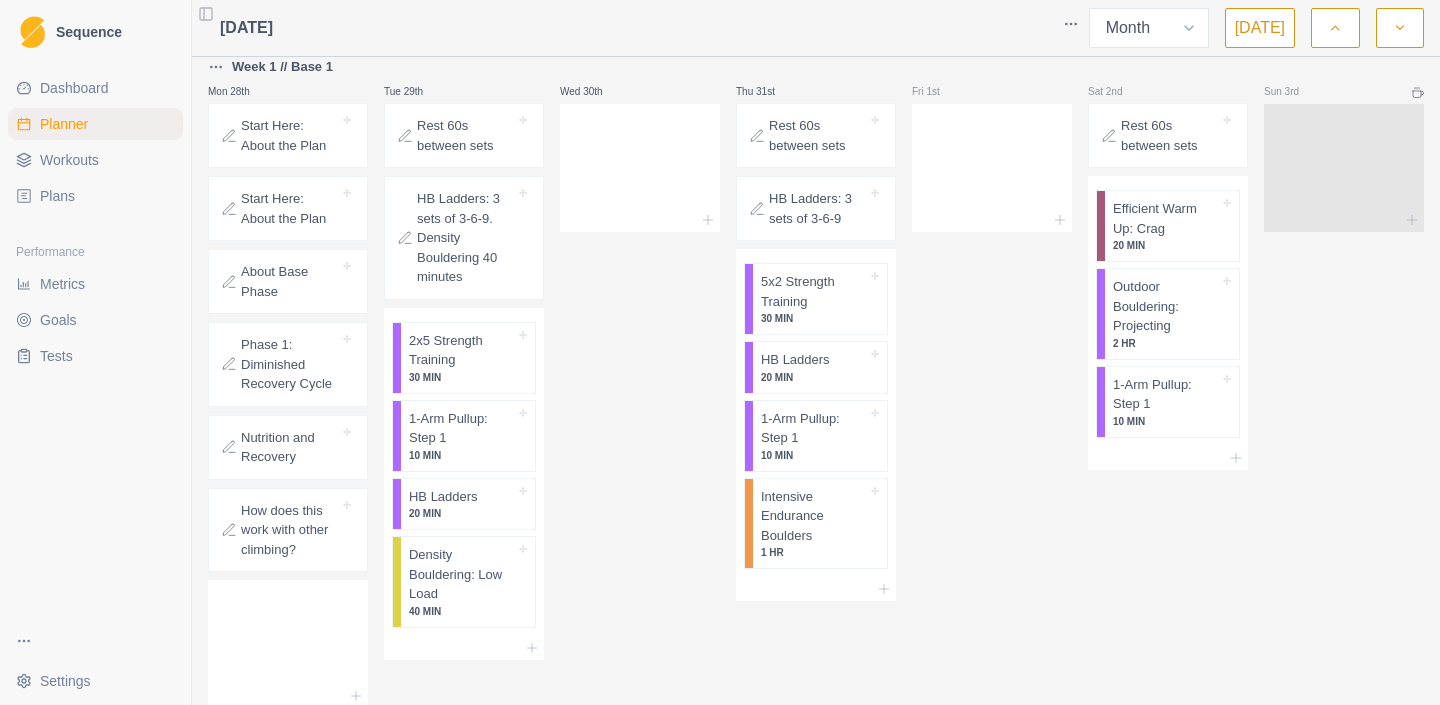 click on "Start Here: About the Plan" at bounding box center (290, 135) 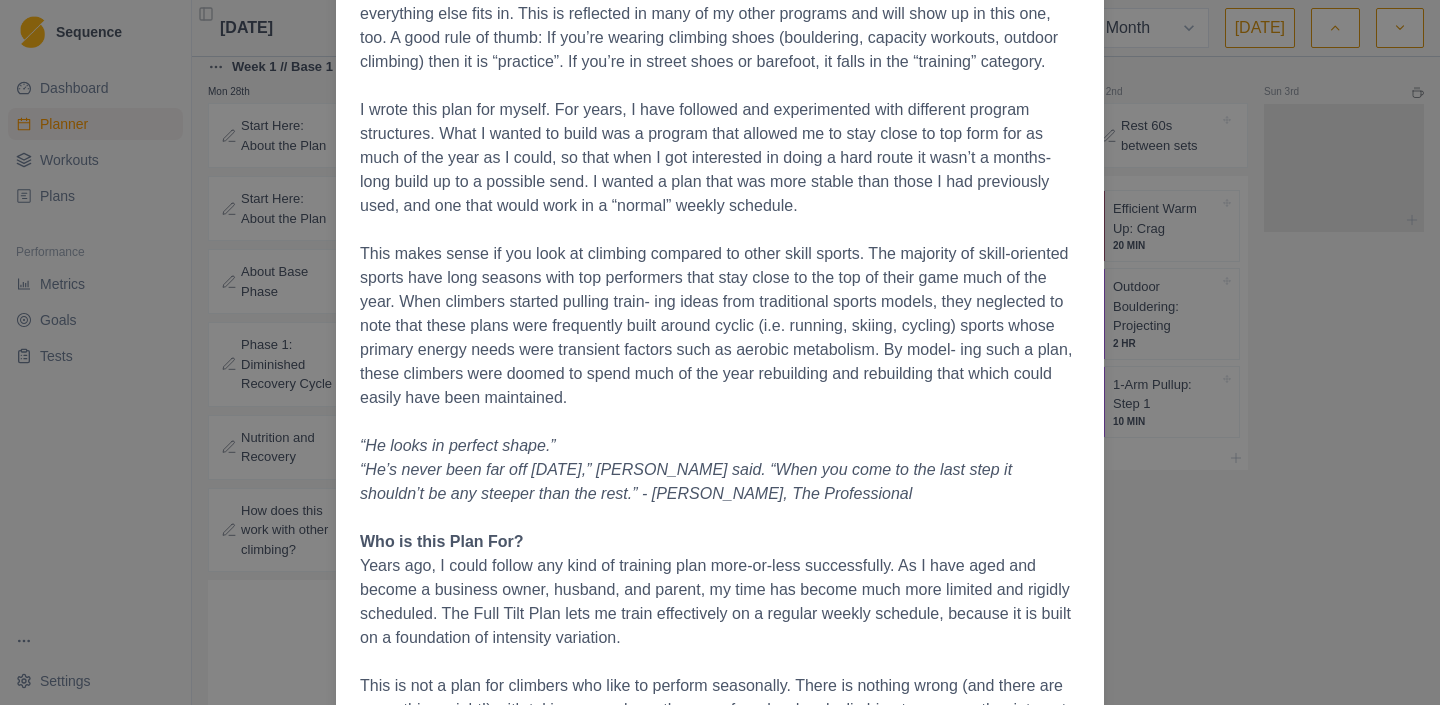 scroll, scrollTop: 0, scrollLeft: 0, axis: both 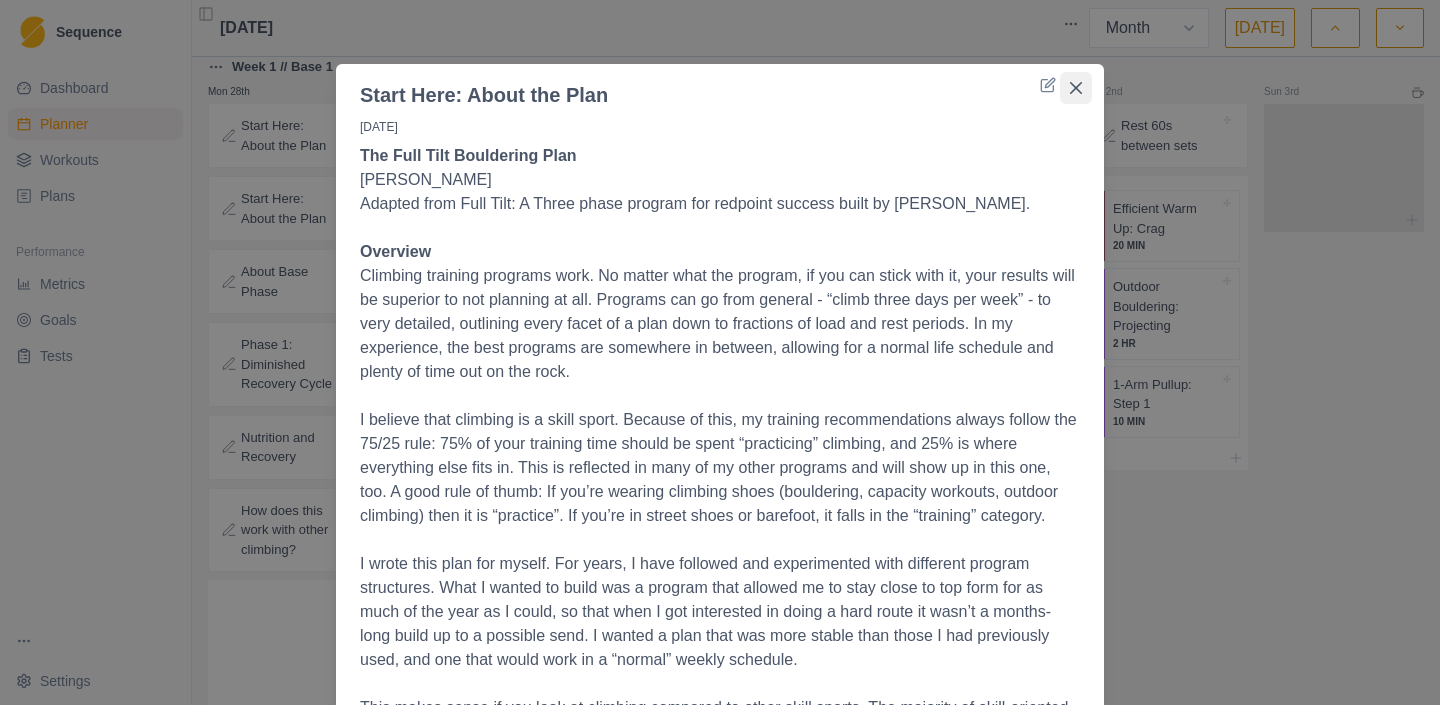 click 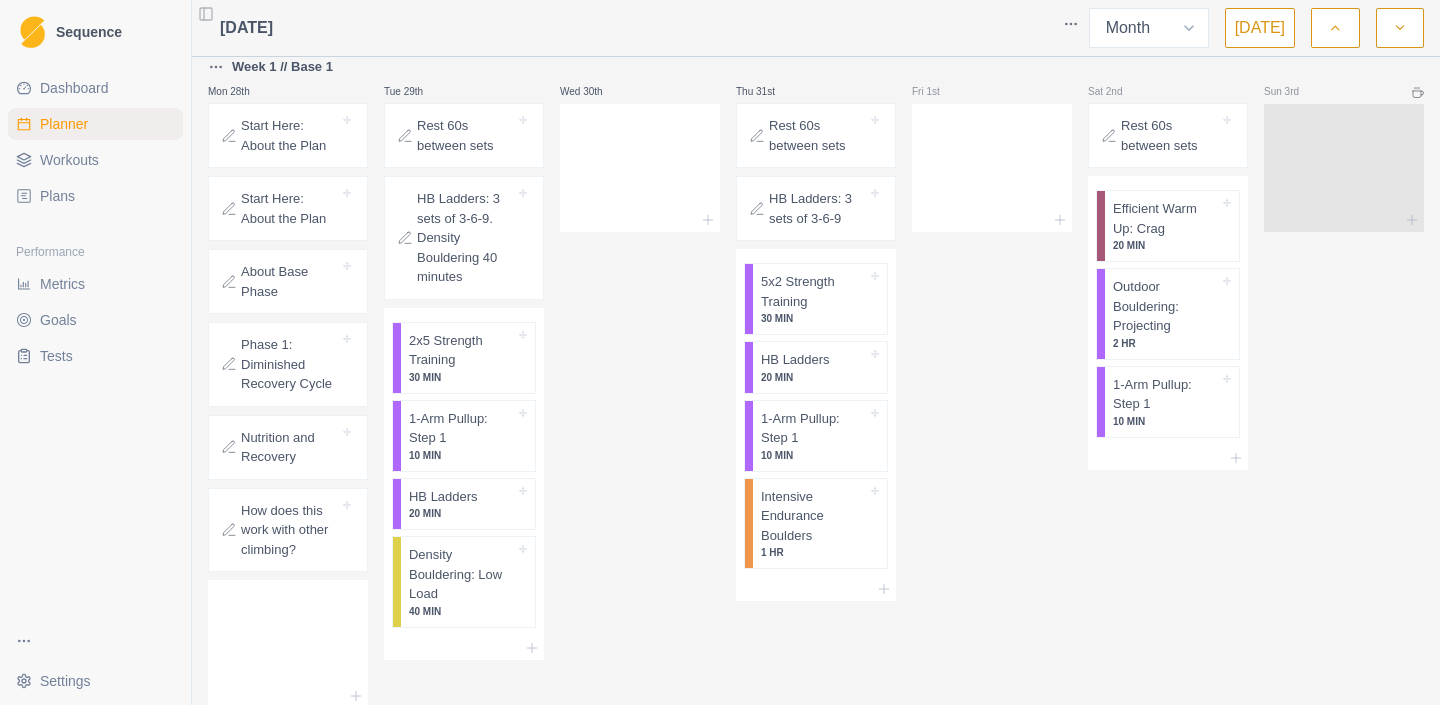 click on "Start Here: About the Plan" at bounding box center [290, 208] 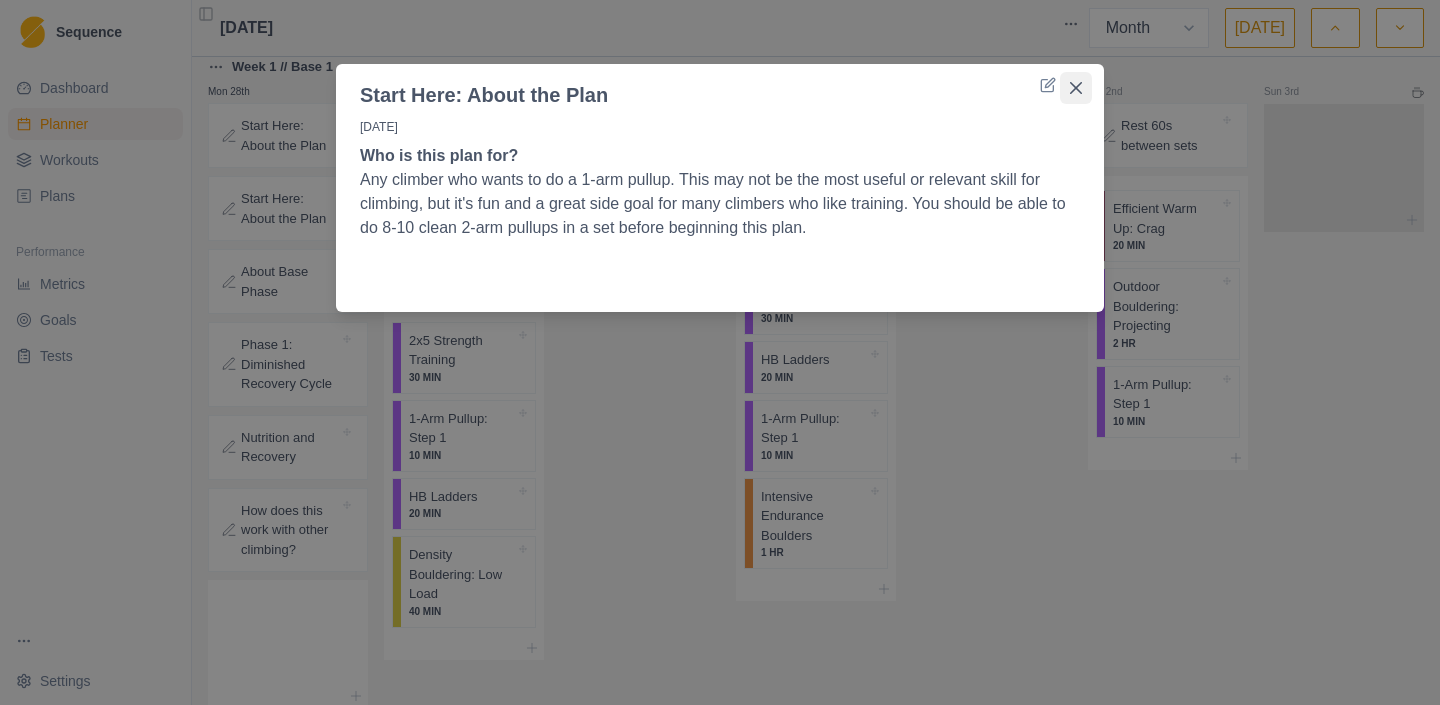 click 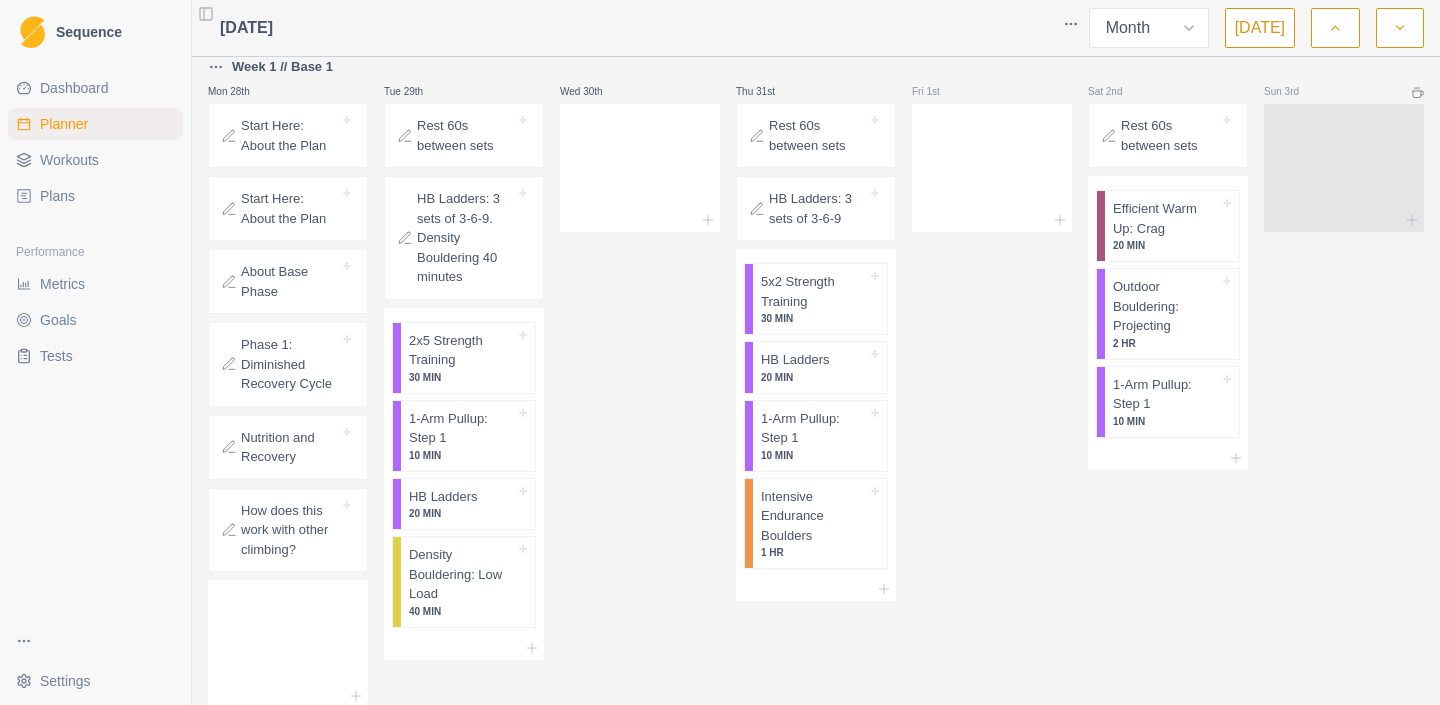 click on "About Base Phase" at bounding box center (290, 281) 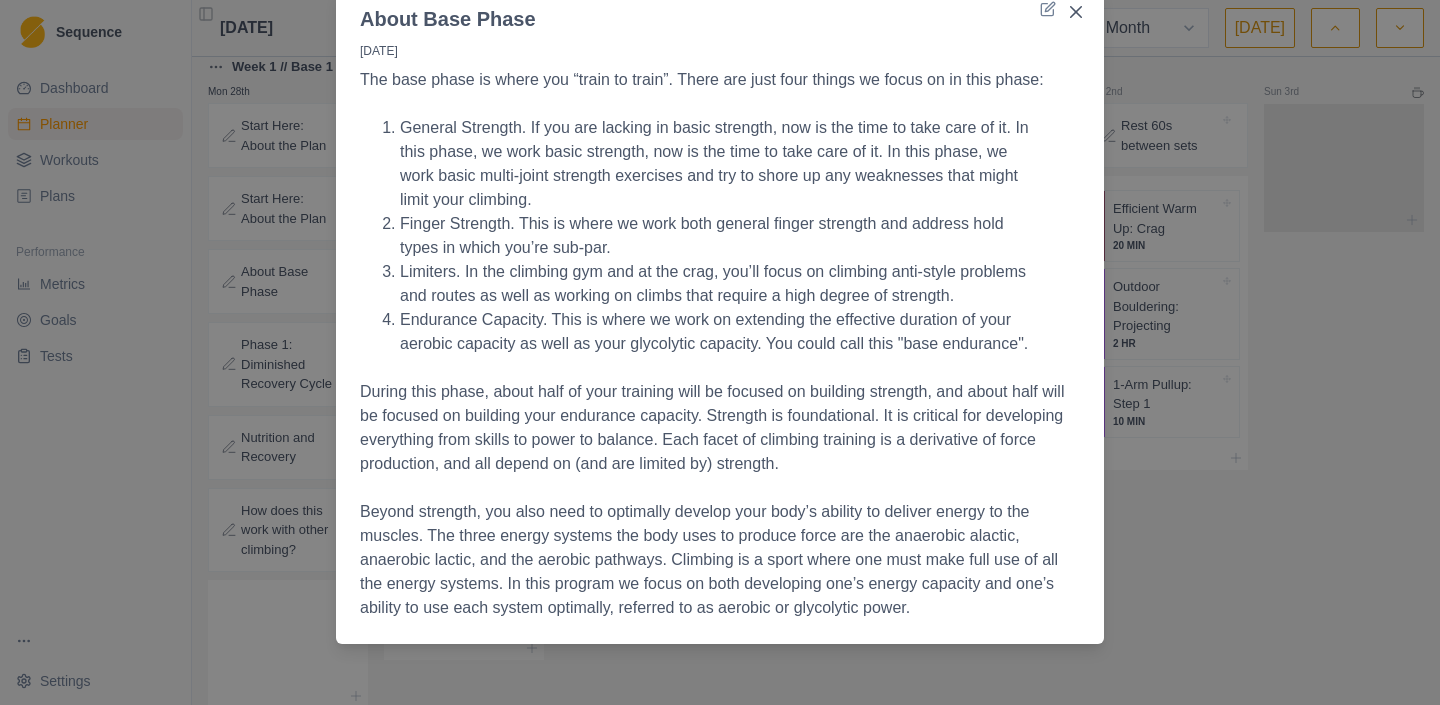 scroll, scrollTop: 0, scrollLeft: 0, axis: both 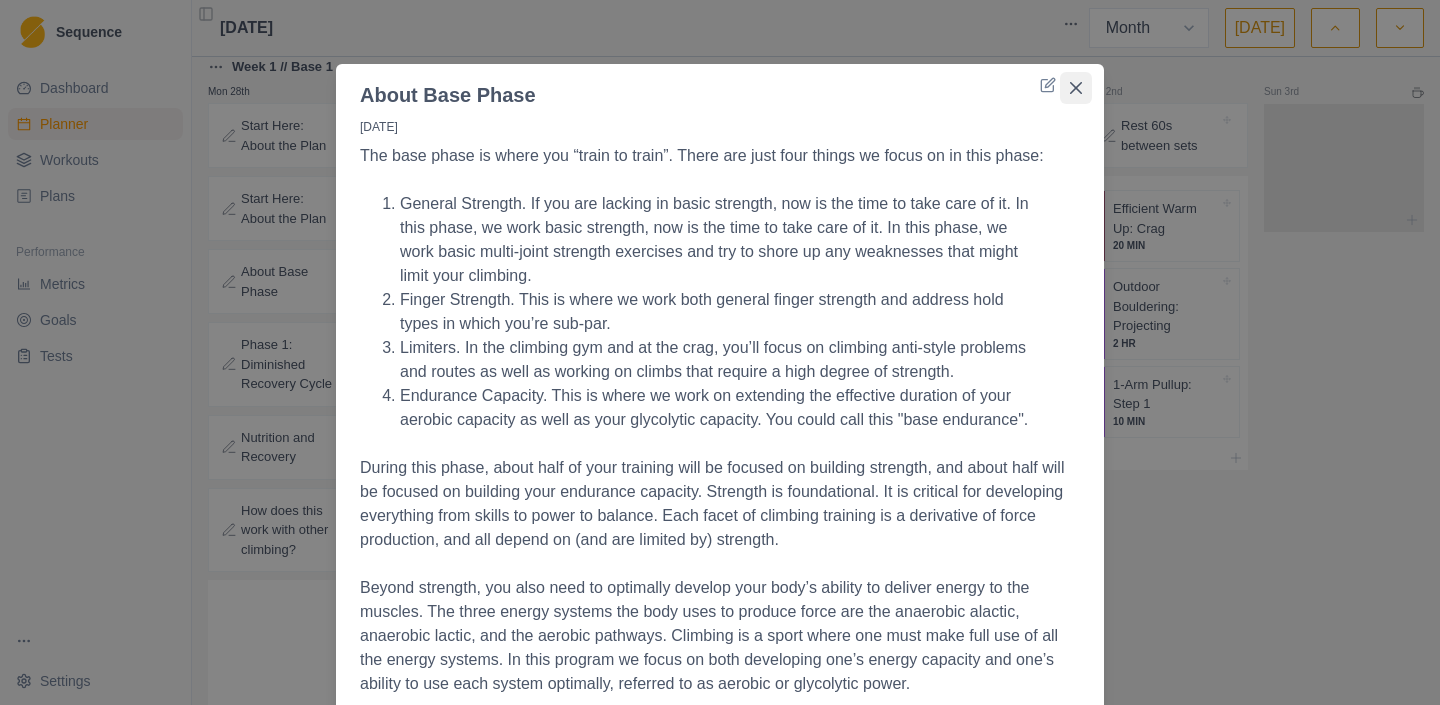 click at bounding box center [1076, 88] 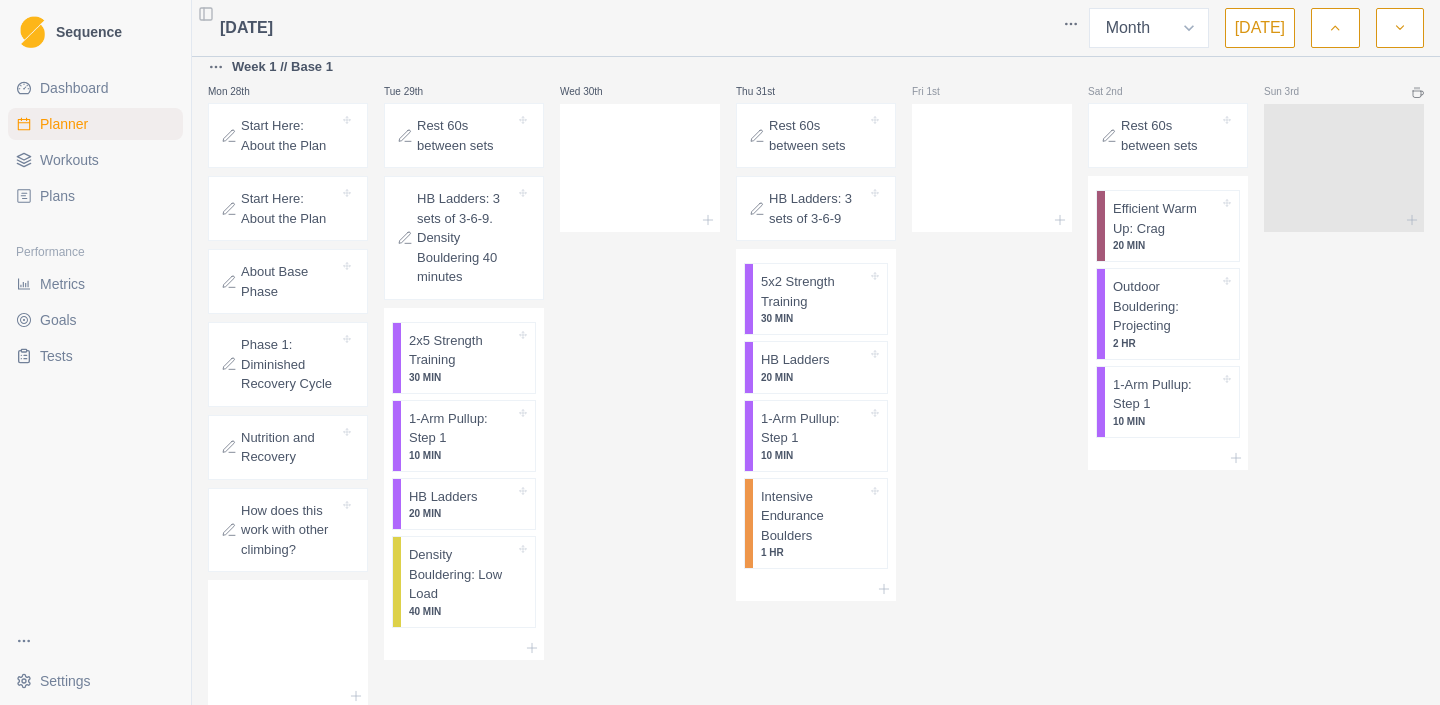 click on "Nutrition and Recovery" at bounding box center [290, 447] 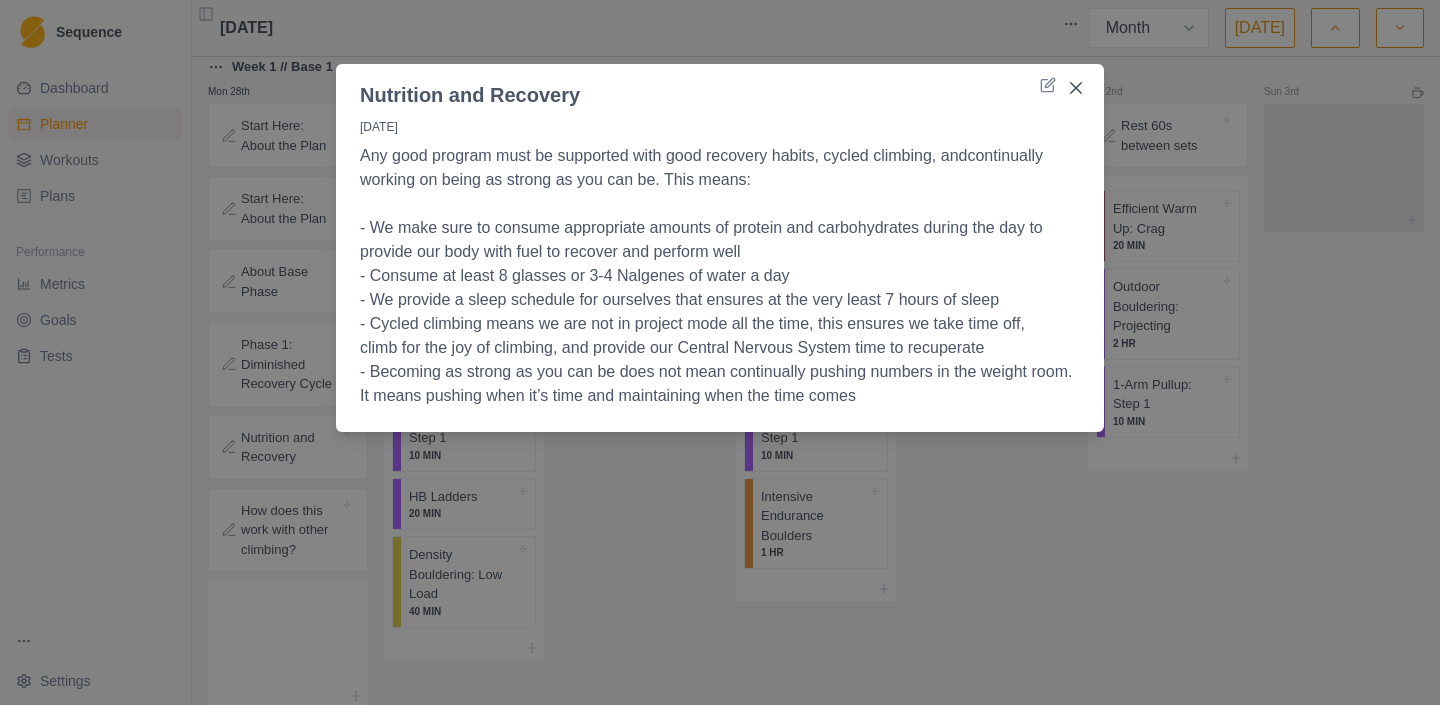 click at bounding box center [1076, 88] 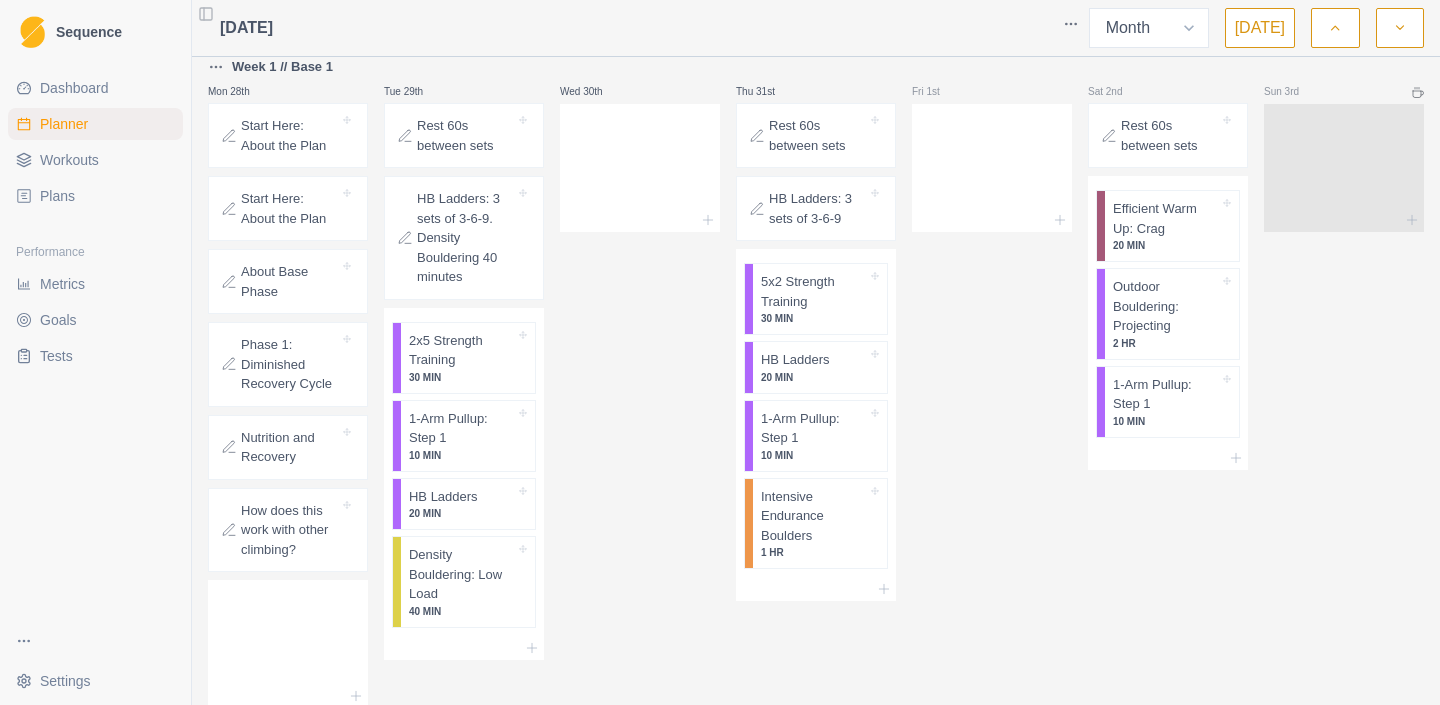 click on "How does this work with other climbing?" at bounding box center (290, 530) 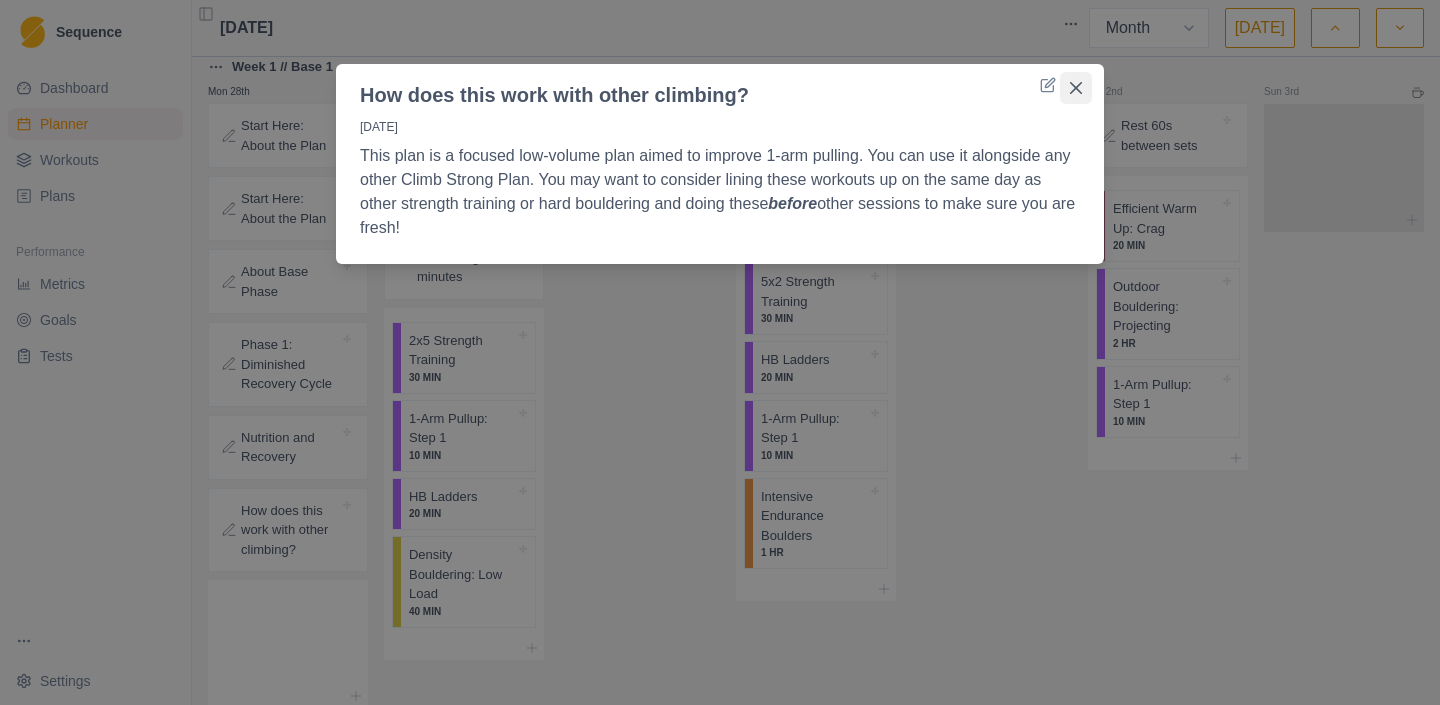 click 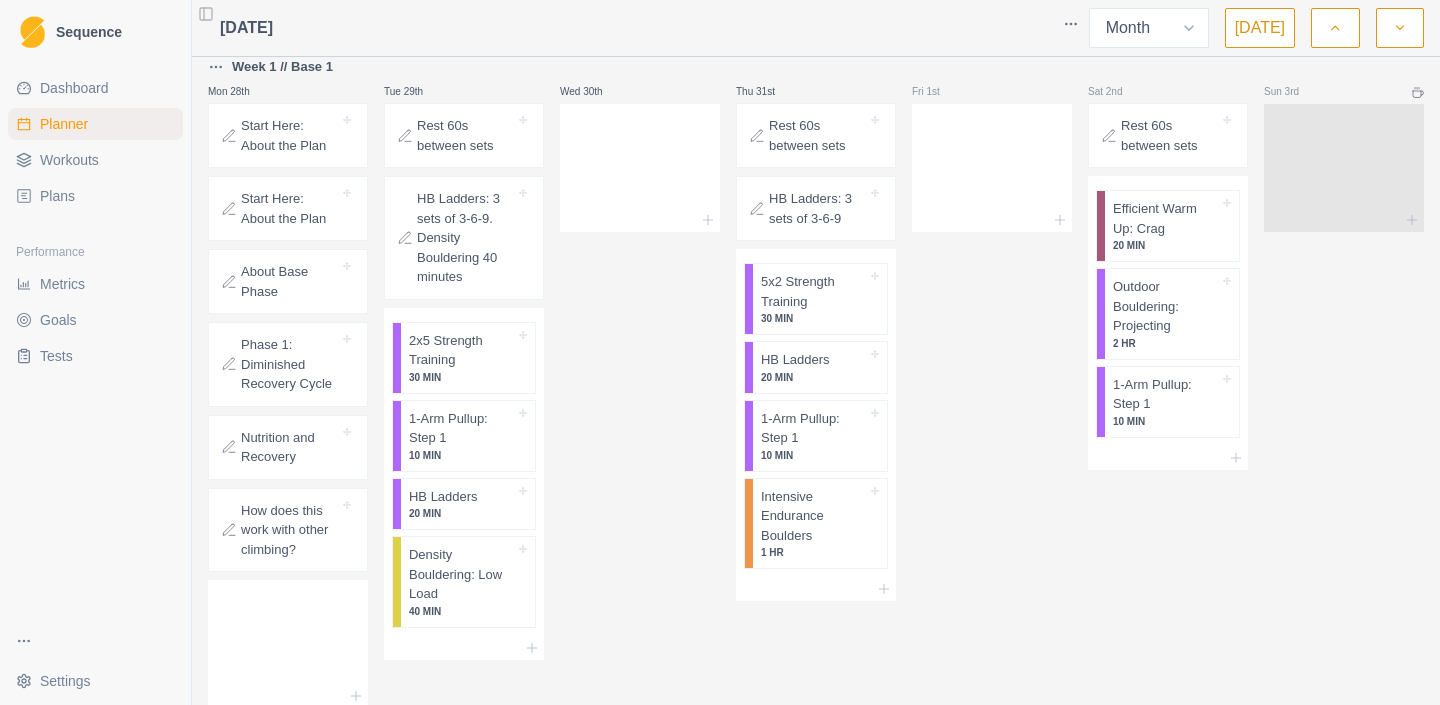 click on "Rest 60s between sets" at bounding box center [466, 135] 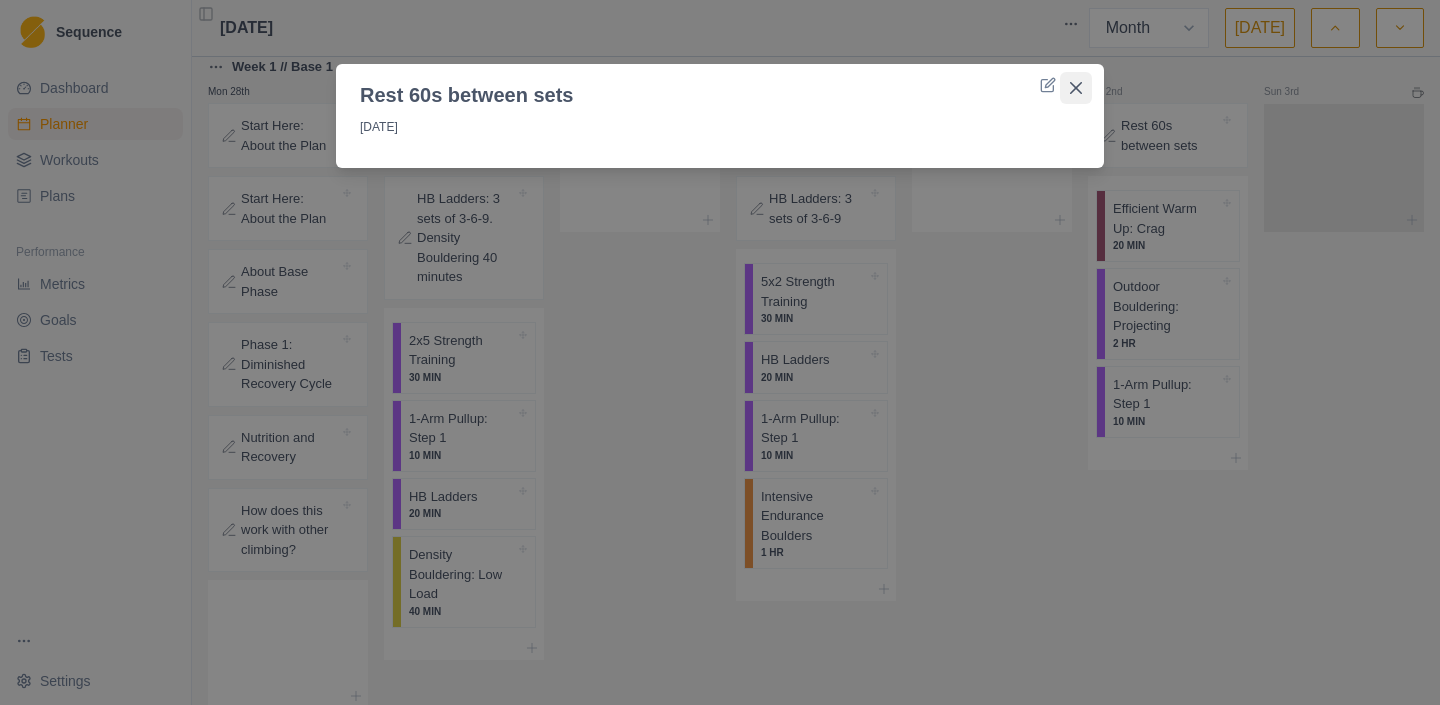 click 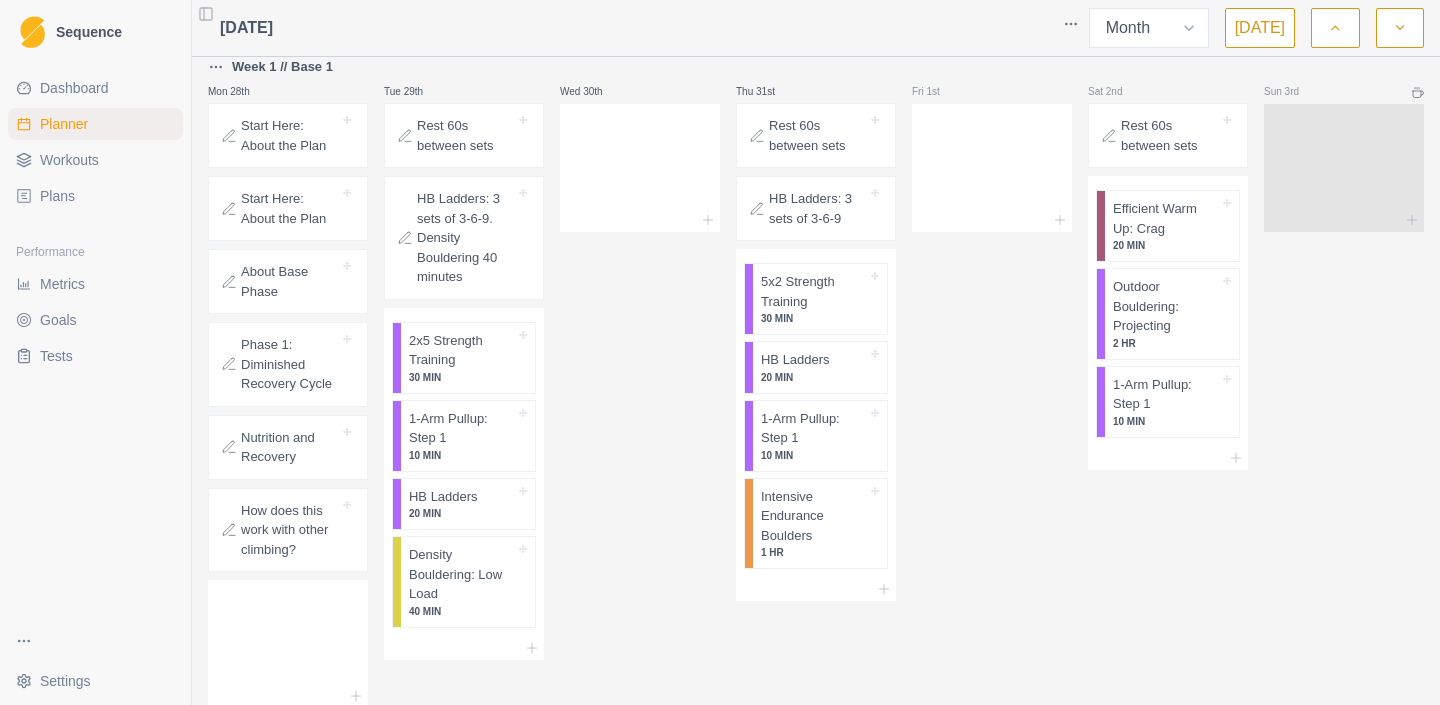 click on "HB Ladders: 3 sets of 3-6-9.  Density Bouldering 40 minutes" at bounding box center (466, 238) 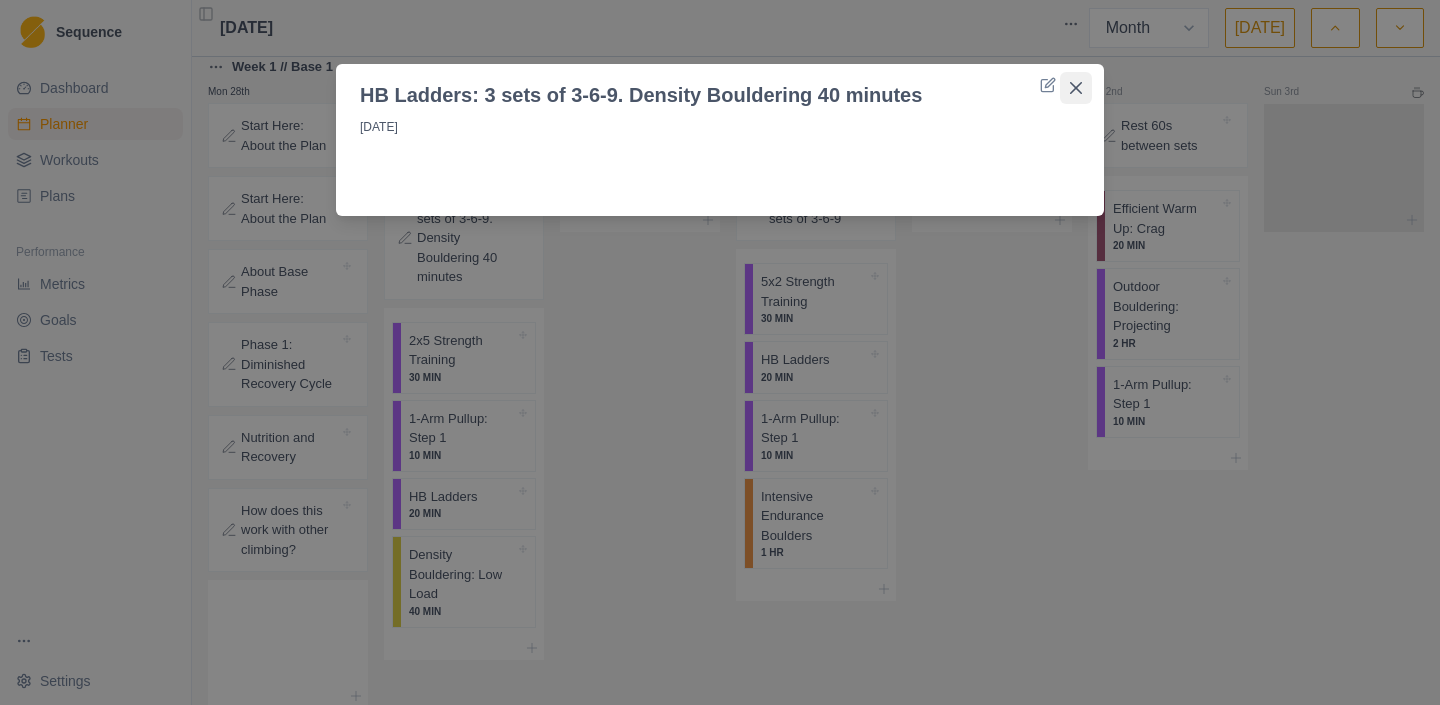 click 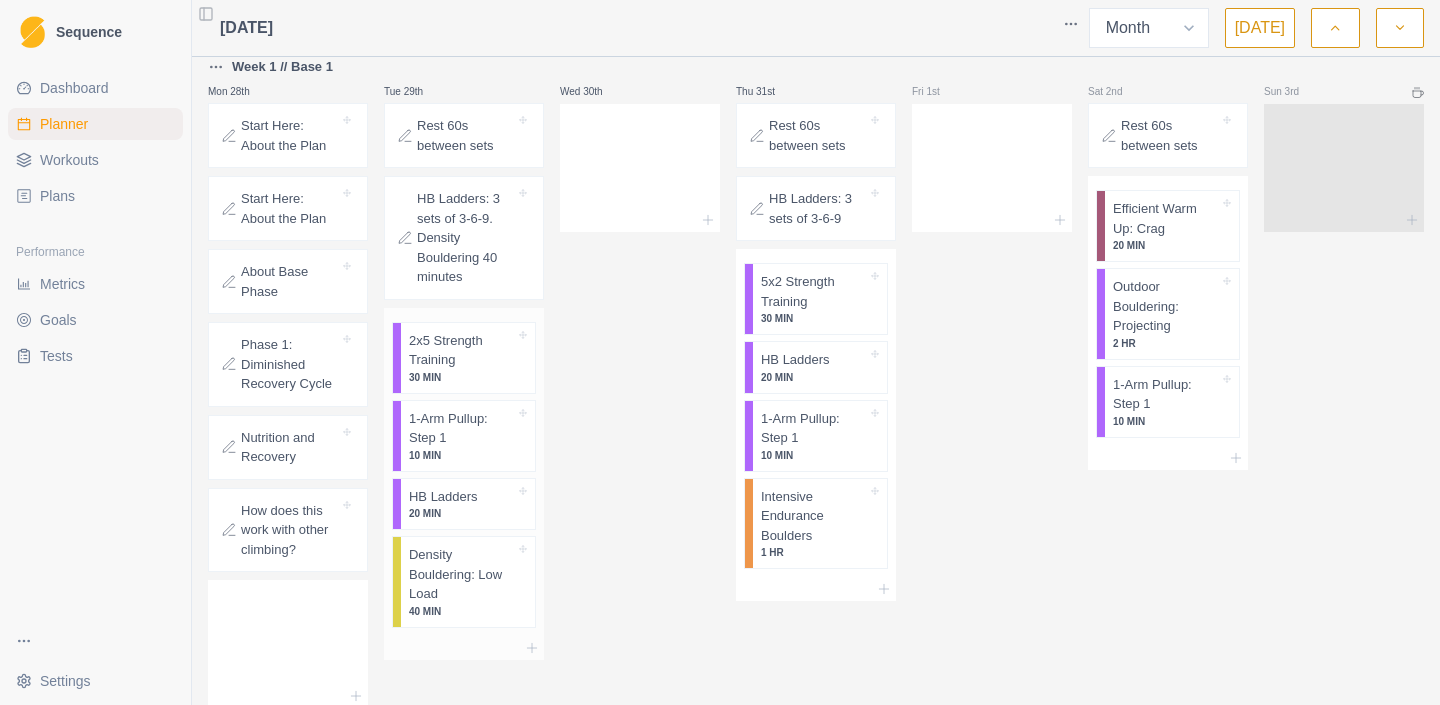 click on "2x5 Strength Training" at bounding box center [462, 350] 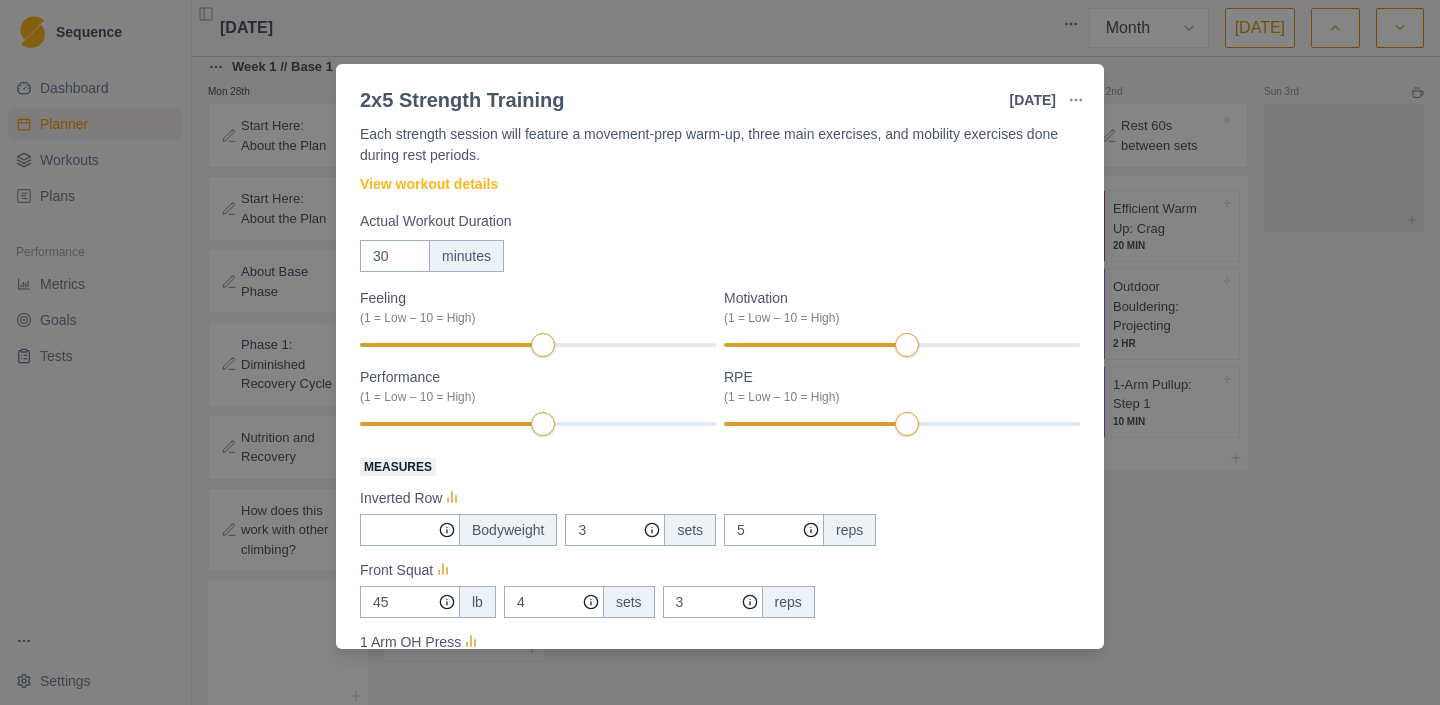 scroll, scrollTop: 353, scrollLeft: 0, axis: vertical 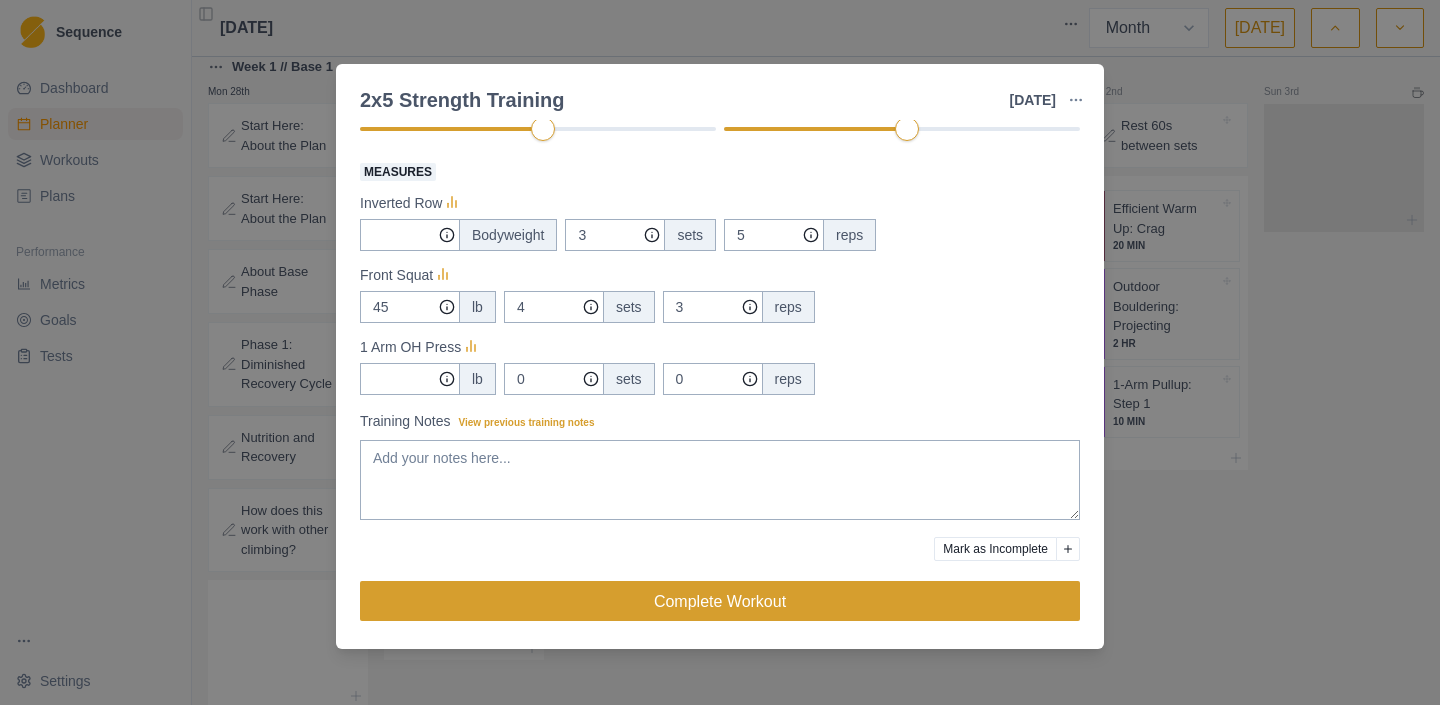 click on "Complete Workout" at bounding box center [720, 601] 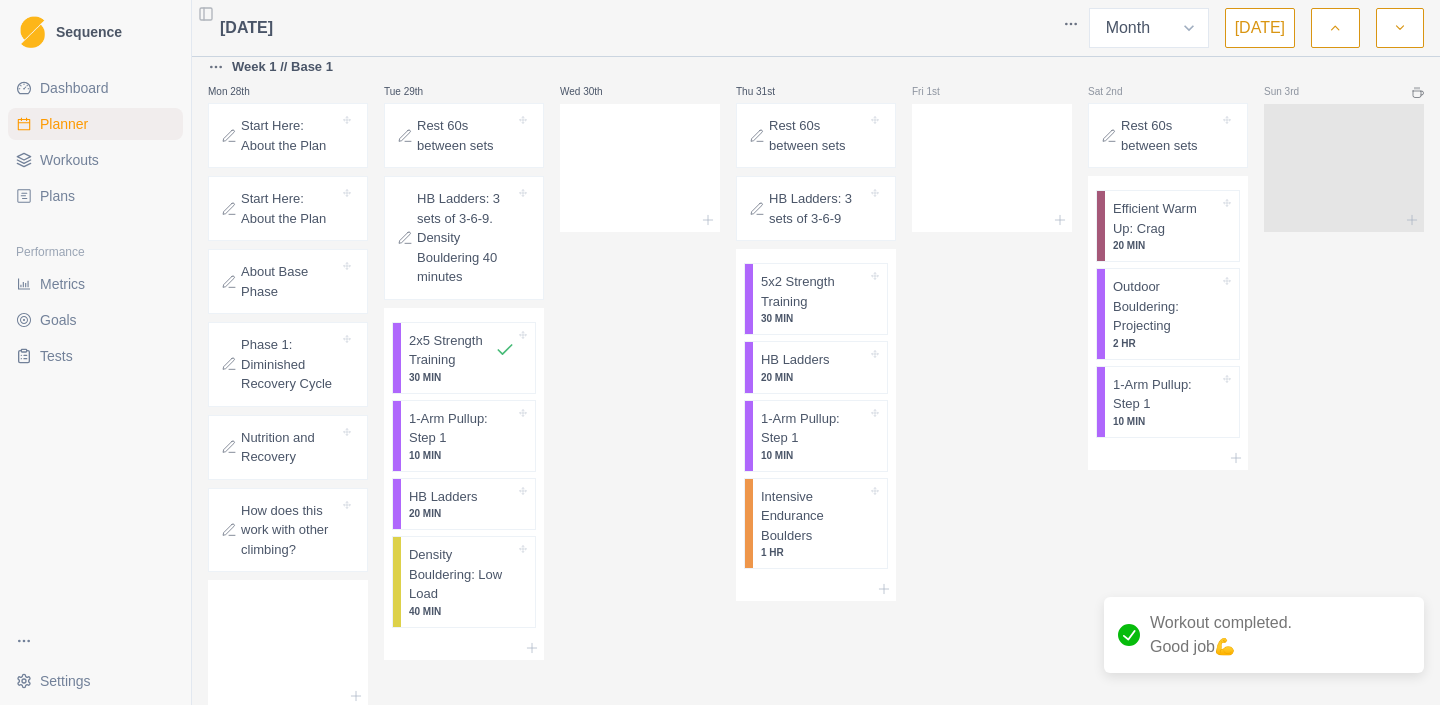click on "Workout completed.  Good job  💪" at bounding box center [1264, 635] 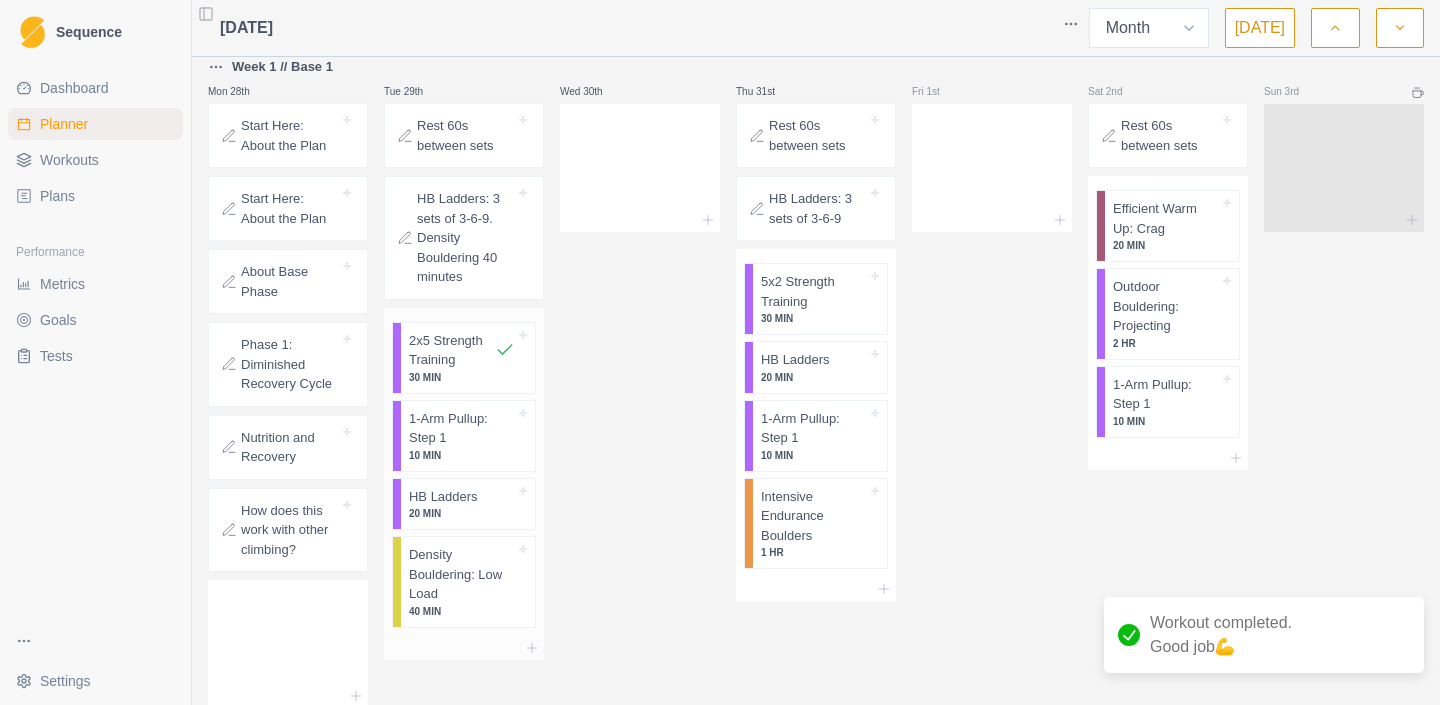 click on "2x5 Strength Training" at bounding box center [462, 350] 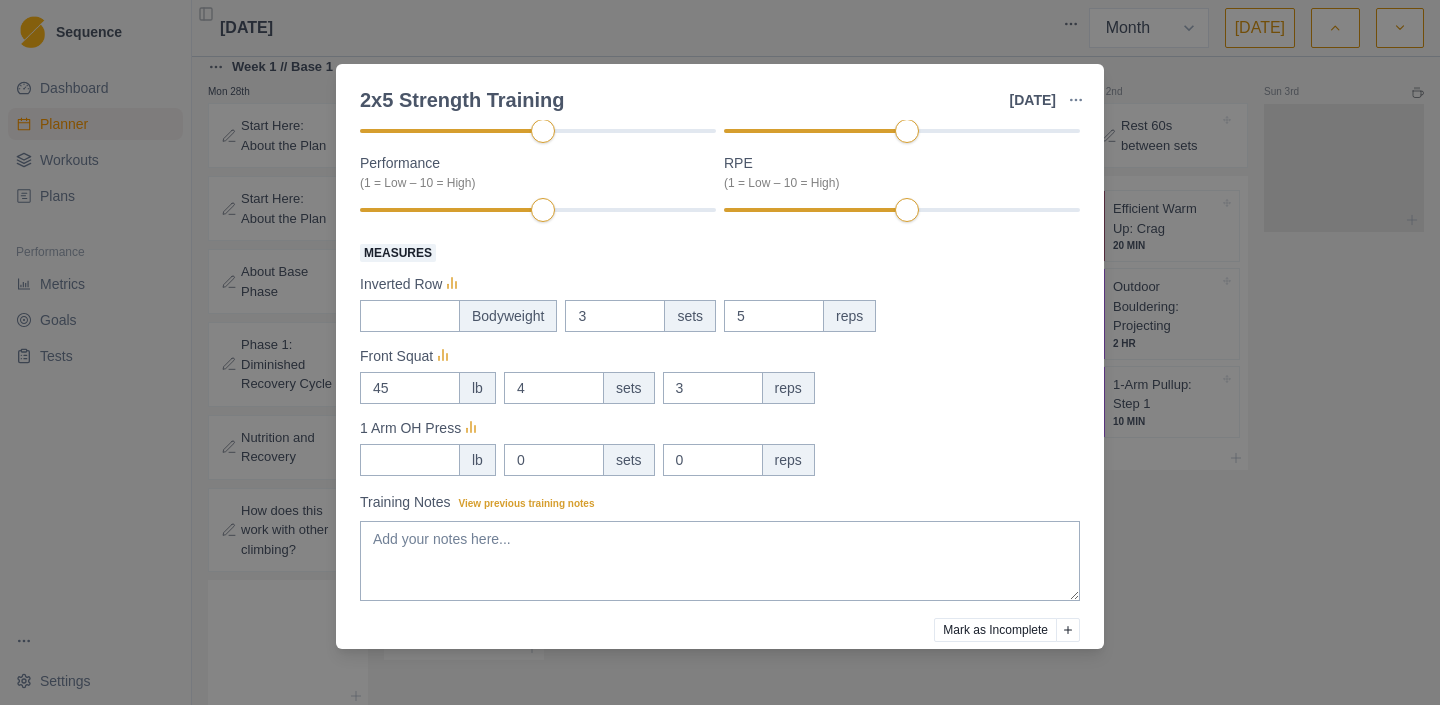 scroll, scrollTop: 353, scrollLeft: 0, axis: vertical 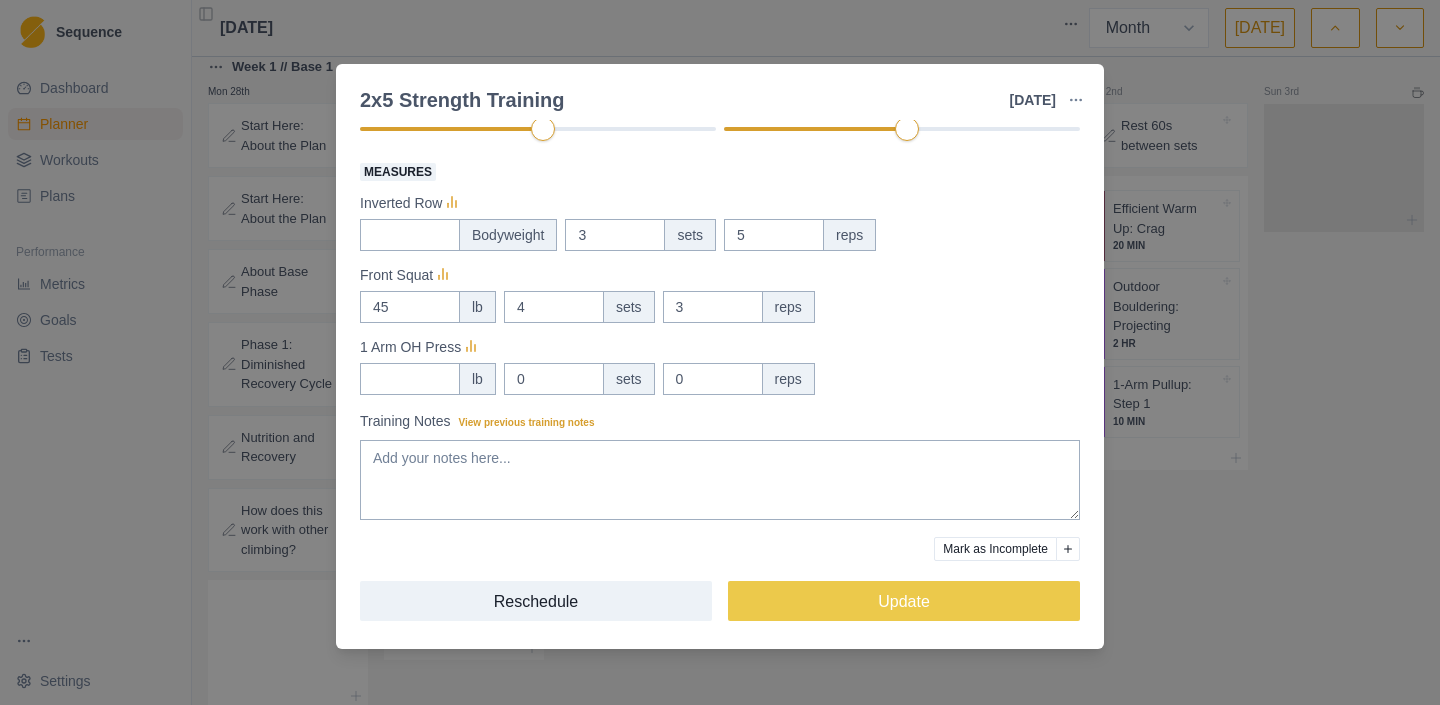 click on "Mark as Incomplete" at bounding box center [995, 549] 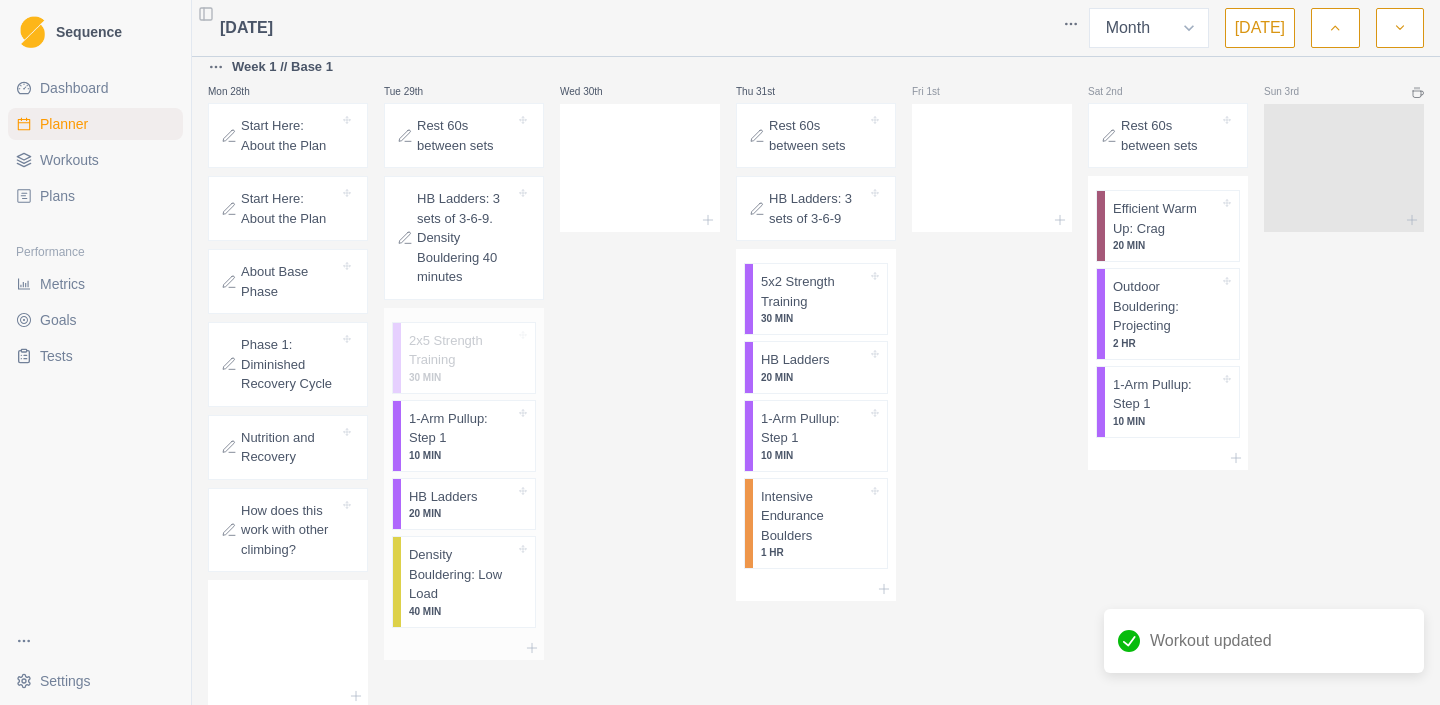 click on "20 MIN" at bounding box center (462, 513) 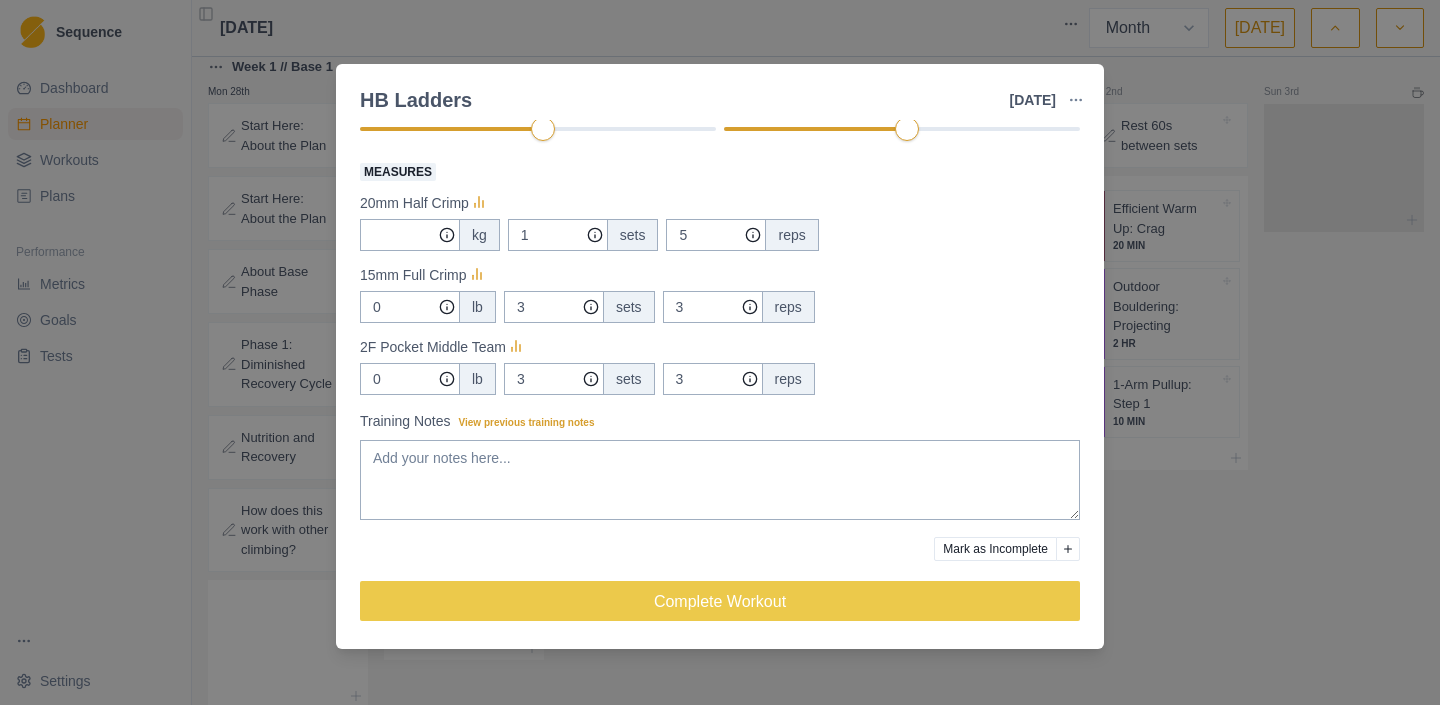 scroll, scrollTop: 0, scrollLeft: 0, axis: both 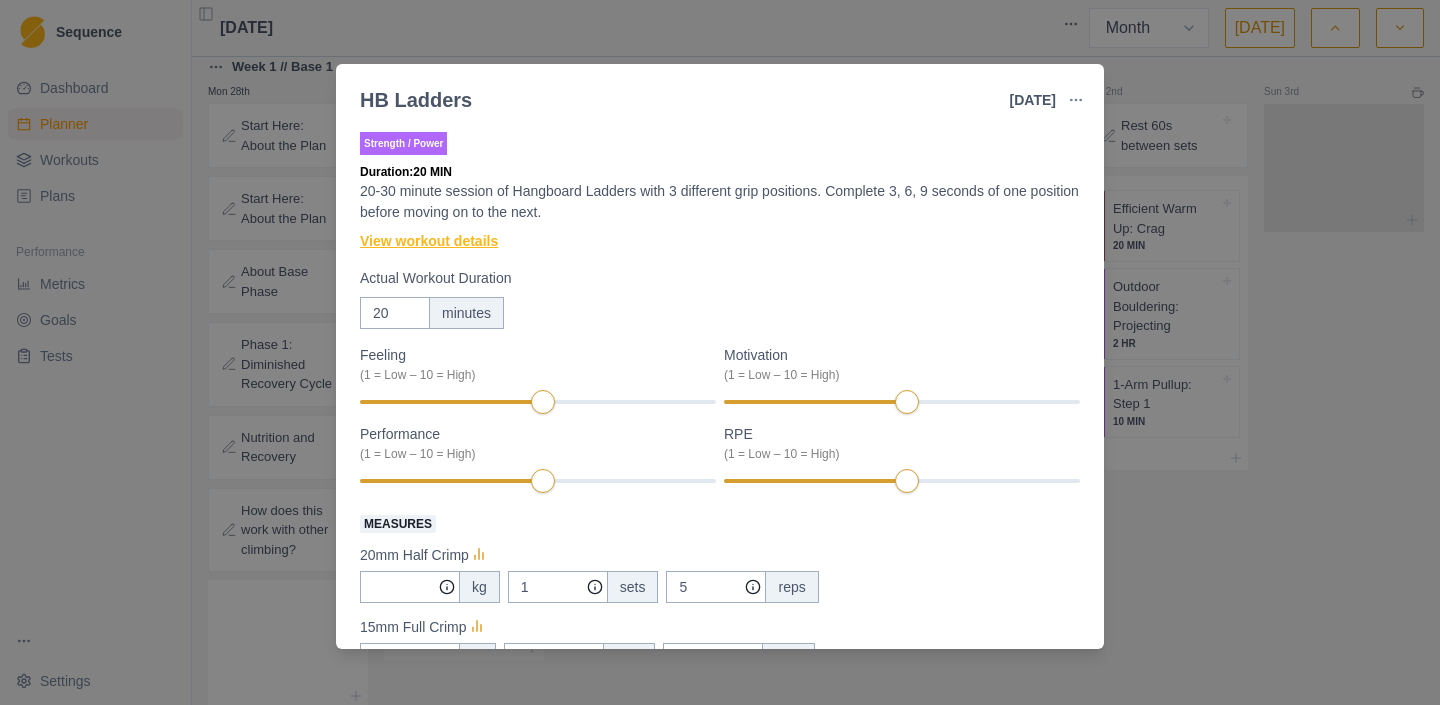 click on "View workout details" at bounding box center [429, 241] 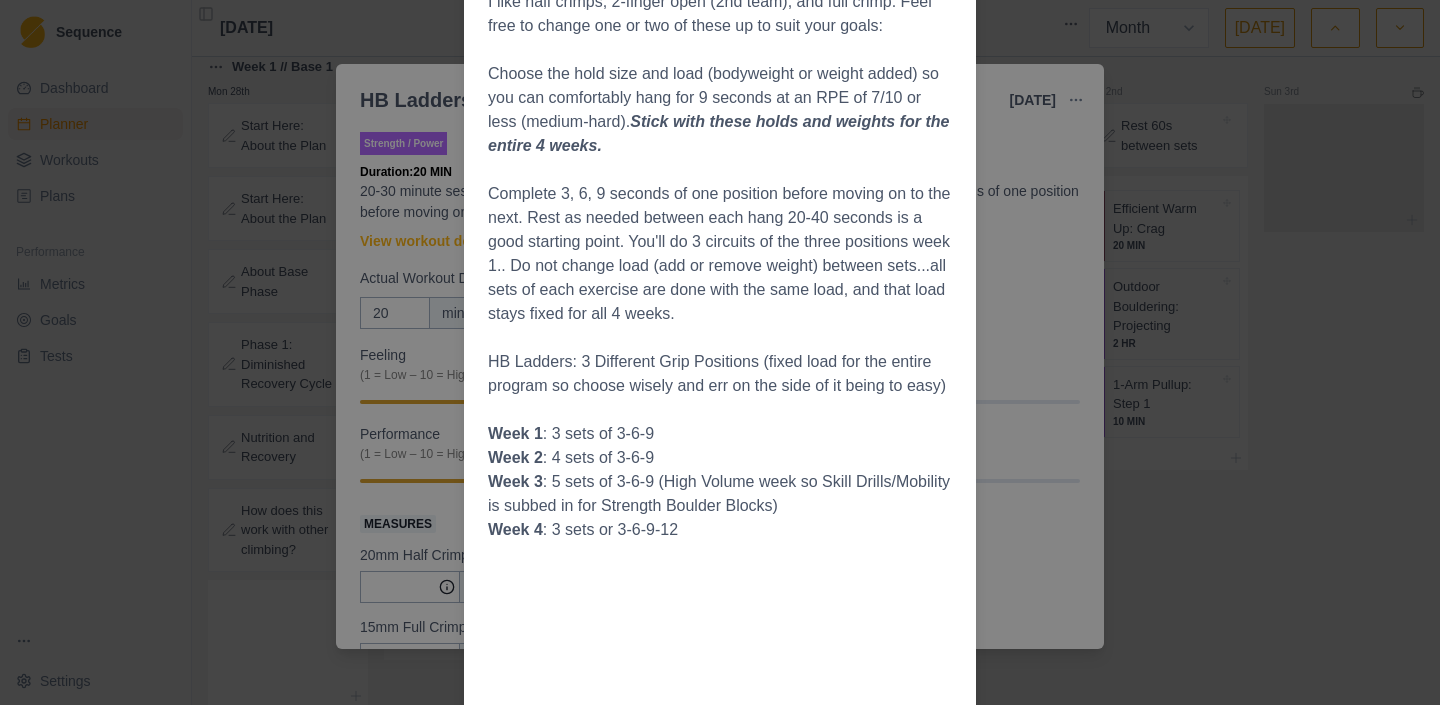 scroll, scrollTop: 75, scrollLeft: 0, axis: vertical 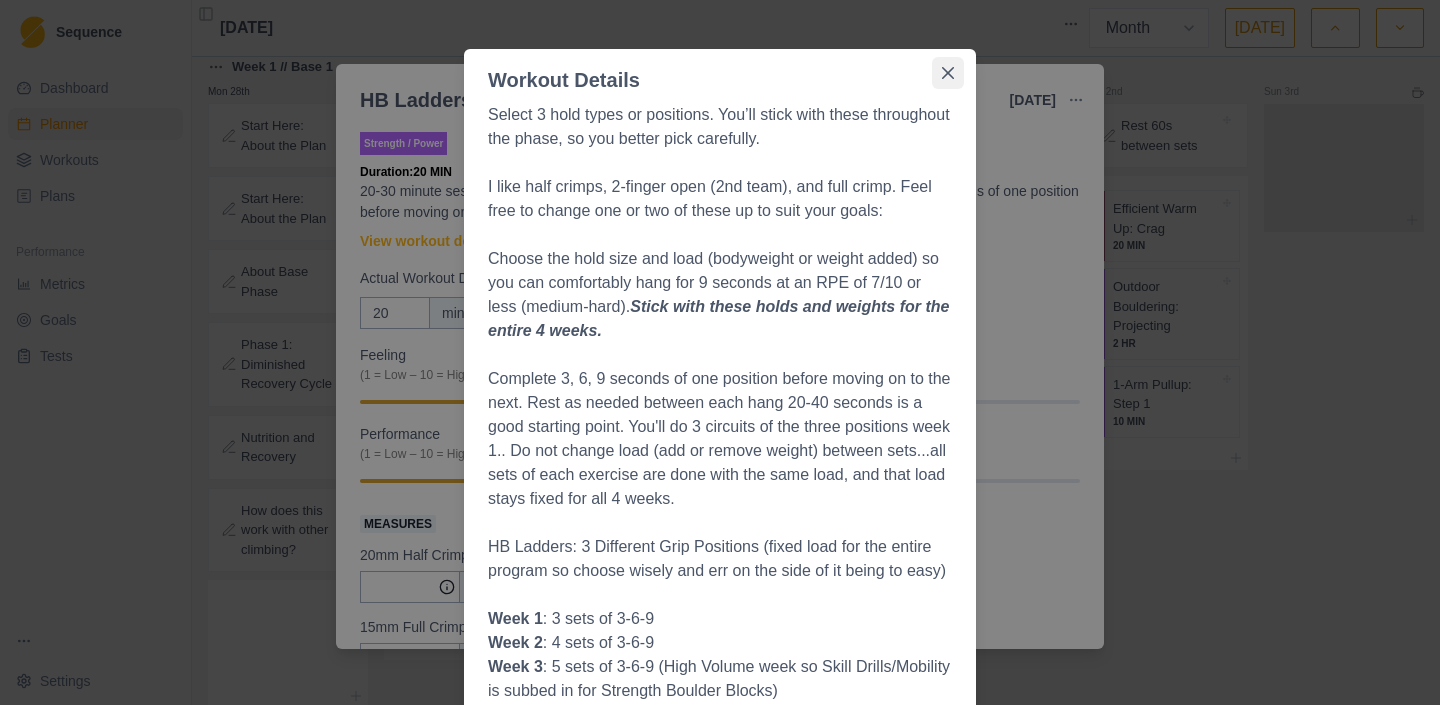 click at bounding box center [948, 73] 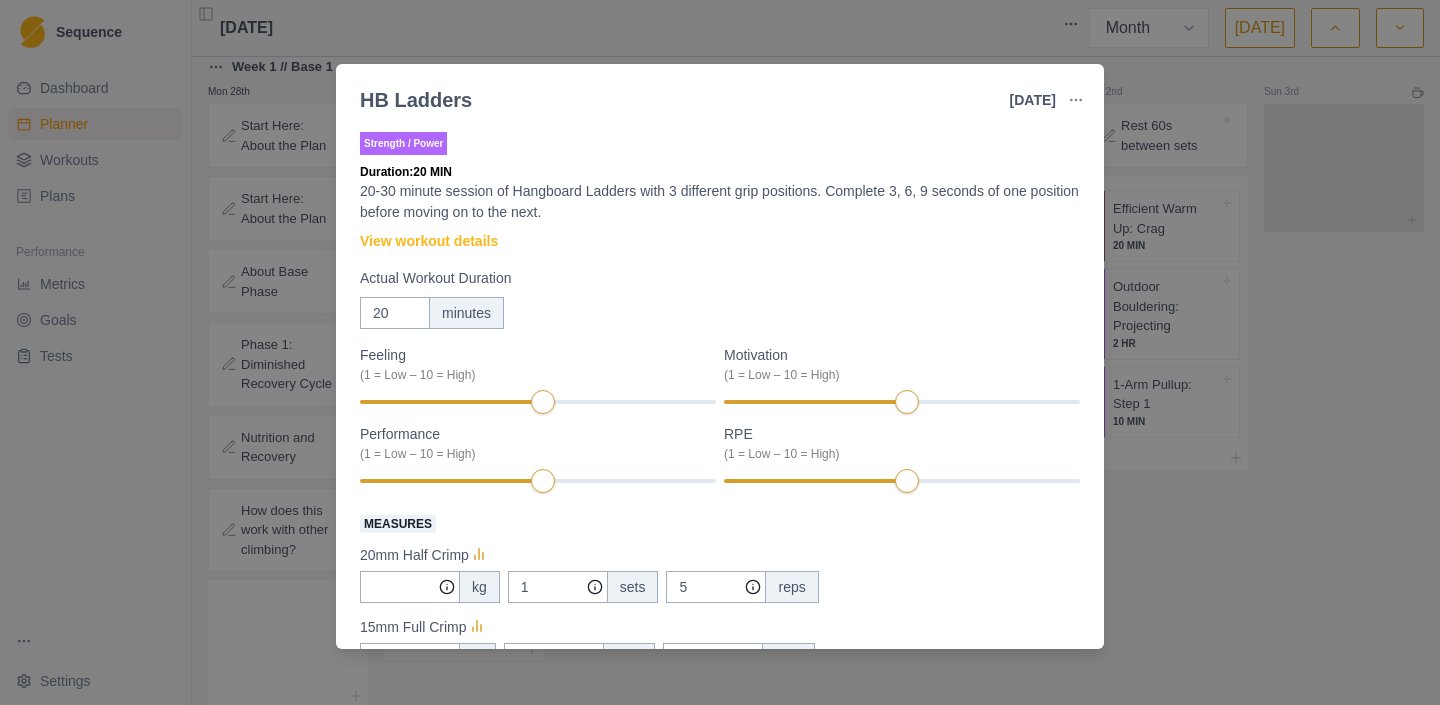 click on "HB Ladders [DATE] Link To Goal View Workout Metrics Edit Original Workout Reschedule Workout Remove From Schedule Strength / Power Duration:  20 MIN 20-30 minute session of Hangboard Ladders with 3 different grip positions. Complete 3, 6, 9 seconds of one position before moving on to the next. View workout details Actual Workout Duration 20 minutes Feeling (1 = Low – 10 = High) Motivation (1 = Low – 10 = High) Performance (1 = Low – 10 = High) RPE (1 = Low – 10 = High) Measures 20mm Half Crimp kg 1 sets 5 reps 15mm Full Crimp 0 lb 3 sets 3 reps 2F Pocket Middle Team 0 lb 3 sets 3 reps Training Notes View previous training notes Mark as Incomplete Complete Workout" at bounding box center [720, 352] 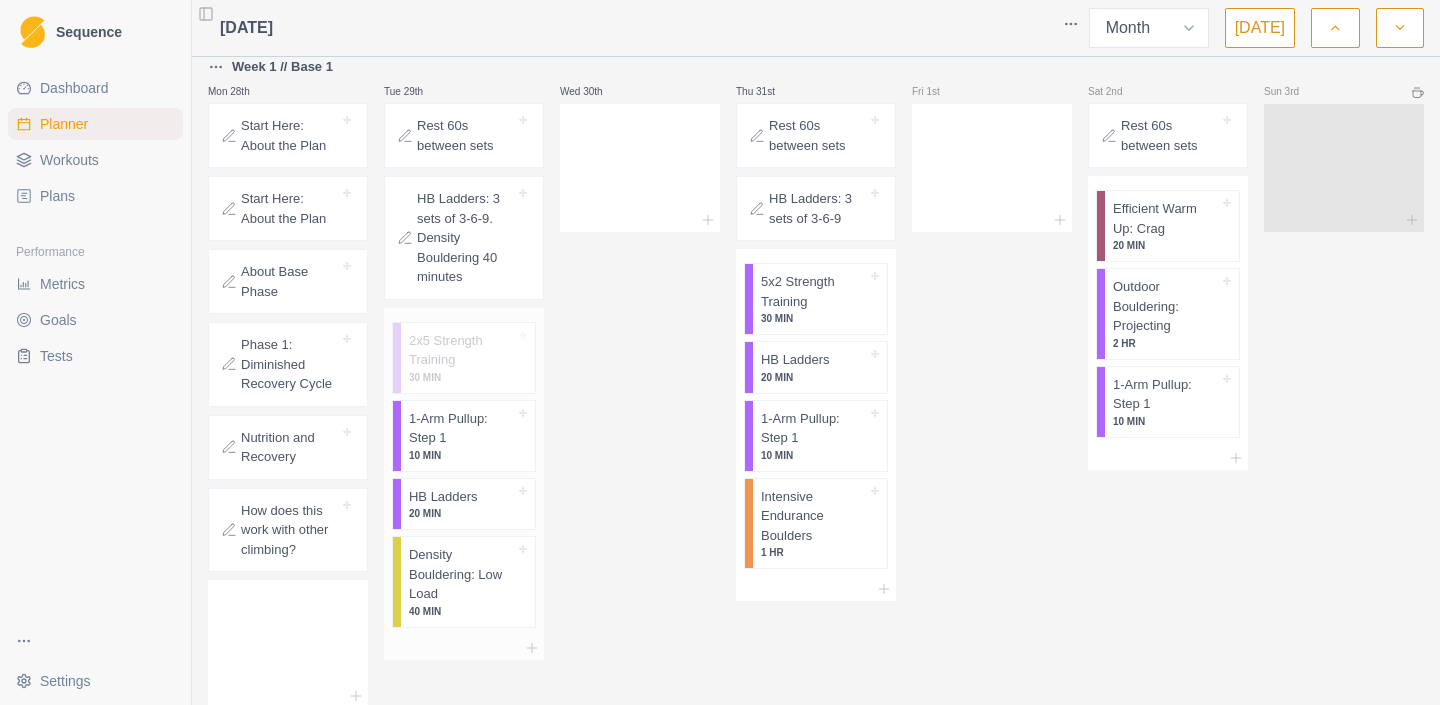 click on "1-Arm Pullup: Step 1" at bounding box center (462, 428) 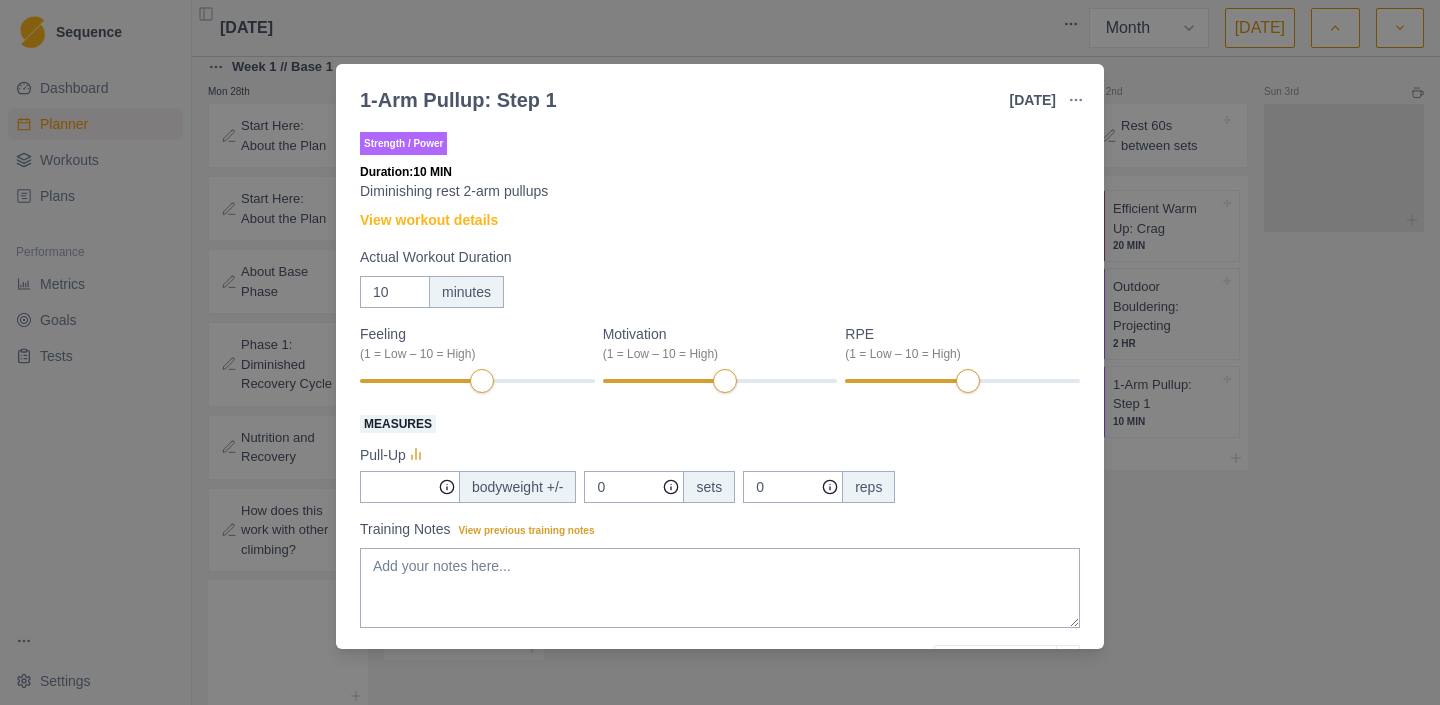 scroll, scrollTop: 12, scrollLeft: 0, axis: vertical 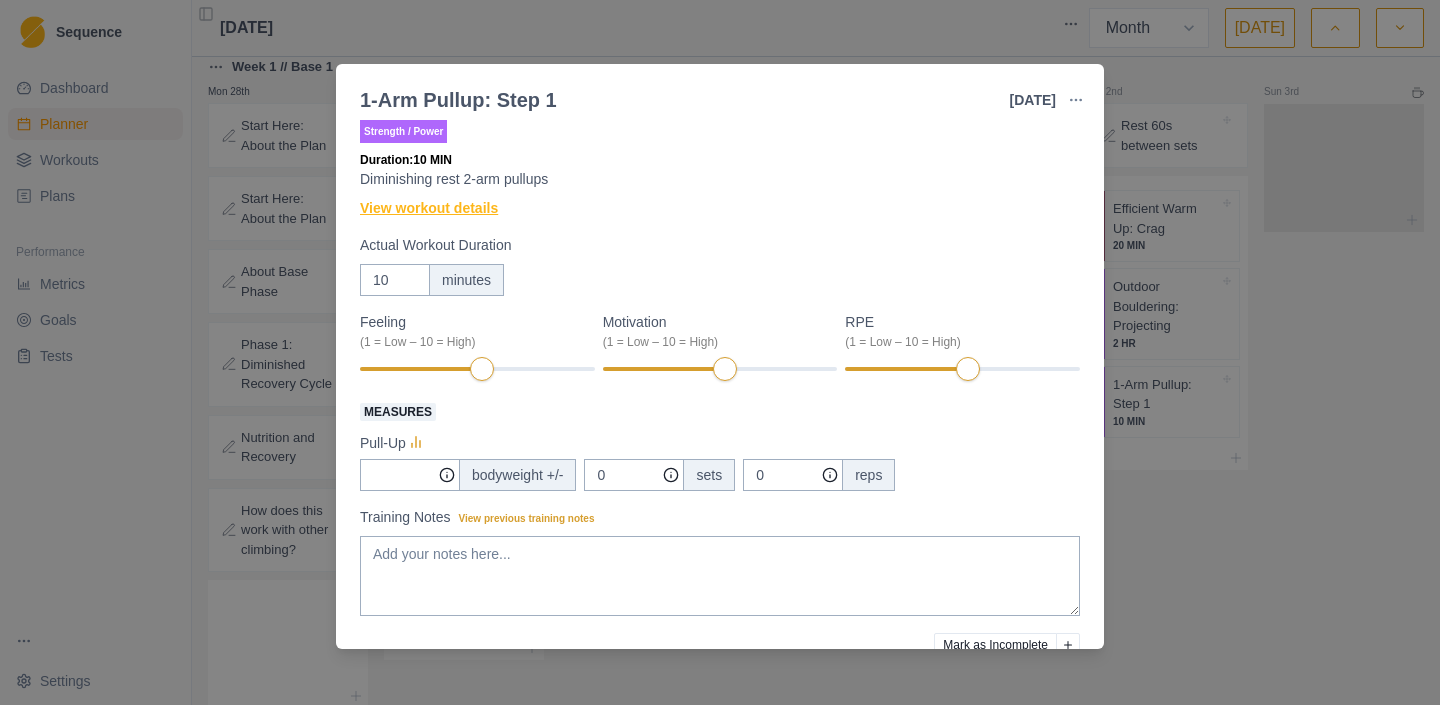 click on "View workout details" at bounding box center (429, 208) 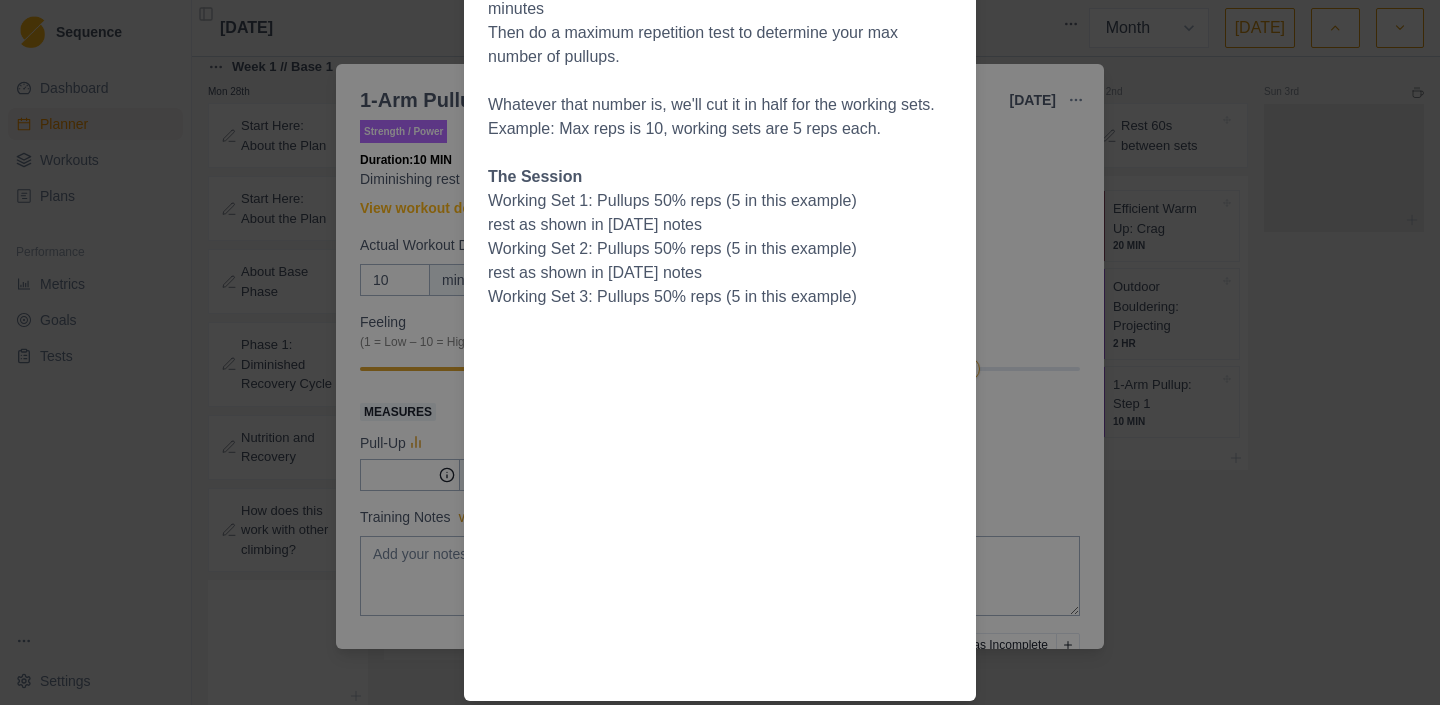 scroll, scrollTop: 0, scrollLeft: 0, axis: both 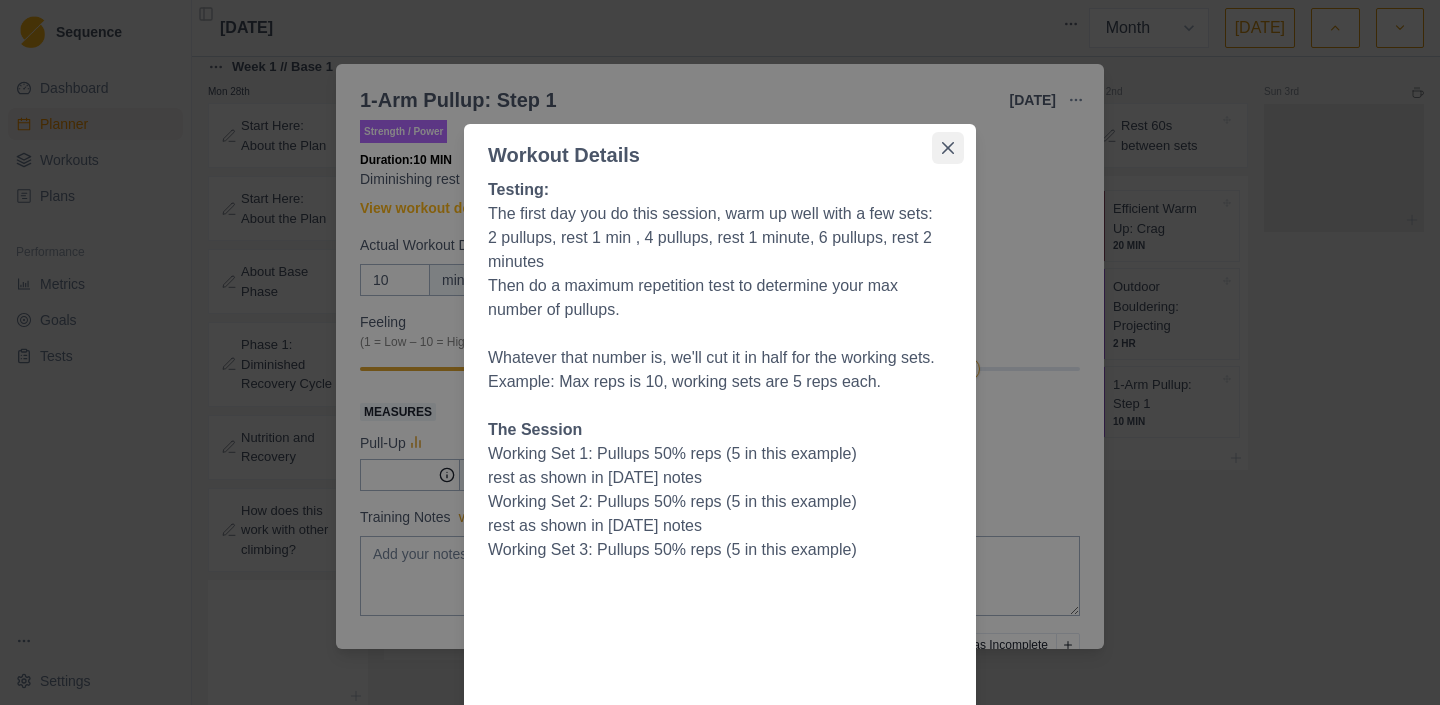 click at bounding box center [948, 148] 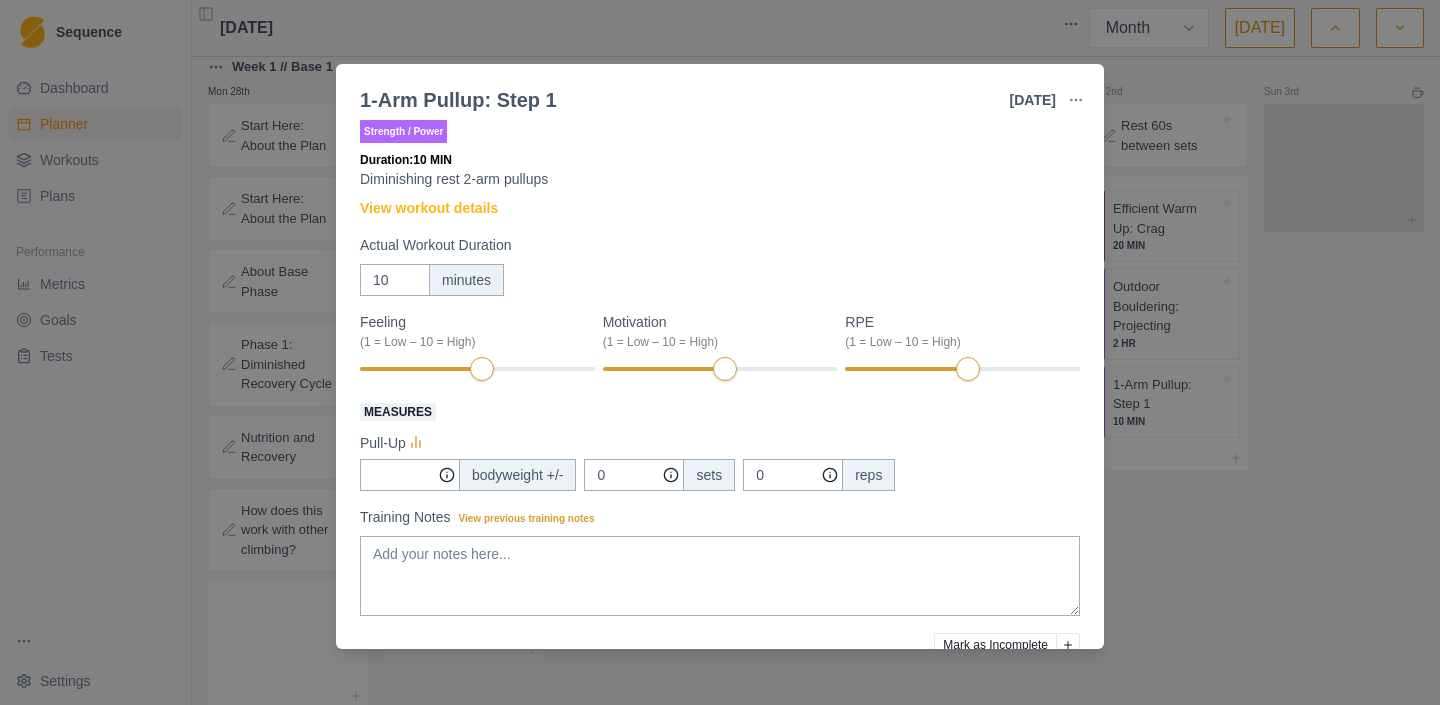 click at bounding box center (1076, 100) 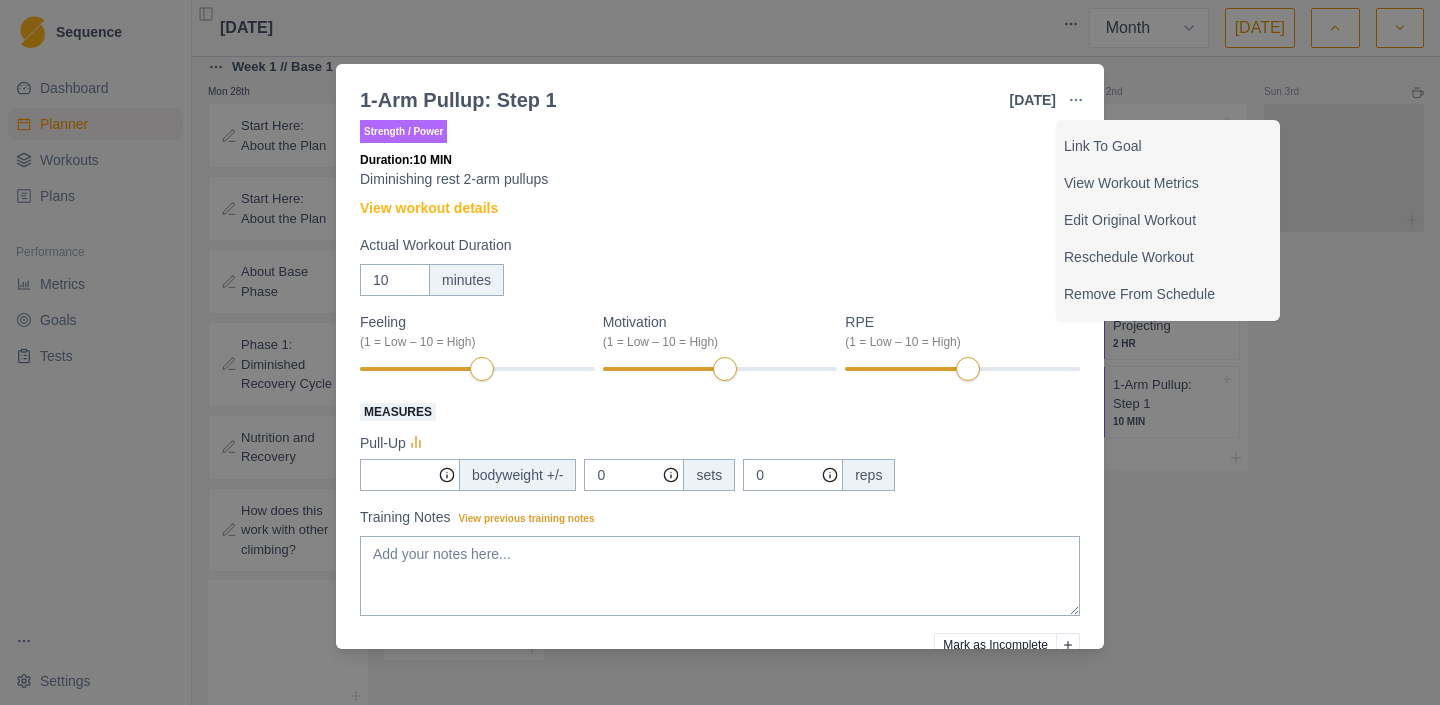 click at bounding box center (1076, 100) 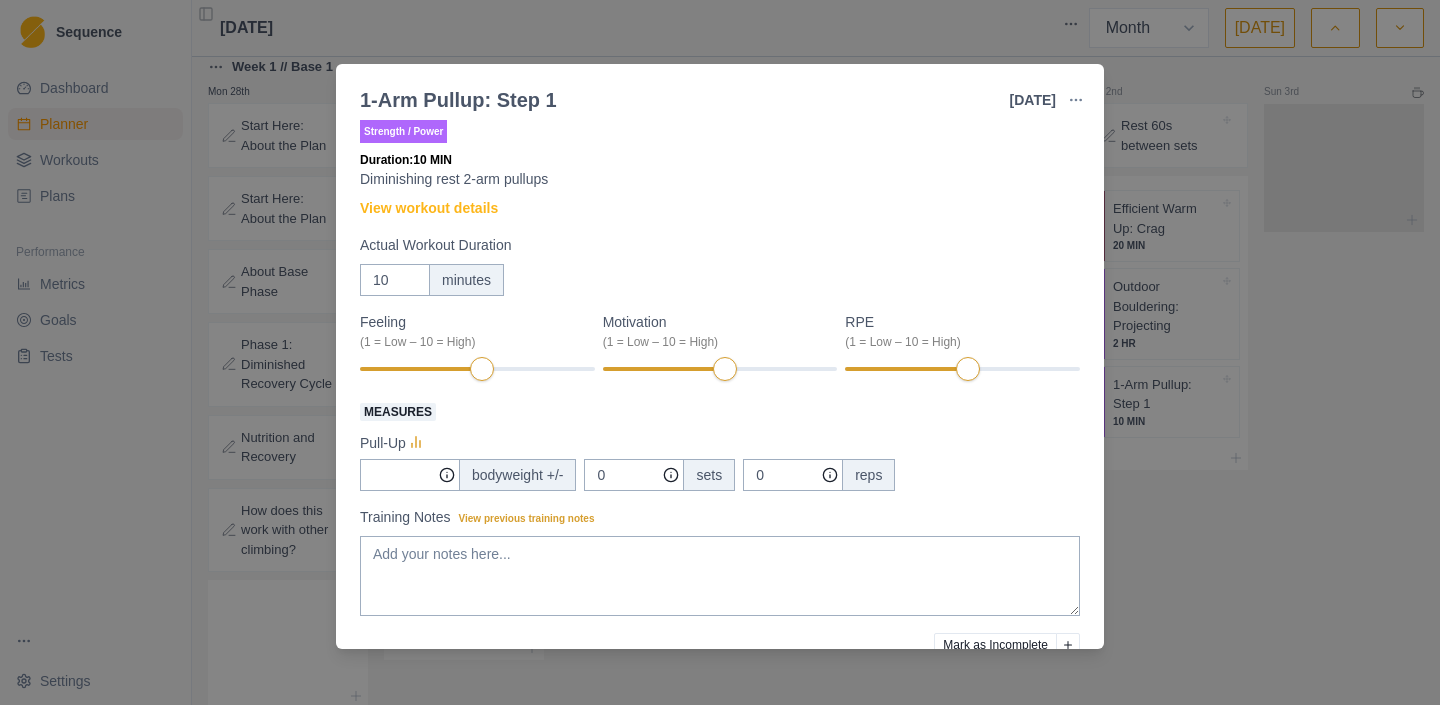 click on "1-Arm Pullup: Step 1 [DATE] Link To Goal View Workout Metrics Edit Original Workout Reschedule Workout Remove From Schedule Strength / Power Duration:  10 MIN Diminishing rest 2-arm pullups View workout details Actual Workout Duration 10 minutes Feeling (1 = Low – 10 = High) Motivation (1 = Low – 10 = High) RPE (1 = Low – 10 = High) Measures Pull-Up bodyweight +/- 0 sets 0 reps Training Notes View previous training notes Mark as Incomplete Complete Workout" at bounding box center [720, 352] 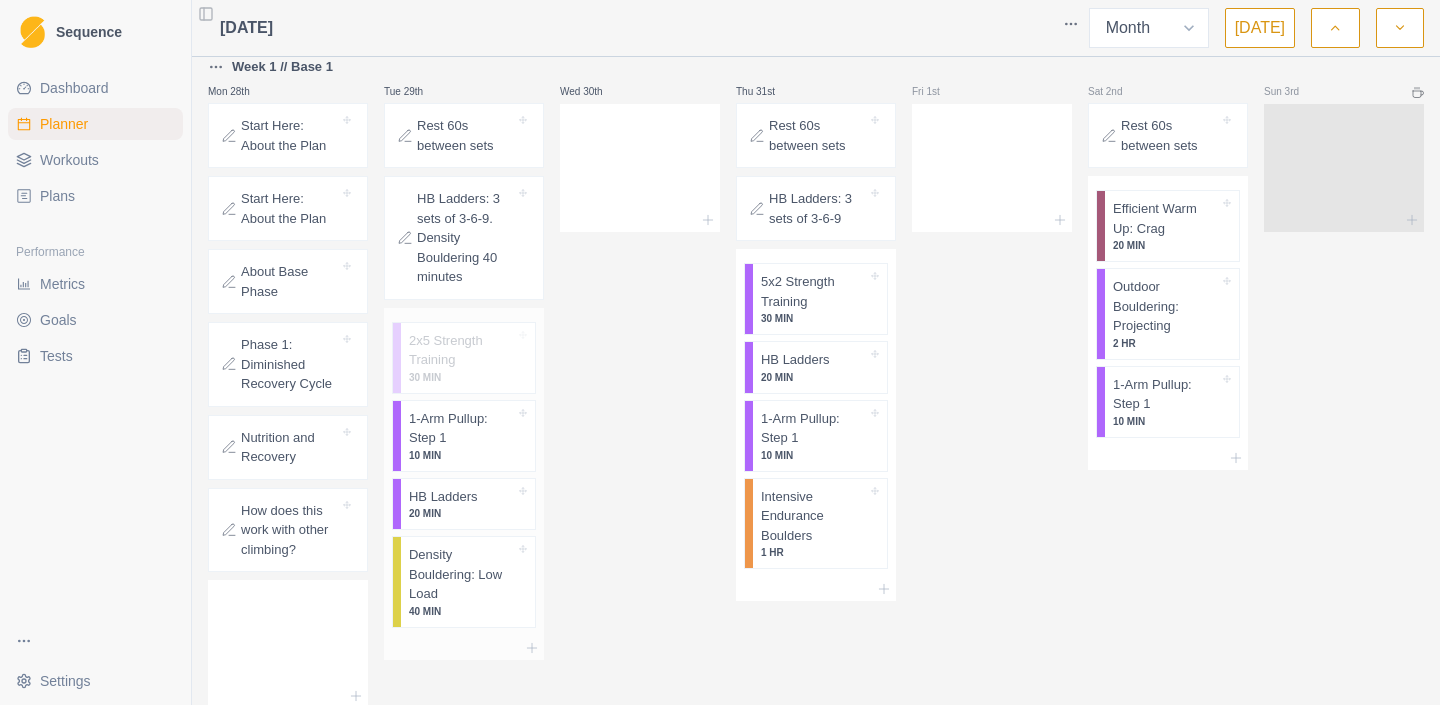 click on "1-Arm Pullup: Step 1" at bounding box center (462, 428) 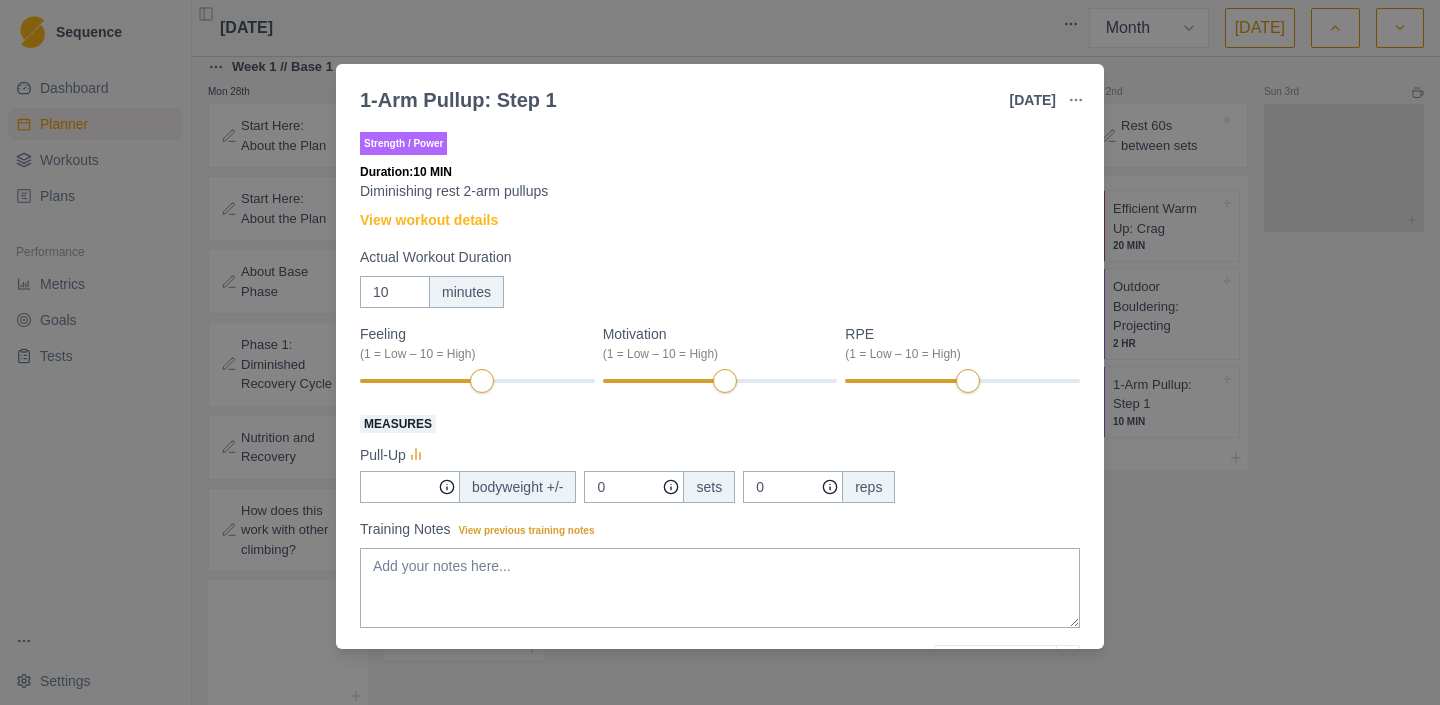 click on "1-Arm Pullup: Step 1 [DATE] Link To Goal View Workout Metrics Edit Original Workout Reschedule Workout Remove From Schedule Strength / Power Duration:  10 MIN Diminishing rest 2-arm pullups View workout details Actual Workout Duration 10 minutes Feeling (1 = Low – 10 = High) Motivation (1 = Low – 10 = High) RPE (1 = Low – 10 = High) Measures Pull-Up bodyweight +/- 0 sets 0 reps Training Notes View previous training notes Mark as Incomplete Complete Workout" at bounding box center (720, 352) 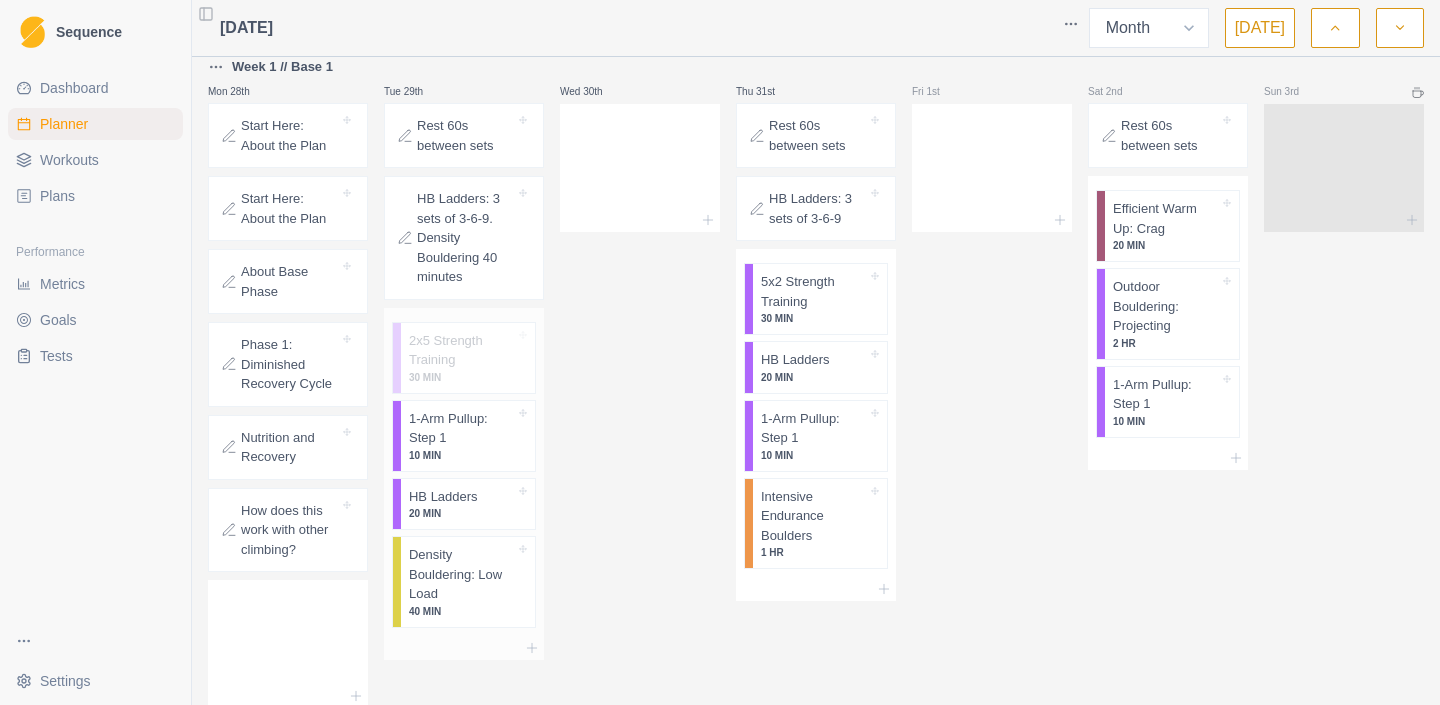 click on "HB Ladders 20 MIN" at bounding box center [468, 504] 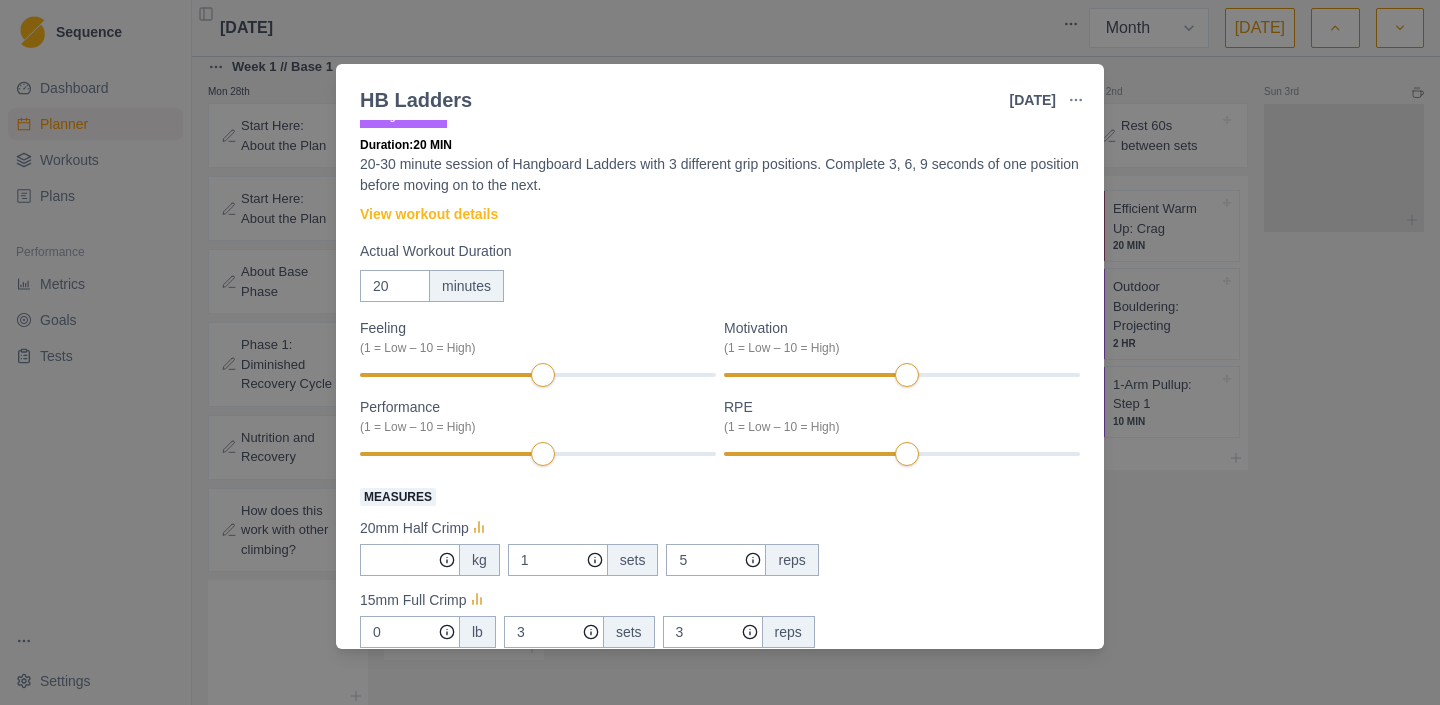 scroll, scrollTop: 28, scrollLeft: 0, axis: vertical 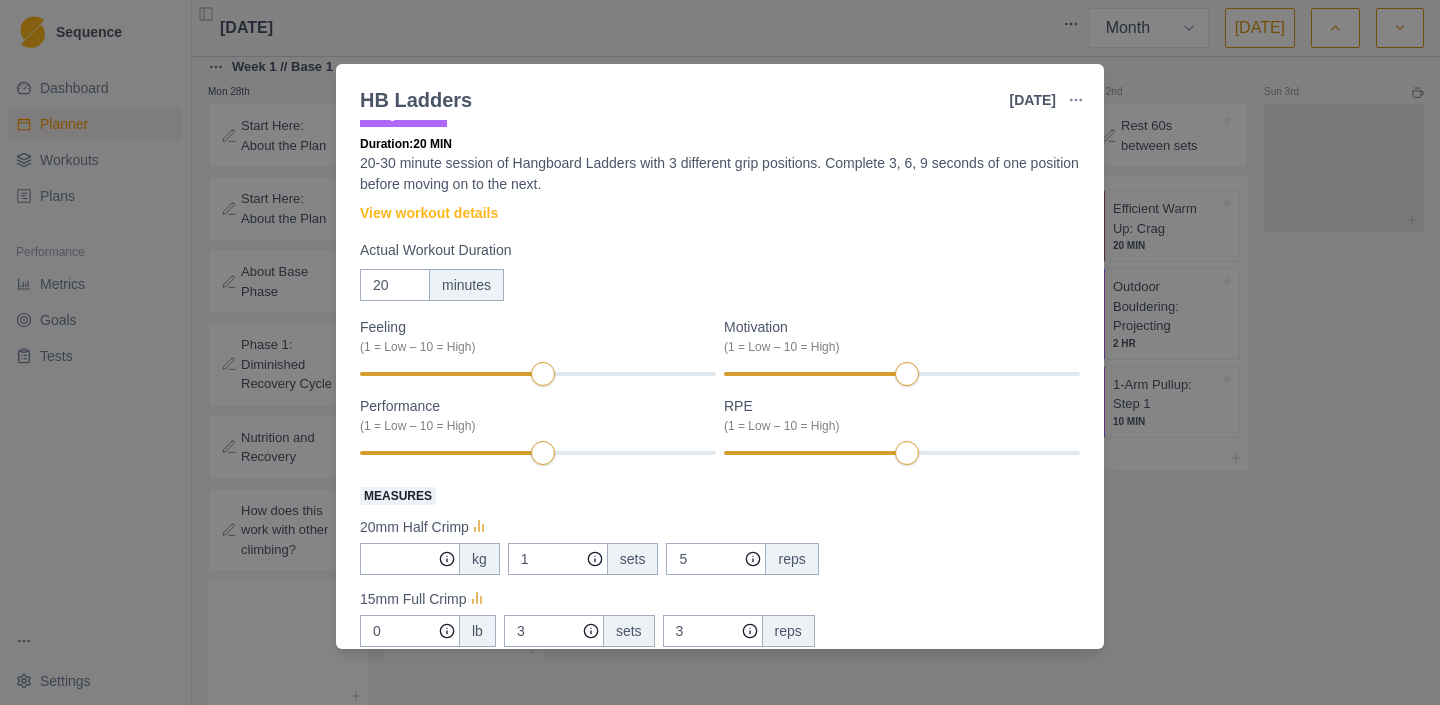 click on "HB Ladders [DATE] Link To Goal View Workout Metrics Edit Original Workout Reschedule Workout Remove From Schedule Strength / Power Duration:  20 MIN 20-30 minute session of Hangboard Ladders with 3 different grip positions. Complete 3, 6, 9 seconds of one position before moving on to the next. View workout details Actual Workout Duration 20 minutes Feeling (1 = Low – 10 = High) Motivation (1 = Low – 10 = High) Performance (1 = Low – 10 = High) RPE (1 = Low – 10 = High) Measures 20mm Half Crimp kg 1 sets 5 reps 15mm Full Crimp 0 lb 3 sets 3 reps 2F Pocket Middle Team 0 lb 3 sets 3 reps Training Notes View previous training notes Mark as Incomplete Complete Workout" at bounding box center [720, 352] 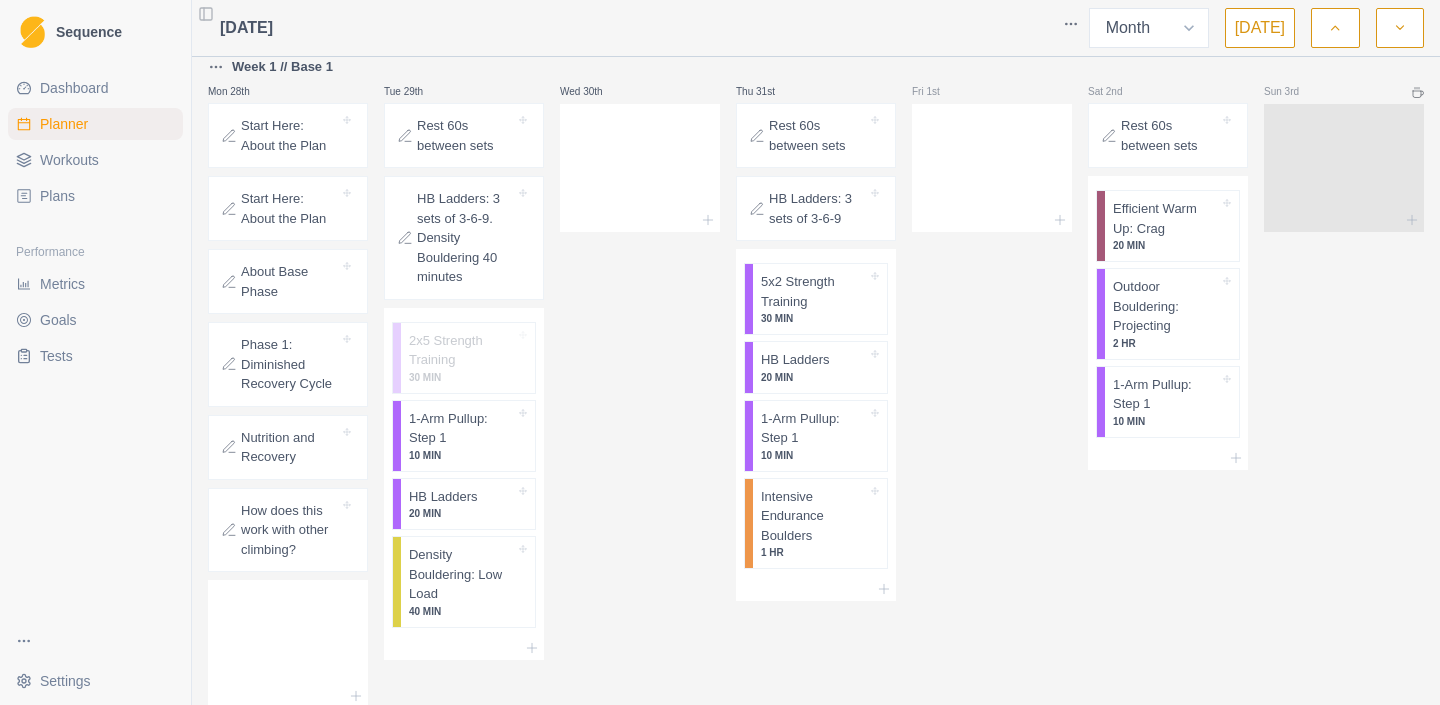 click on "HB Ladders: 3 sets of 3-6-9.  Density Bouldering 40 minutes" at bounding box center (466, 238) 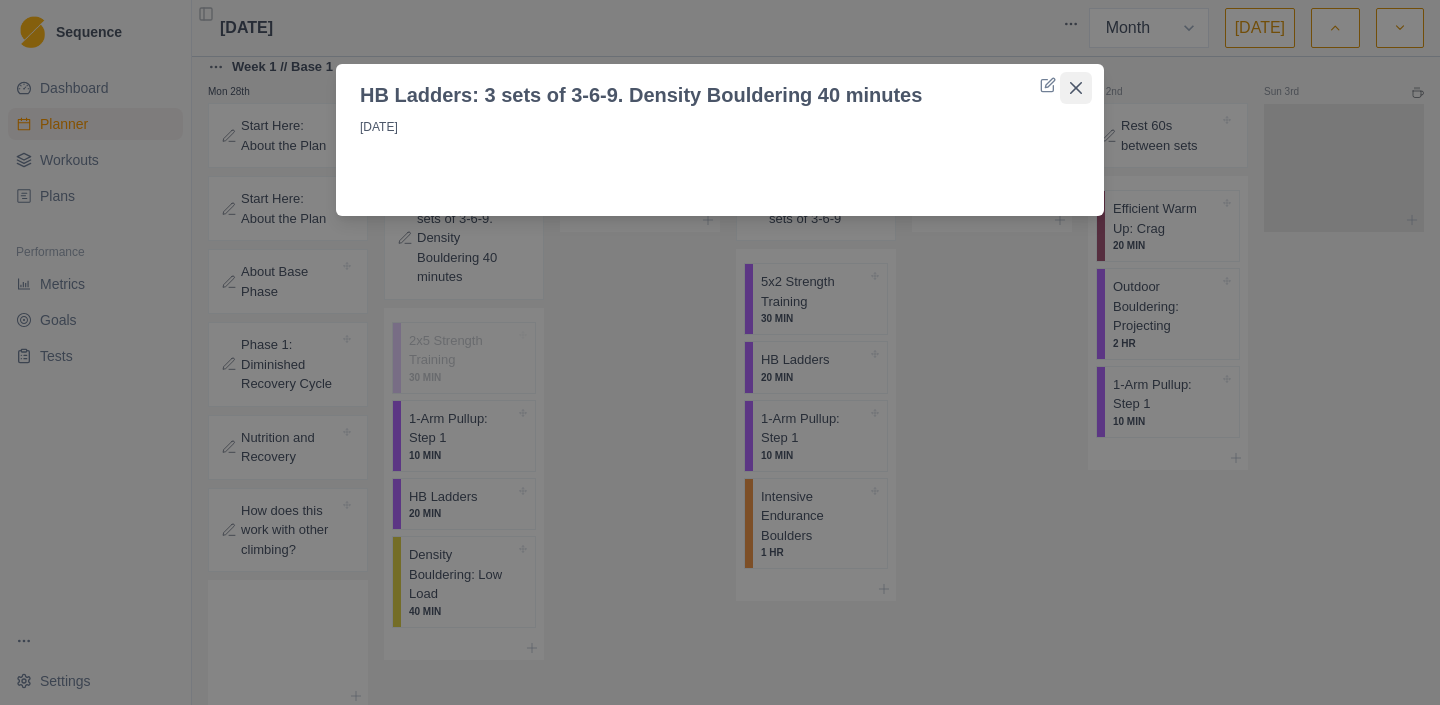 click at bounding box center (1076, 88) 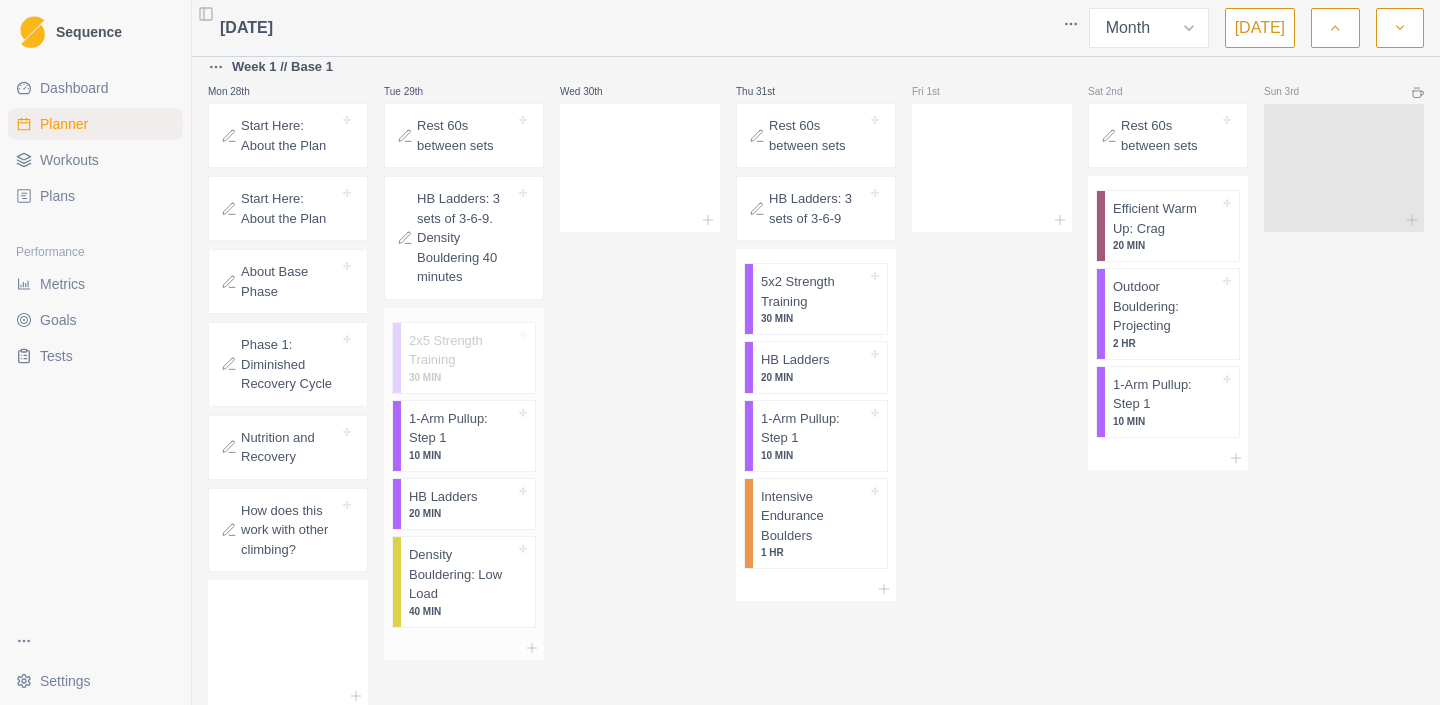 click on "20 MIN" at bounding box center [462, 513] 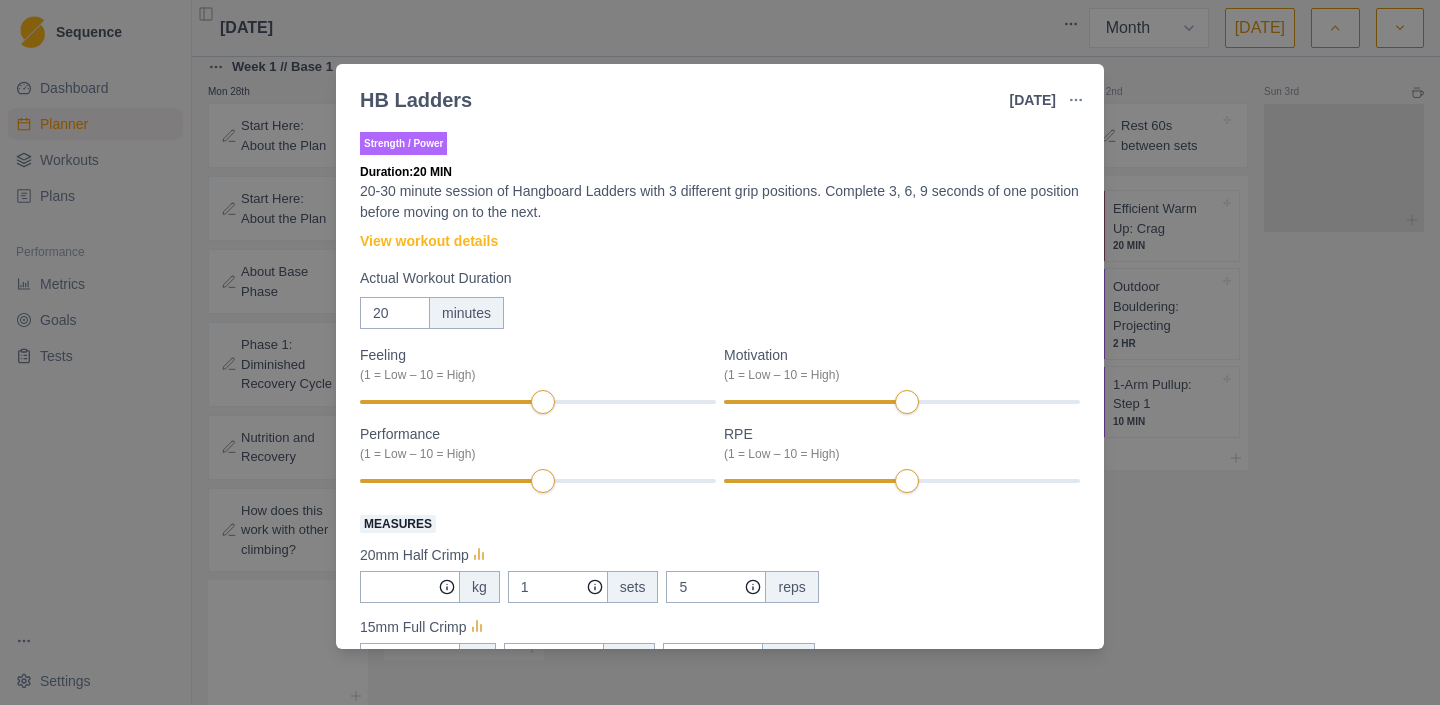 click on "HB Ladders [DATE] Link To Goal View Workout Metrics Edit Original Workout Reschedule Workout Remove From Schedule Strength / Power Duration:  20 MIN 20-30 minute session of Hangboard Ladders with 3 different grip positions. Complete 3, 6, 9 seconds of one position before moving on to the next. View workout details Actual Workout Duration 20 minutes Feeling (1 = Low – 10 = High) Motivation (1 = Low – 10 = High) Performance (1 = Low – 10 = High) RPE (1 = Low – 10 = High) Measures 20mm Half Crimp kg 1 sets 5 reps 15mm Full Crimp 0 lb 3 sets 3 reps 2F Pocket Middle Team 0 lb 3 sets 3 reps Training Notes View previous training notes Mark as Incomplete Complete Workout" at bounding box center (720, 352) 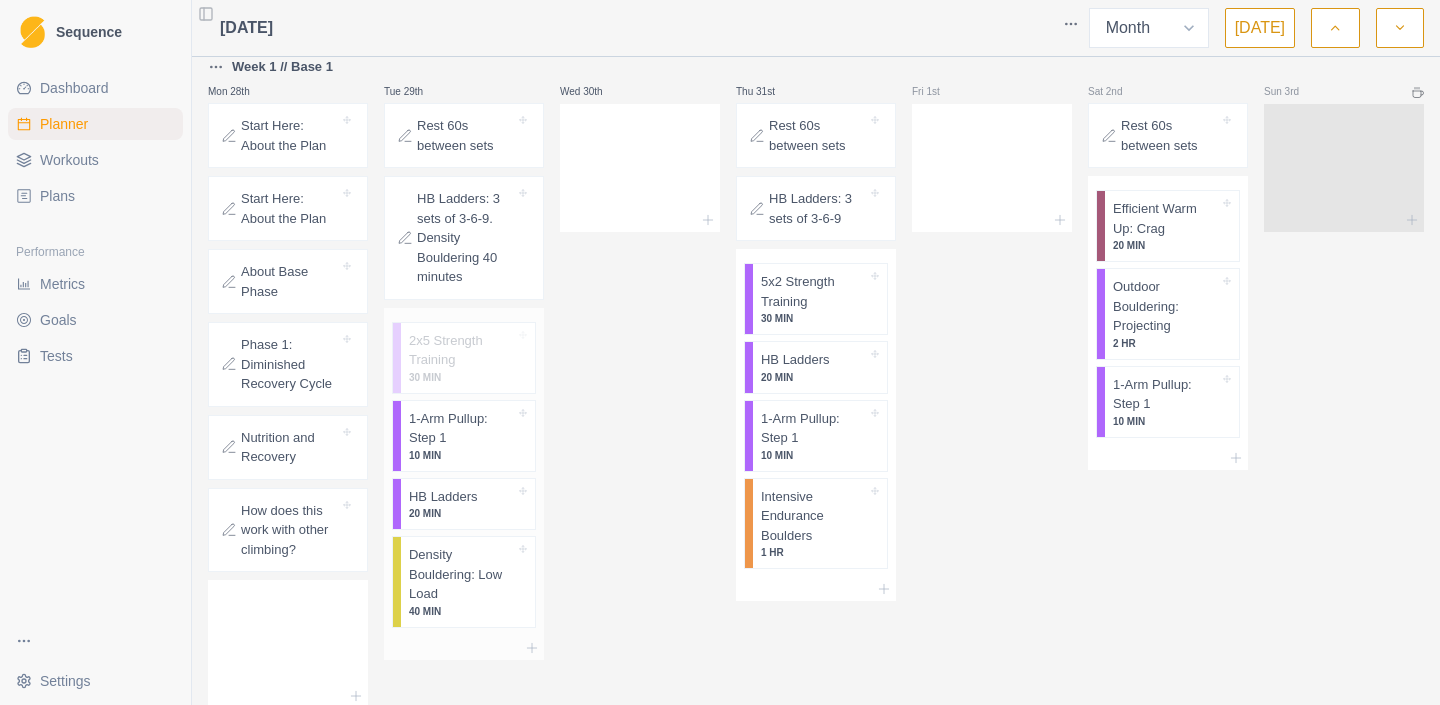 click on "Density Bouldering: Low Load" at bounding box center [462, 574] 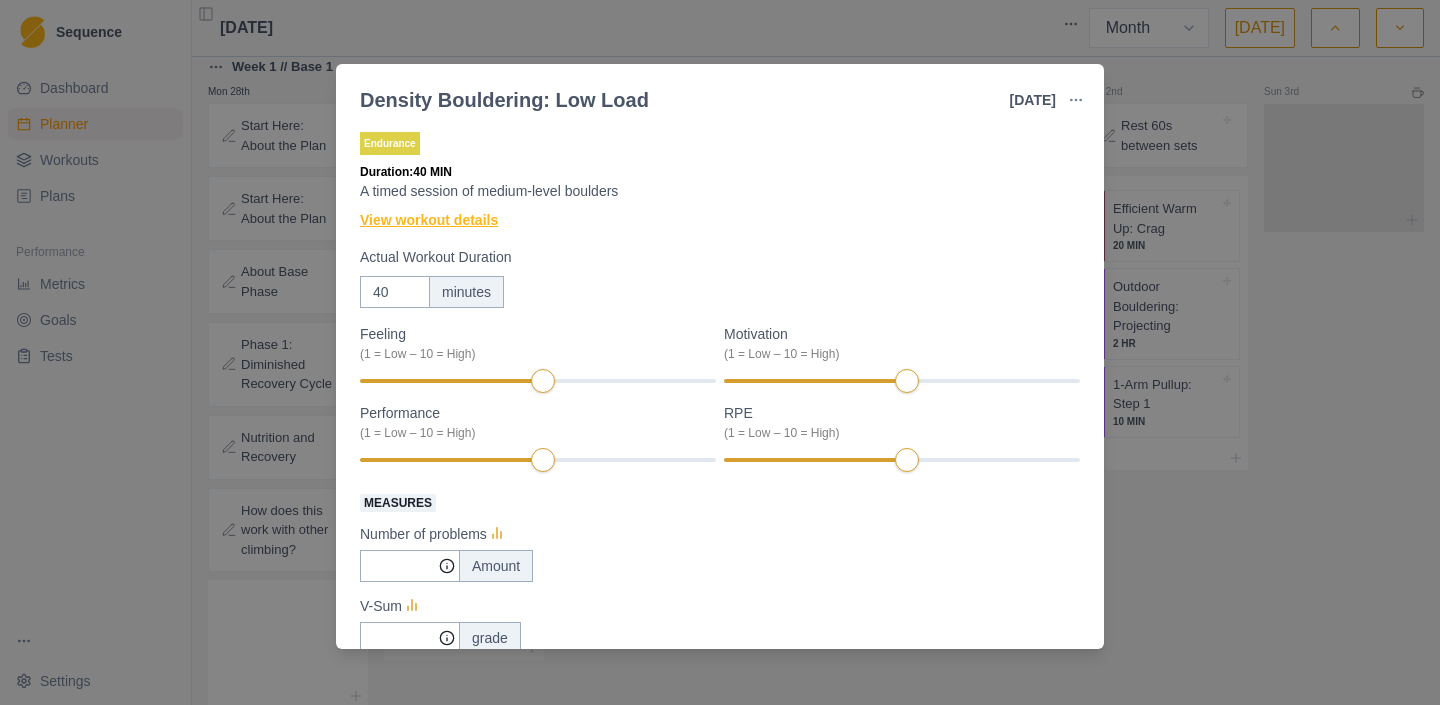 click on "View workout details" at bounding box center (429, 220) 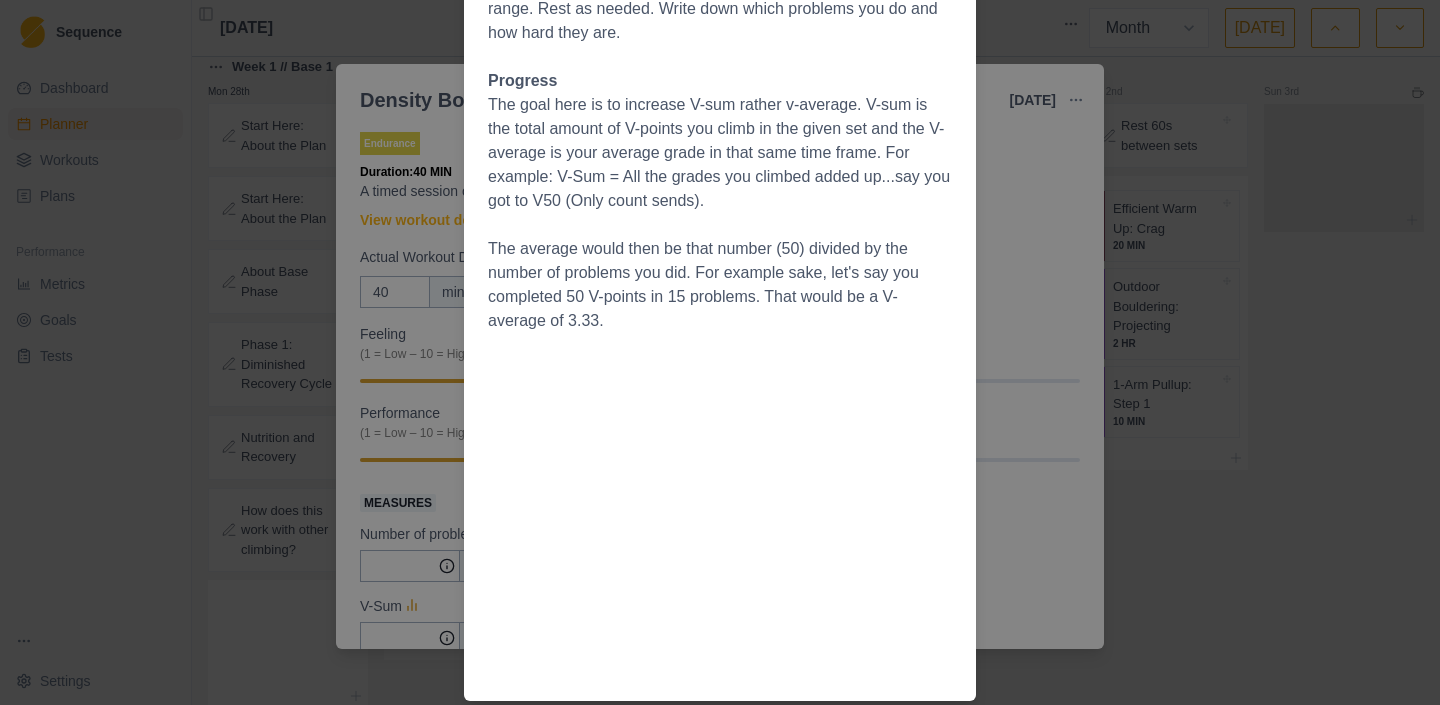 scroll, scrollTop: 0, scrollLeft: 0, axis: both 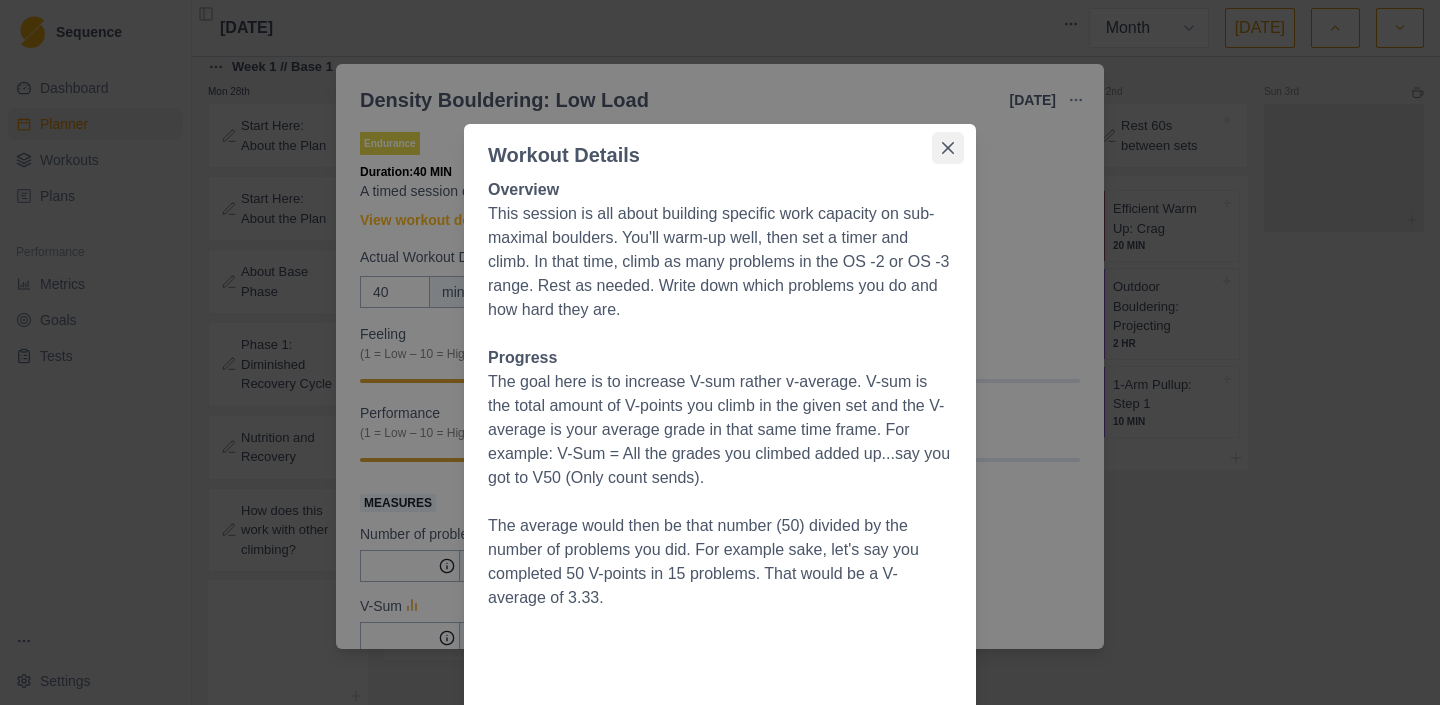 click at bounding box center [948, 148] 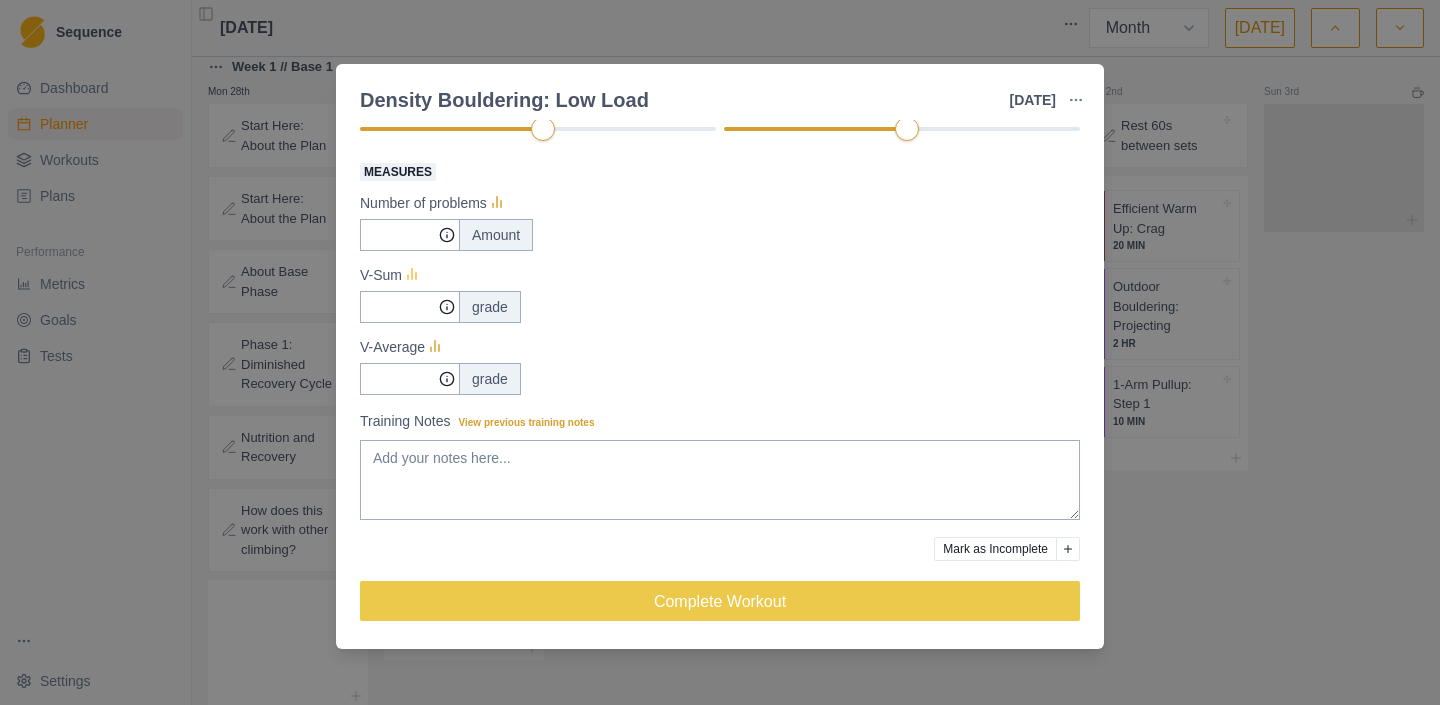 scroll, scrollTop: 0, scrollLeft: 0, axis: both 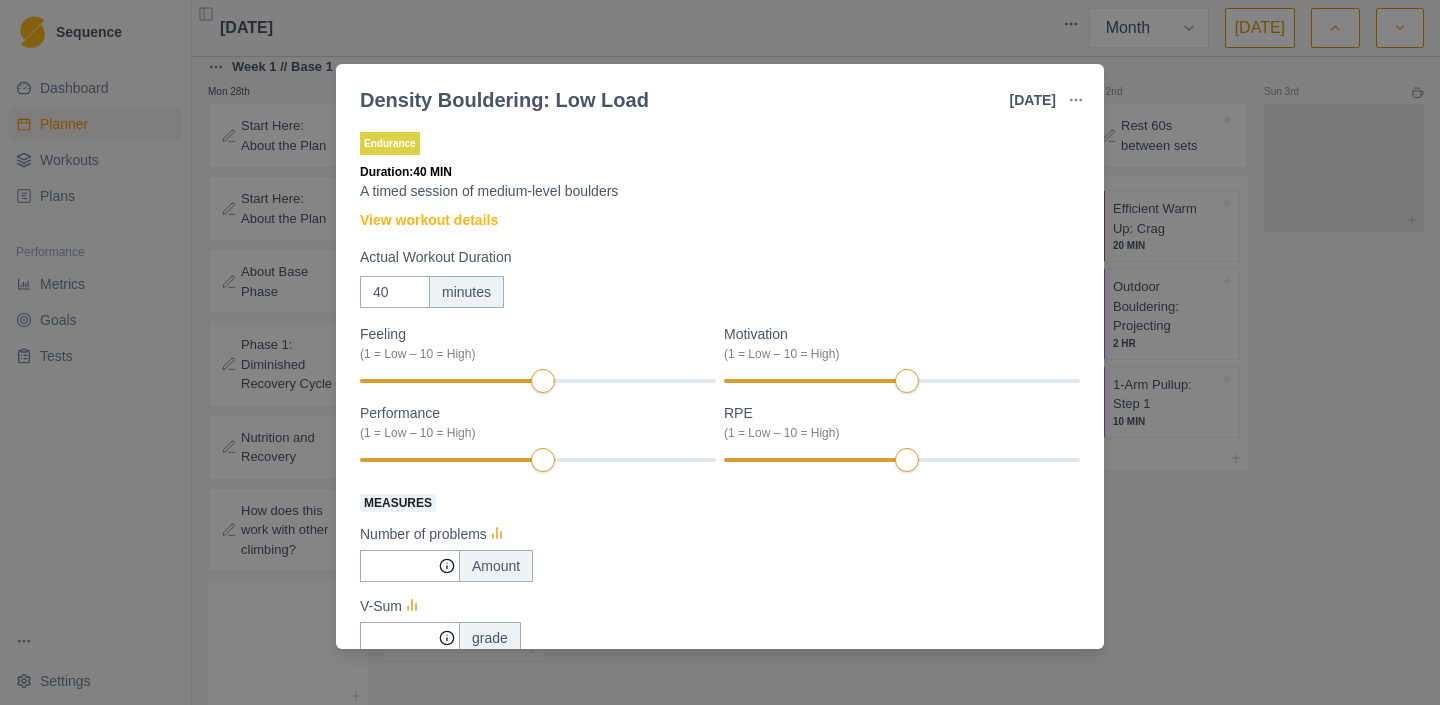 click on "Density Bouldering: Low Load [DATE] Link To Goal View Workout Metrics Edit Original Workout Reschedule Workout Remove From Schedule Endurance Duration:  40 MIN A timed session of medium-level boulders View workout details Actual Workout Duration 40 minutes Feeling (1 = Low – 10 = High) Motivation (1 = Low – 10 = High) Performance (1 = Low – 10 = High) RPE (1 = Low – 10 = High) Measures Number of problems Amount V-Sum grade V-Average grade Training Notes View previous training notes Mark as Incomplete Complete Workout" at bounding box center [720, 352] 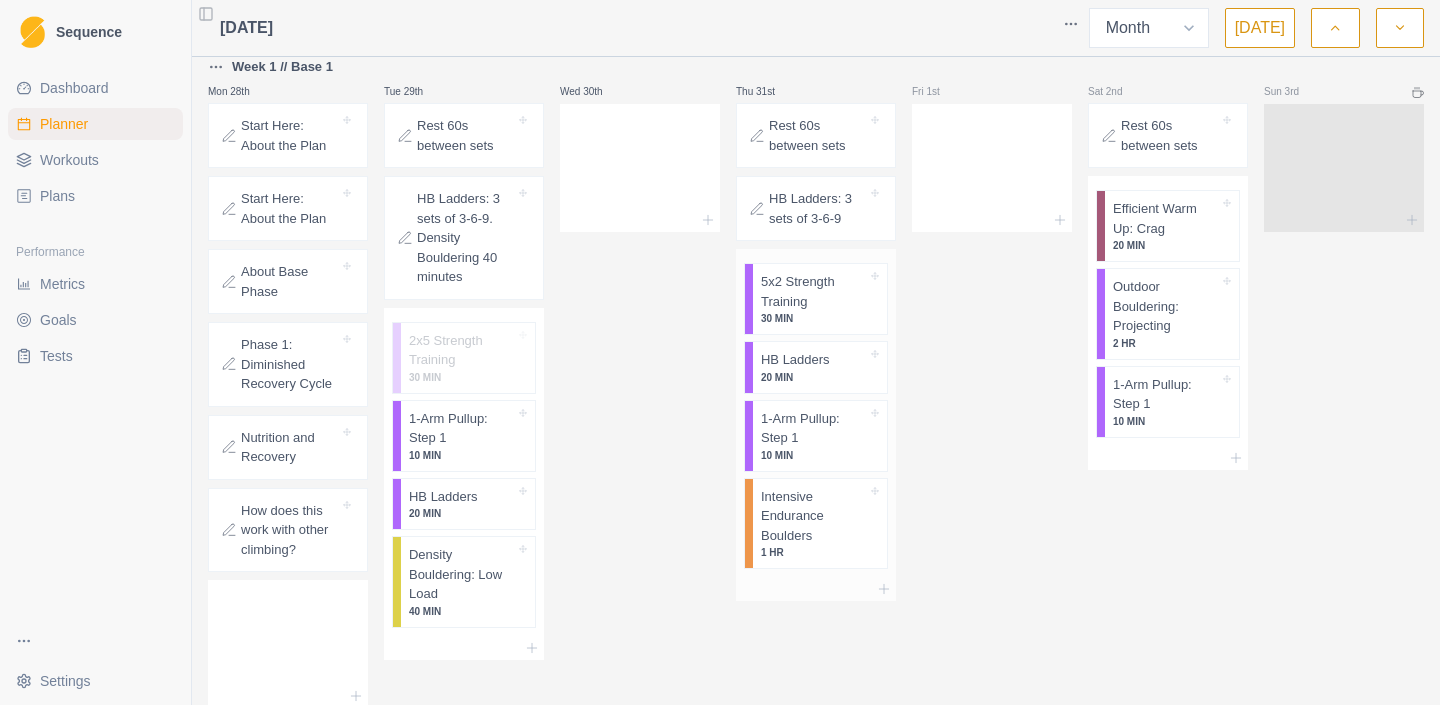 click on "Intensive Endurance Boulders" at bounding box center (814, 516) 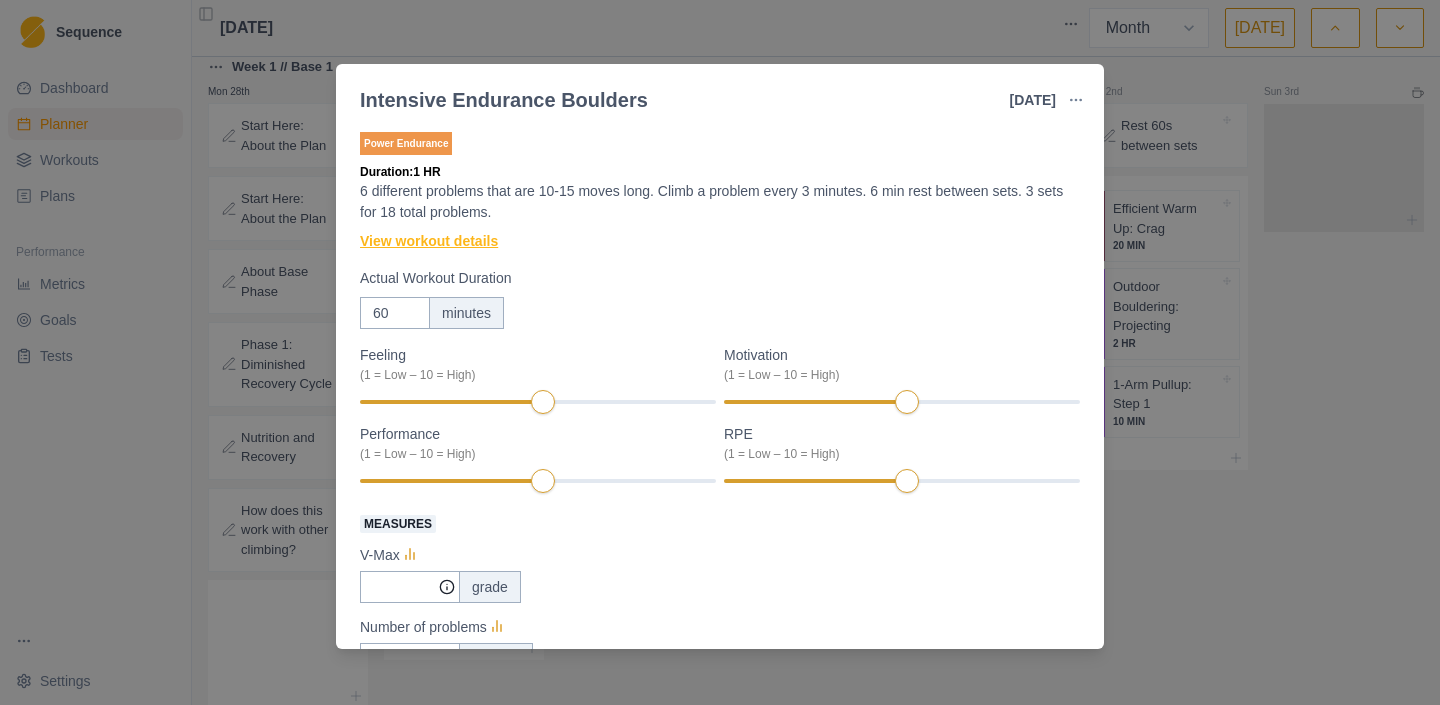 click on "View workout details" at bounding box center [429, 241] 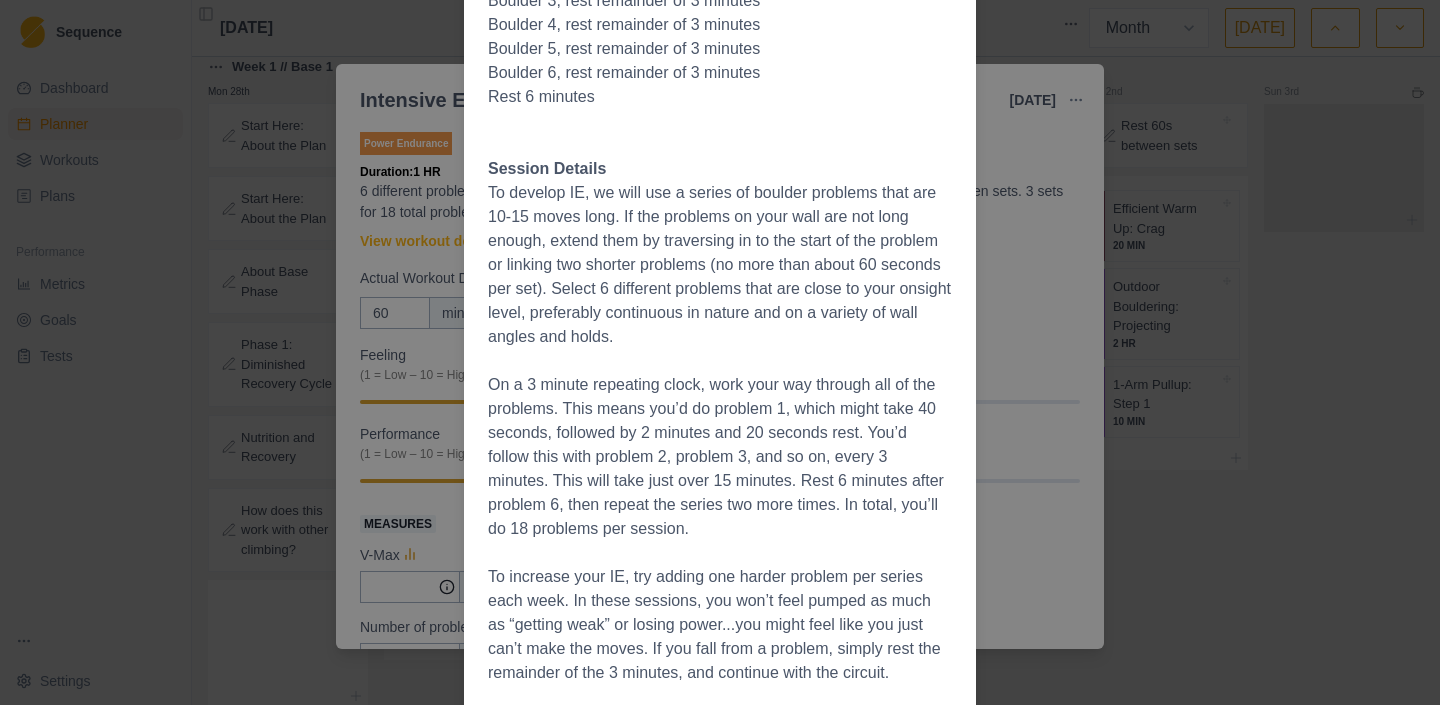 scroll, scrollTop: 0, scrollLeft: 0, axis: both 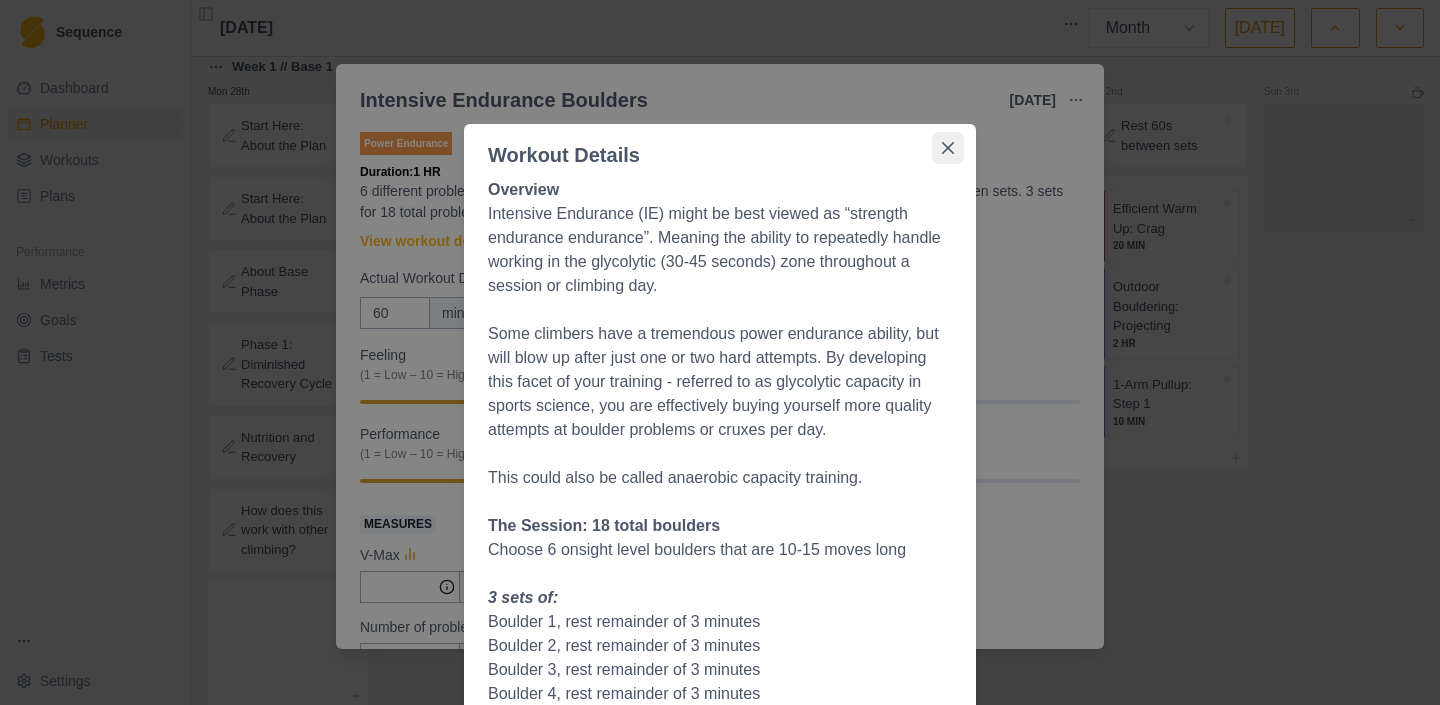 click 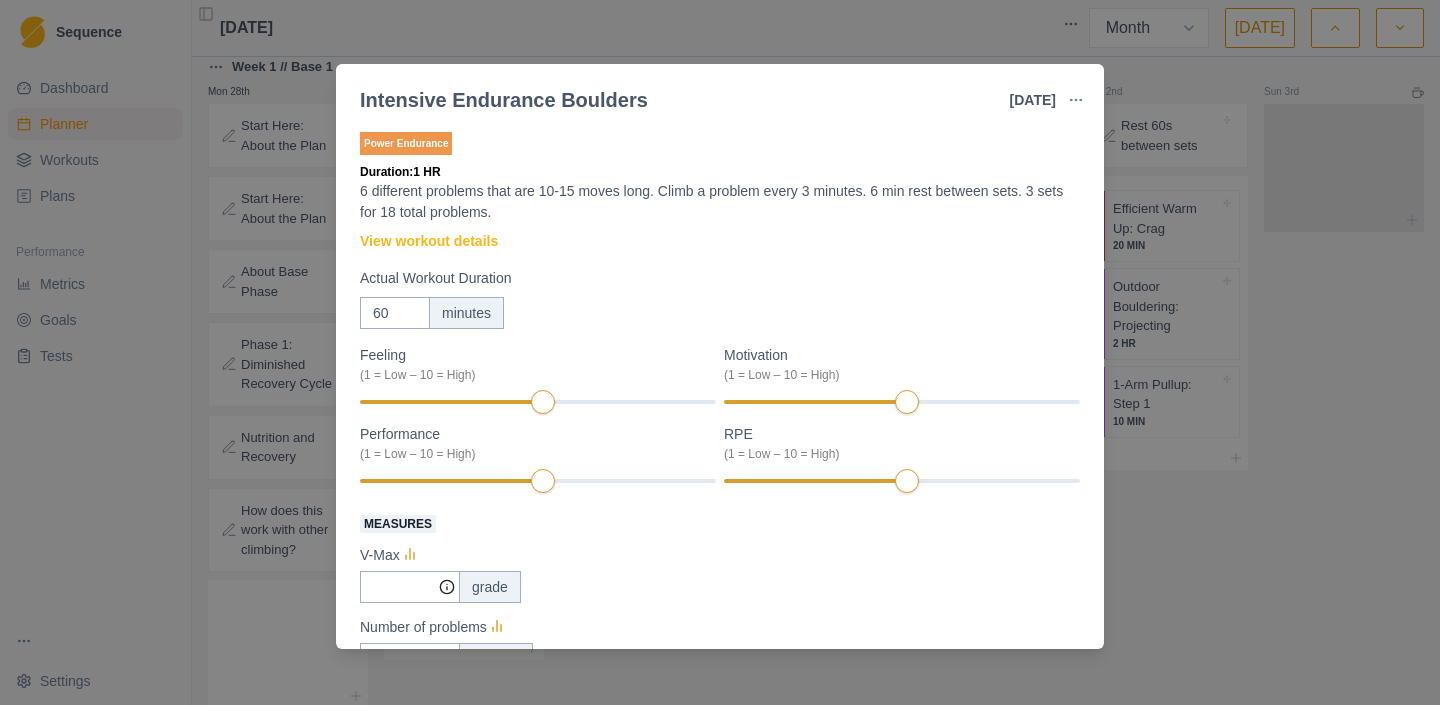 click on "Intensive Endurance Boulders [DATE] Link To Goal View Workout Metrics Edit Original Workout Reschedule Workout Remove From Schedule Power Endurance Duration:  1 HR 6 different problems that are 10-15 moves long. Climb a problem every 3 minutes. 6 min rest between sets. 3 sets for 18 total problems. View workout details Actual Workout Duration 60 minutes Feeling (1 = Low – 10 = High) Motivation (1 = Low – 10 = High) Performance (1 = Low – 10 = High) RPE (1 = Low – 10 = High) Measures V-Max  grade Number of problems Amount V-Average grade Training Notes View previous training notes Mark as Incomplete Complete Workout" at bounding box center [720, 352] 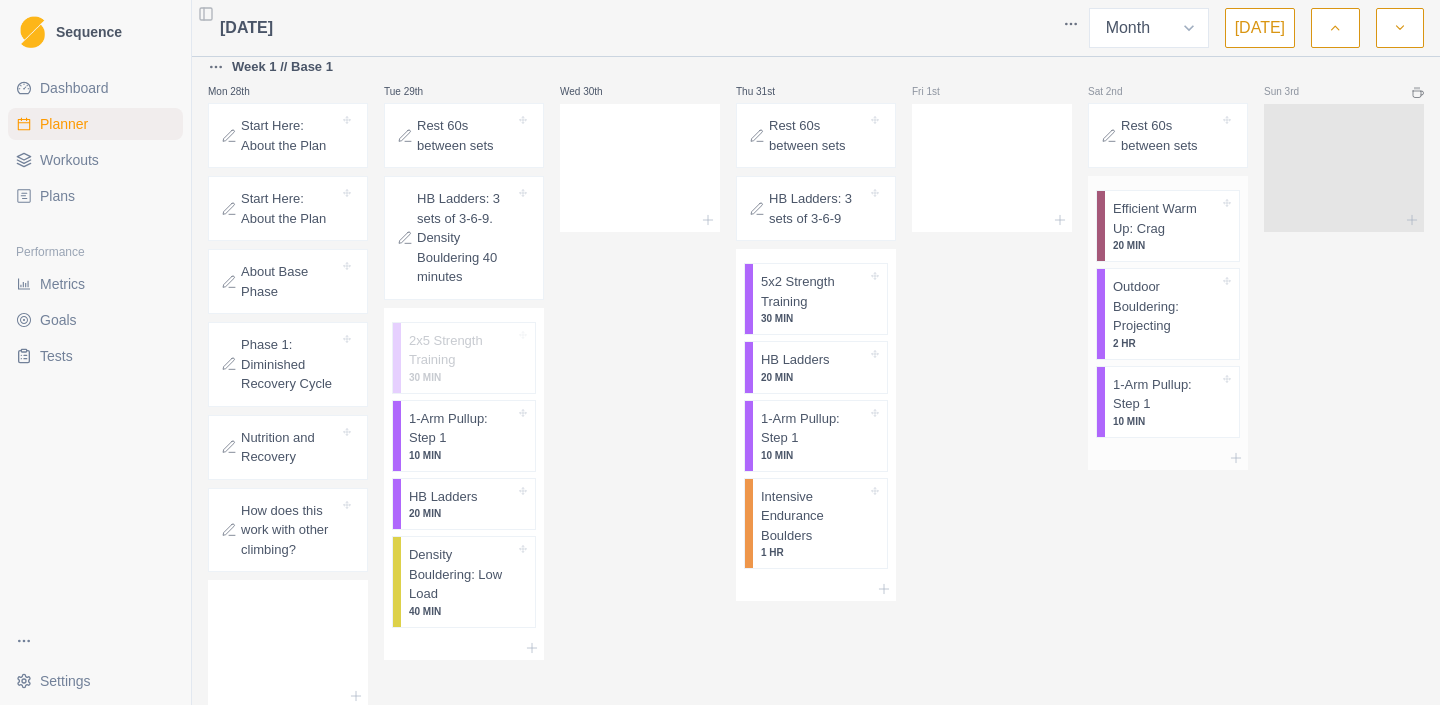 click on "2 HR" at bounding box center [1166, 343] 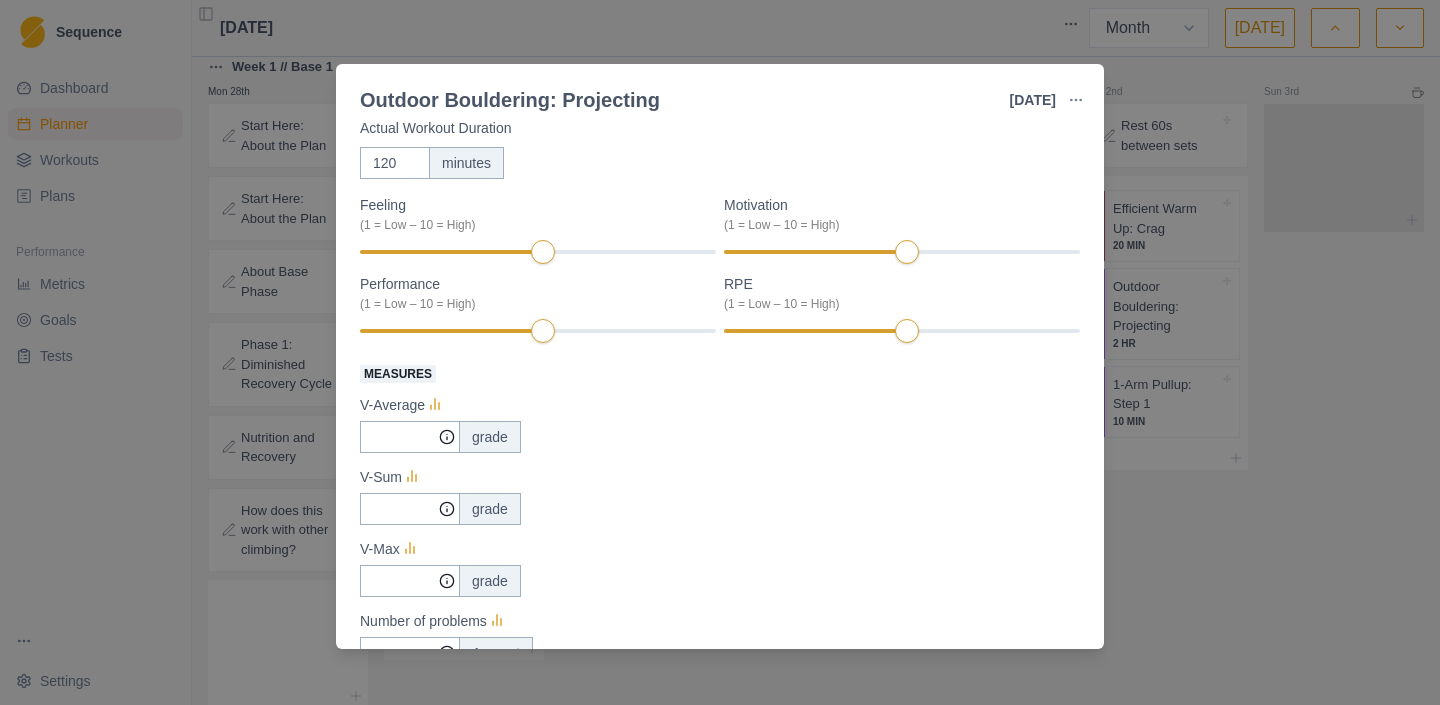 scroll, scrollTop: 0, scrollLeft: 0, axis: both 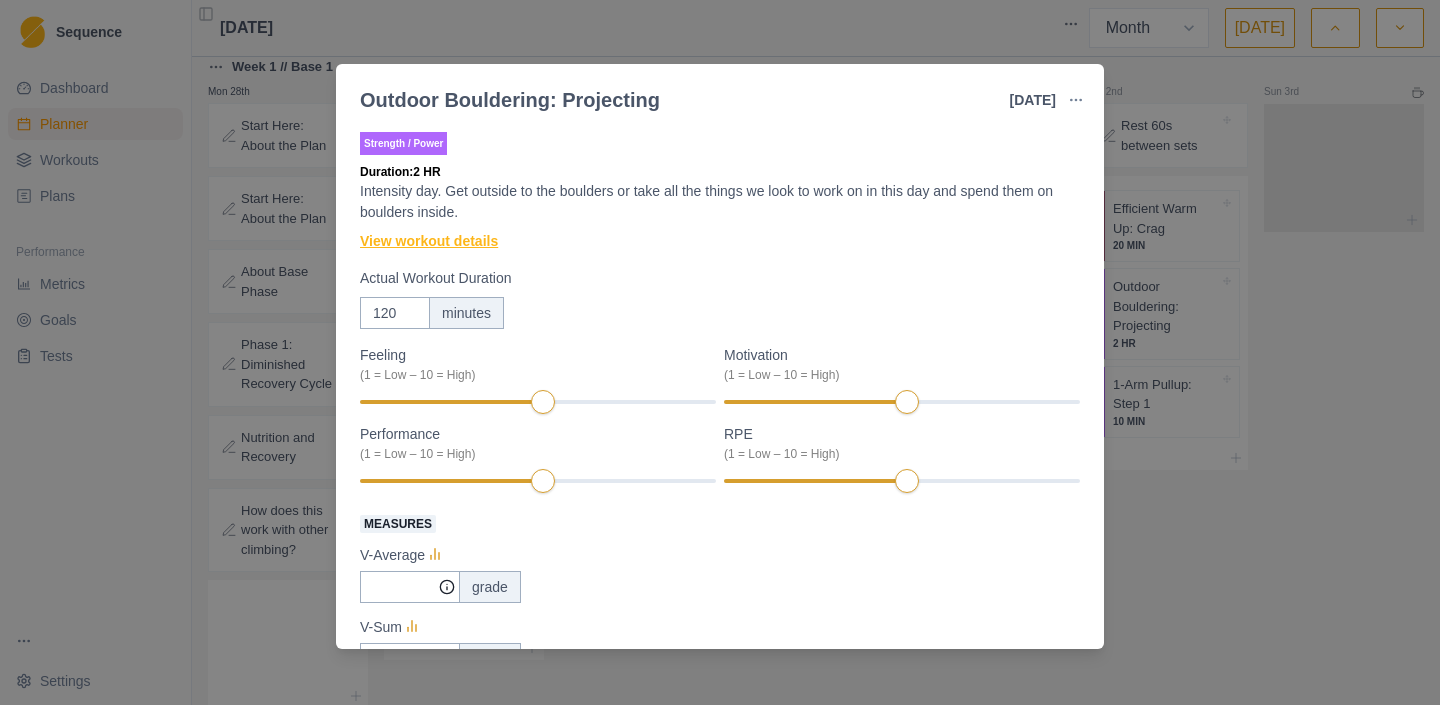click on "View workout details" at bounding box center [429, 241] 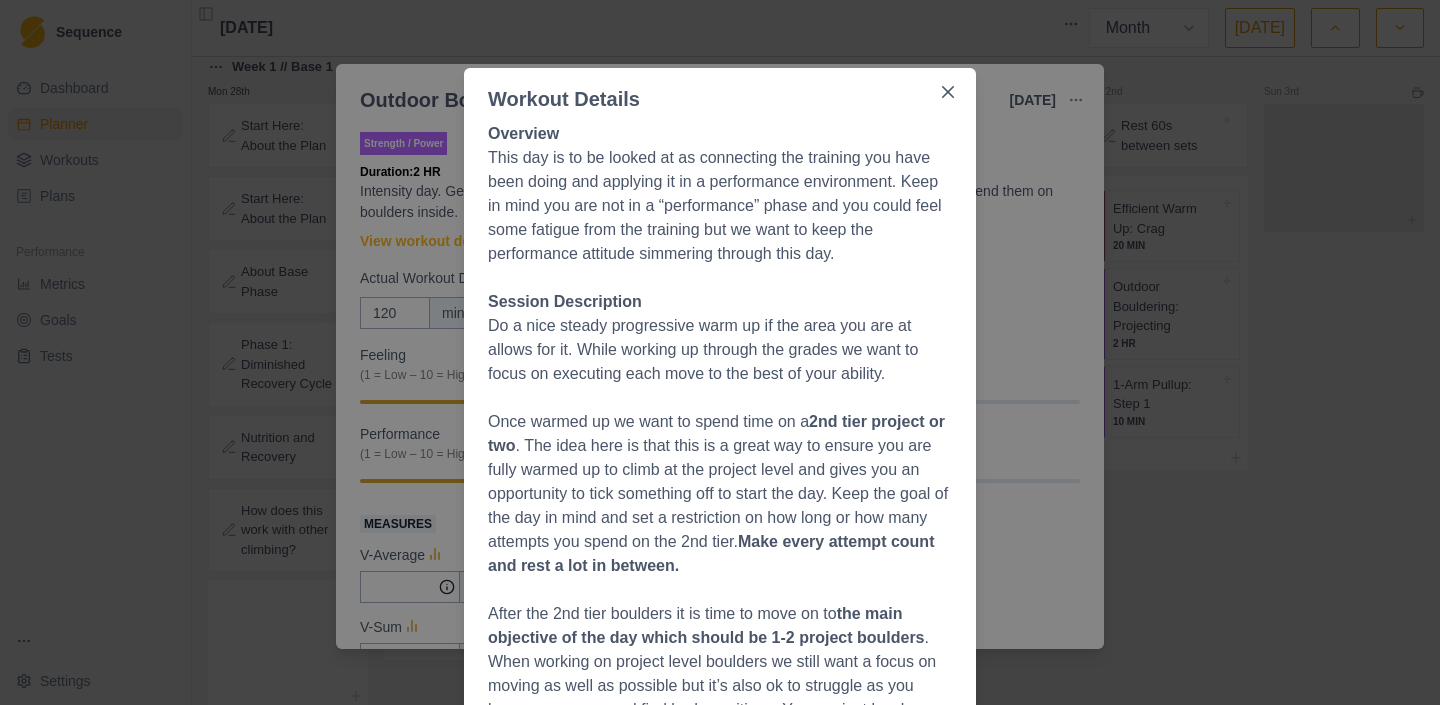 scroll, scrollTop: 0, scrollLeft: 0, axis: both 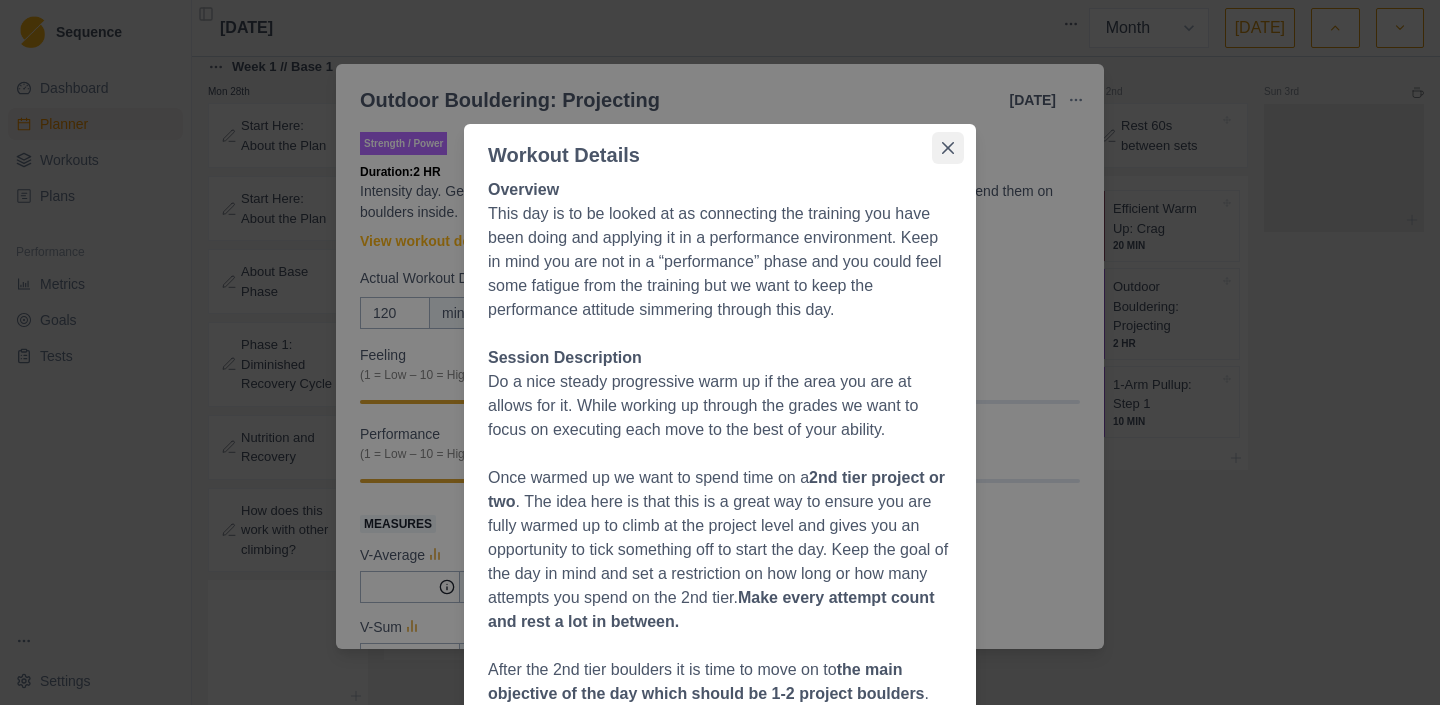 click at bounding box center [948, 148] 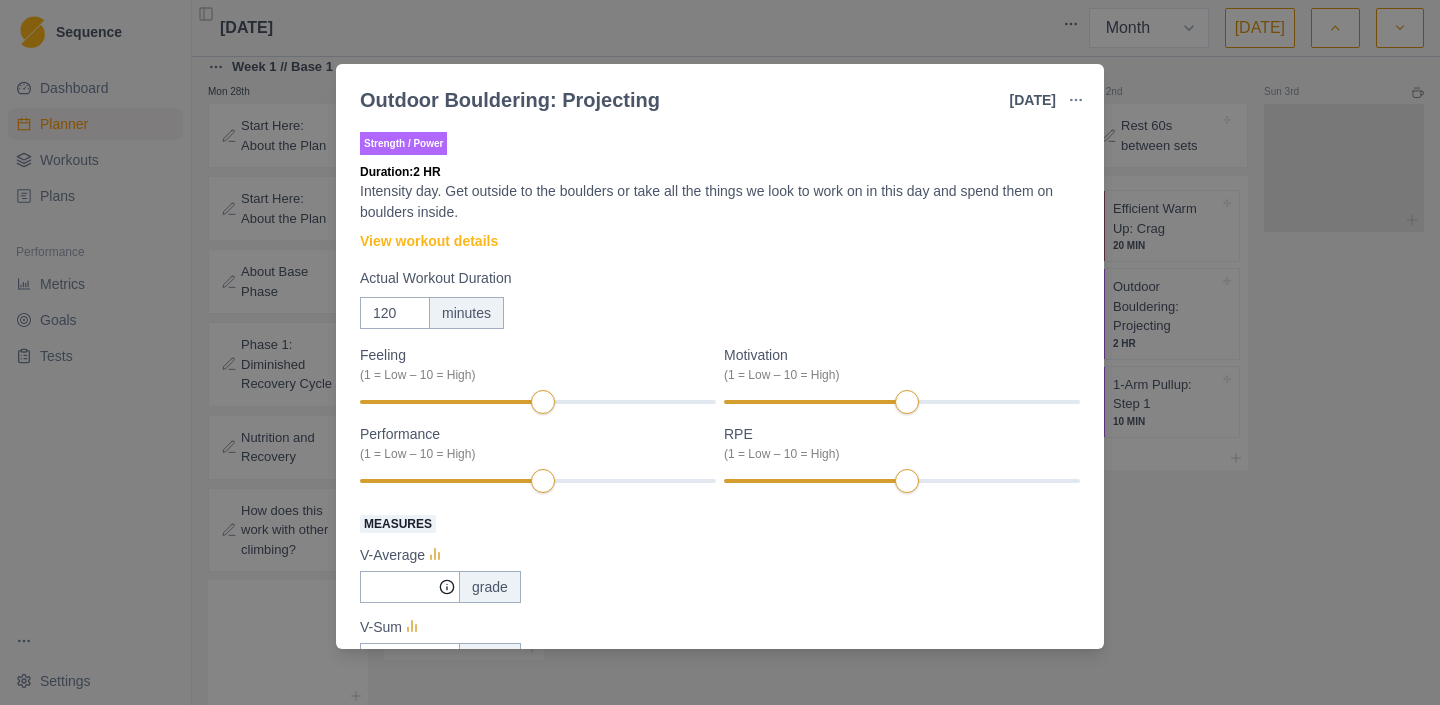 click on "Outdoor Bouldering: Projecting [DATE] Link To Goal View Workout Metrics Edit Original Workout Reschedule Workout Remove From Schedule Strength / Power Duration:  2 HR Intensity day. Get outside to the boulders or take all the things we look to work on in this day and spend them on boulders inside.  View workout details Actual Workout Duration 120 minutes Feeling (1 = Low – 10 = High) Motivation (1 = Low – 10 = High) Performance (1 = Low – 10 = High) RPE (1 = Low – 10 = High) Measures V-Average grade V-Sum grade V-Max  grade Number of problems Amount Training Notes View previous training notes On Rock Mark as Incomplete Complete Workout" at bounding box center [720, 352] 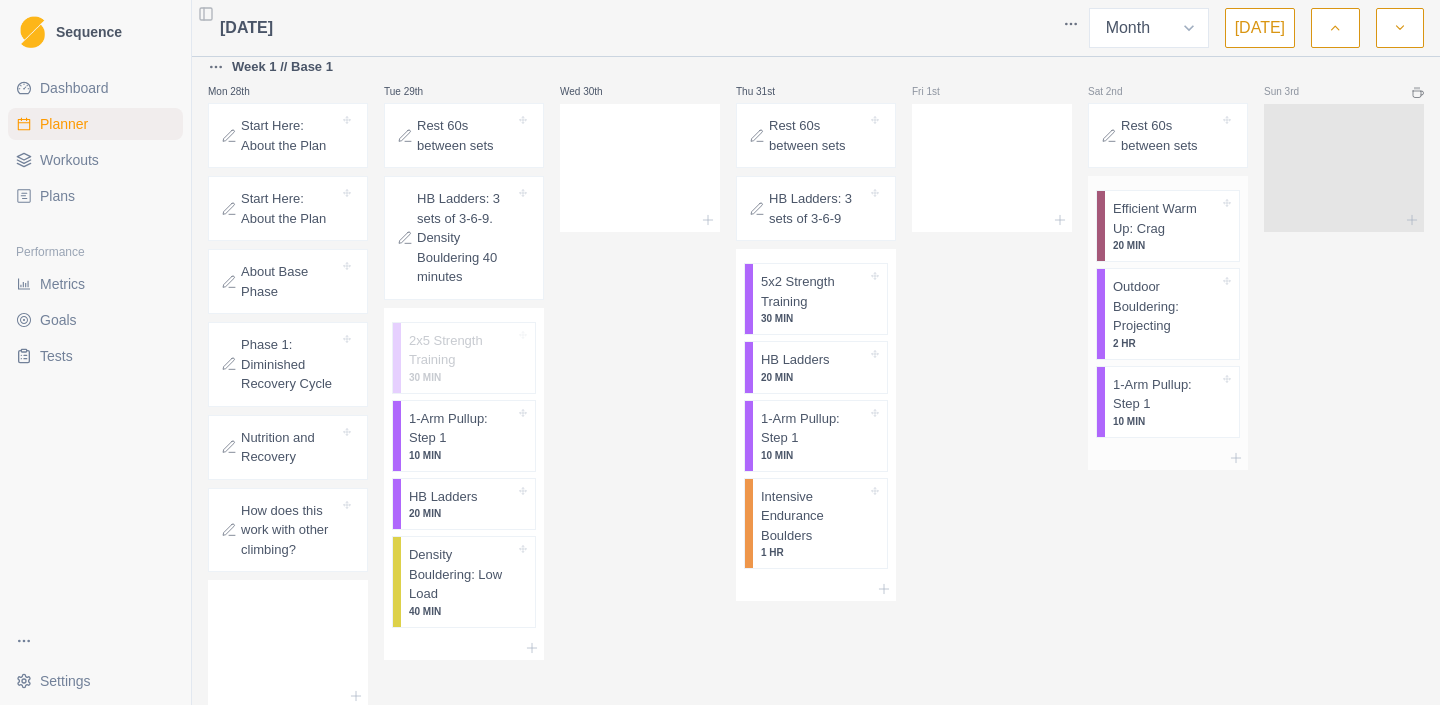 click on "1-Arm Pullup: Step 1" at bounding box center [1166, 394] 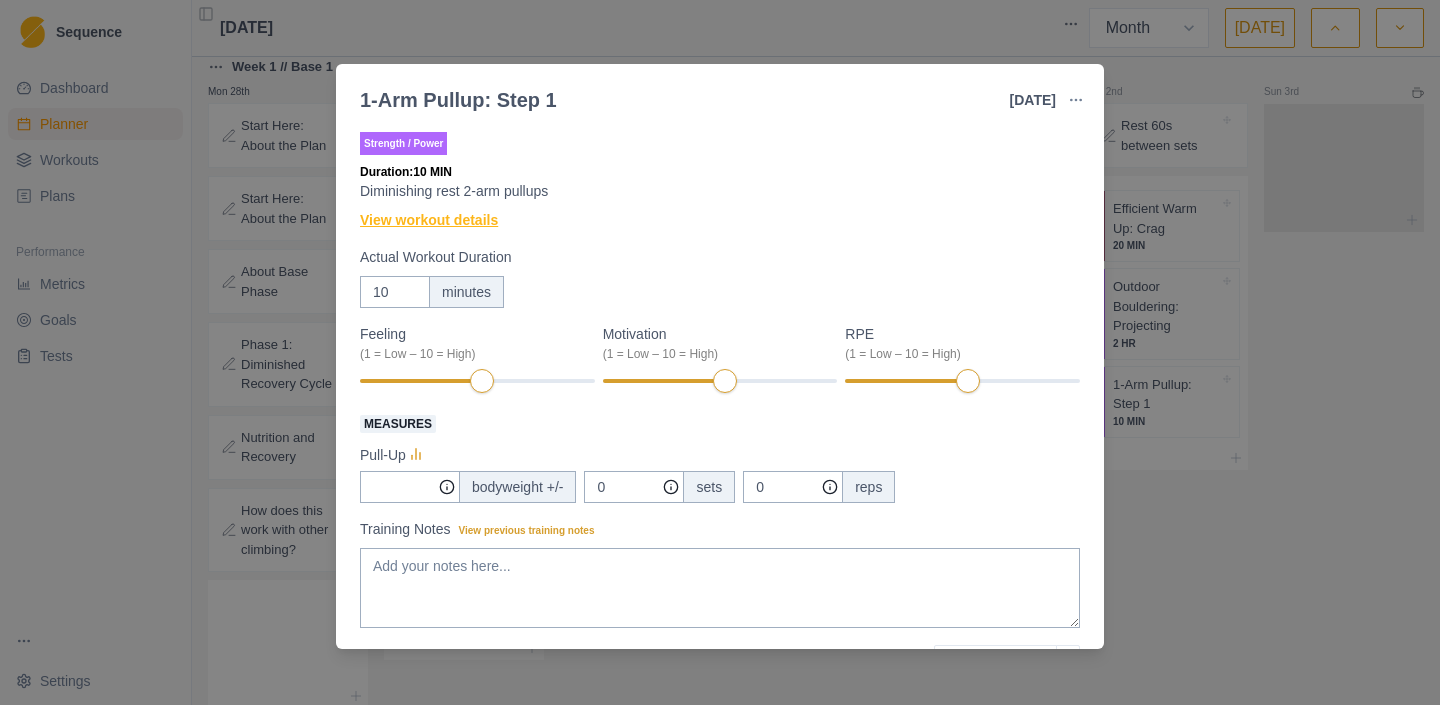 click on "View workout details" at bounding box center (429, 220) 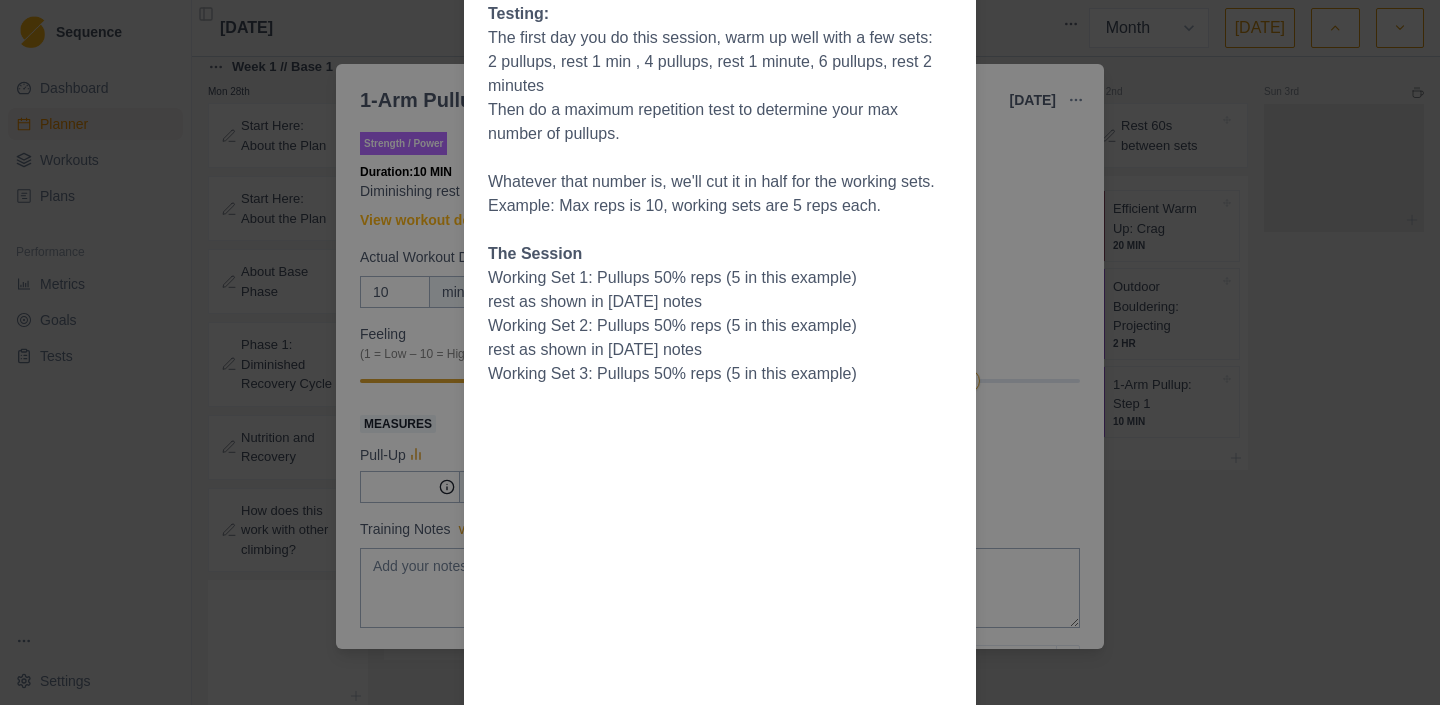 scroll, scrollTop: 0, scrollLeft: 0, axis: both 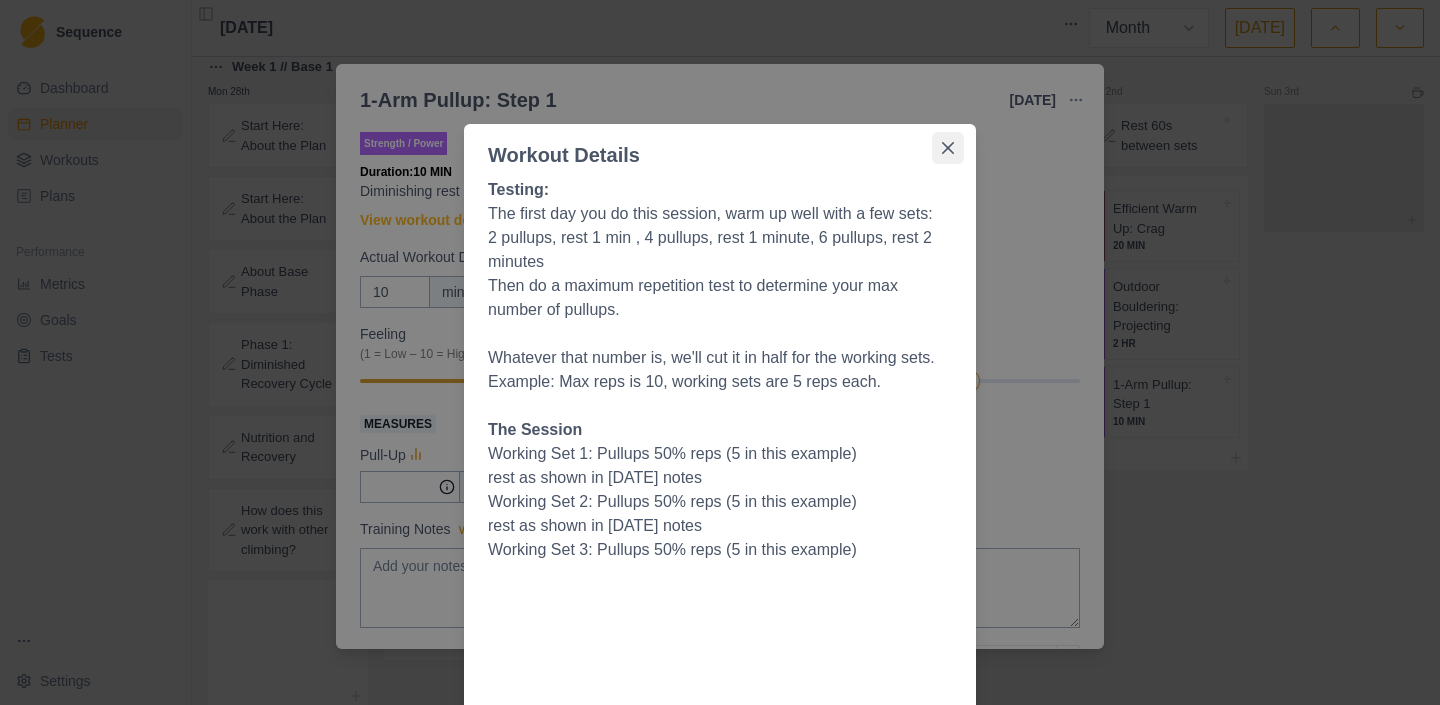 click 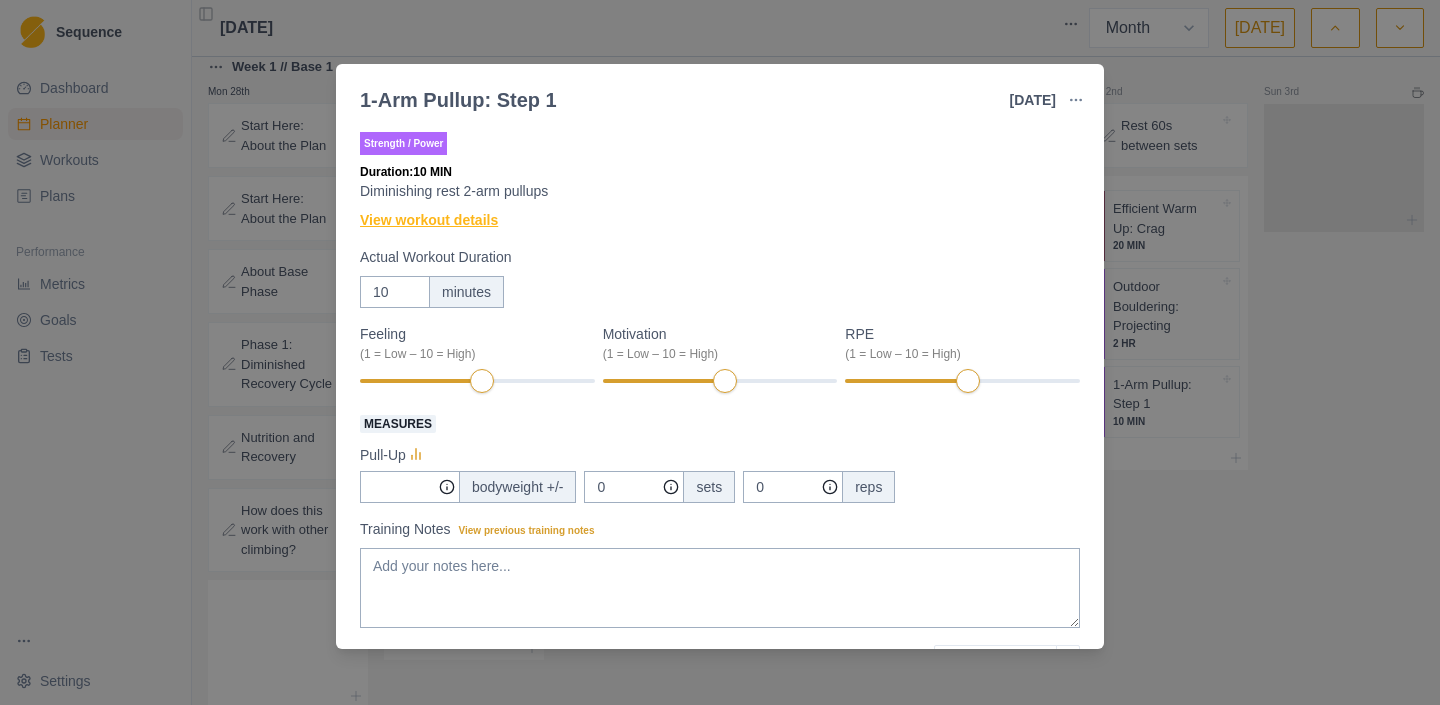 click on "View workout details" at bounding box center [429, 220] 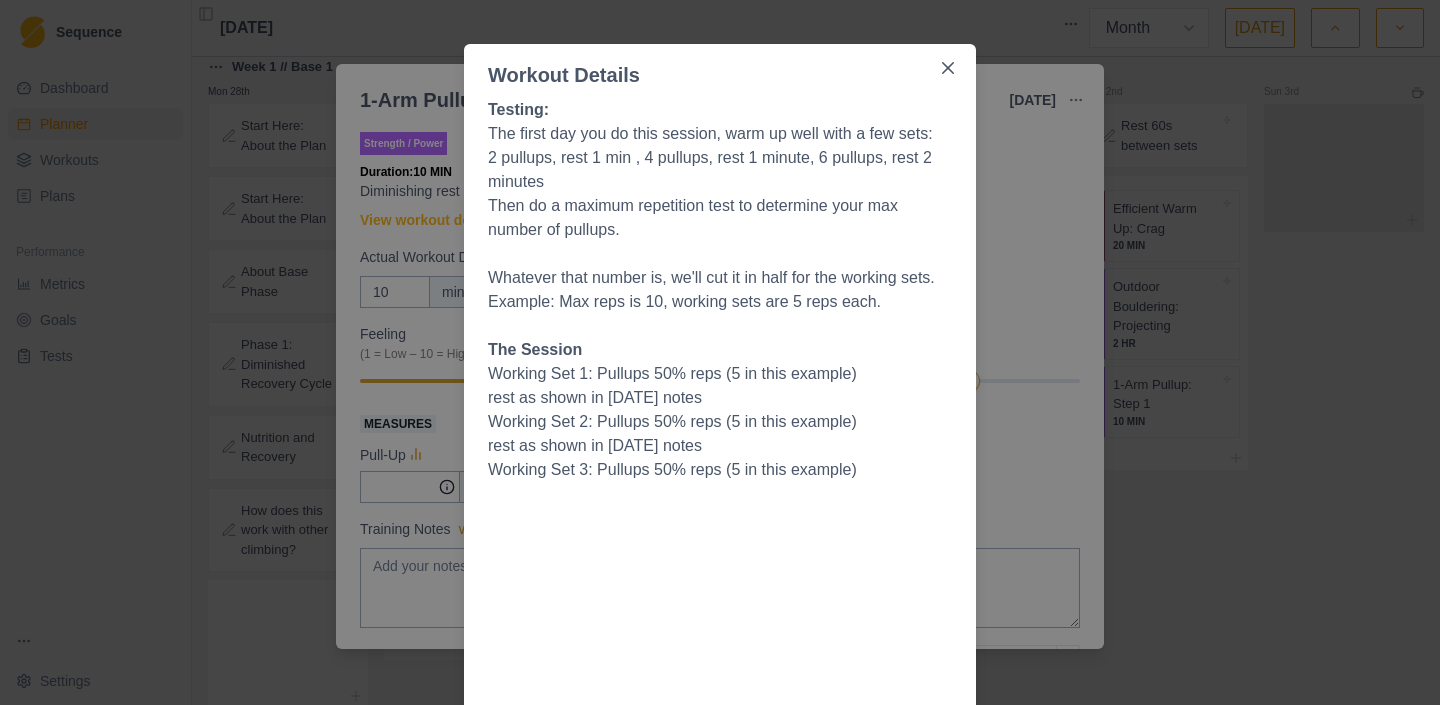 scroll, scrollTop: 0, scrollLeft: 0, axis: both 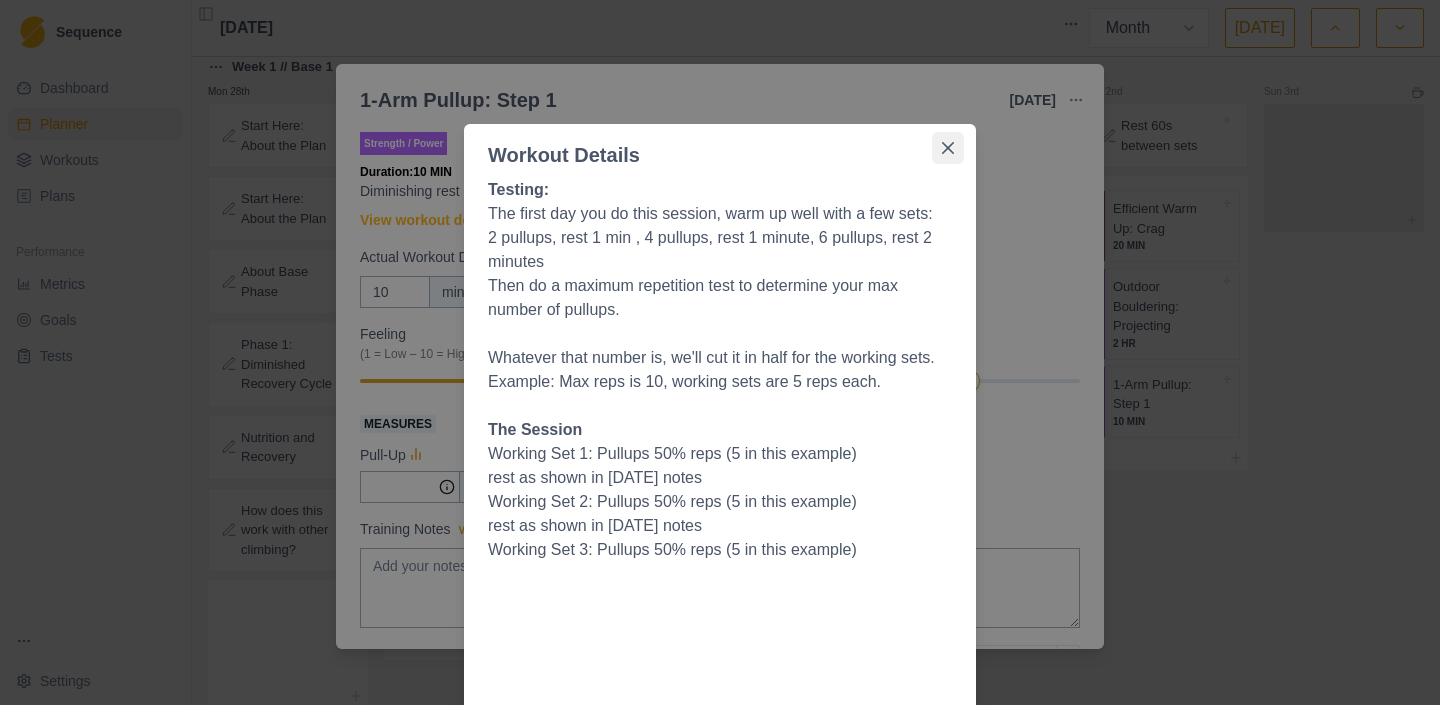 click 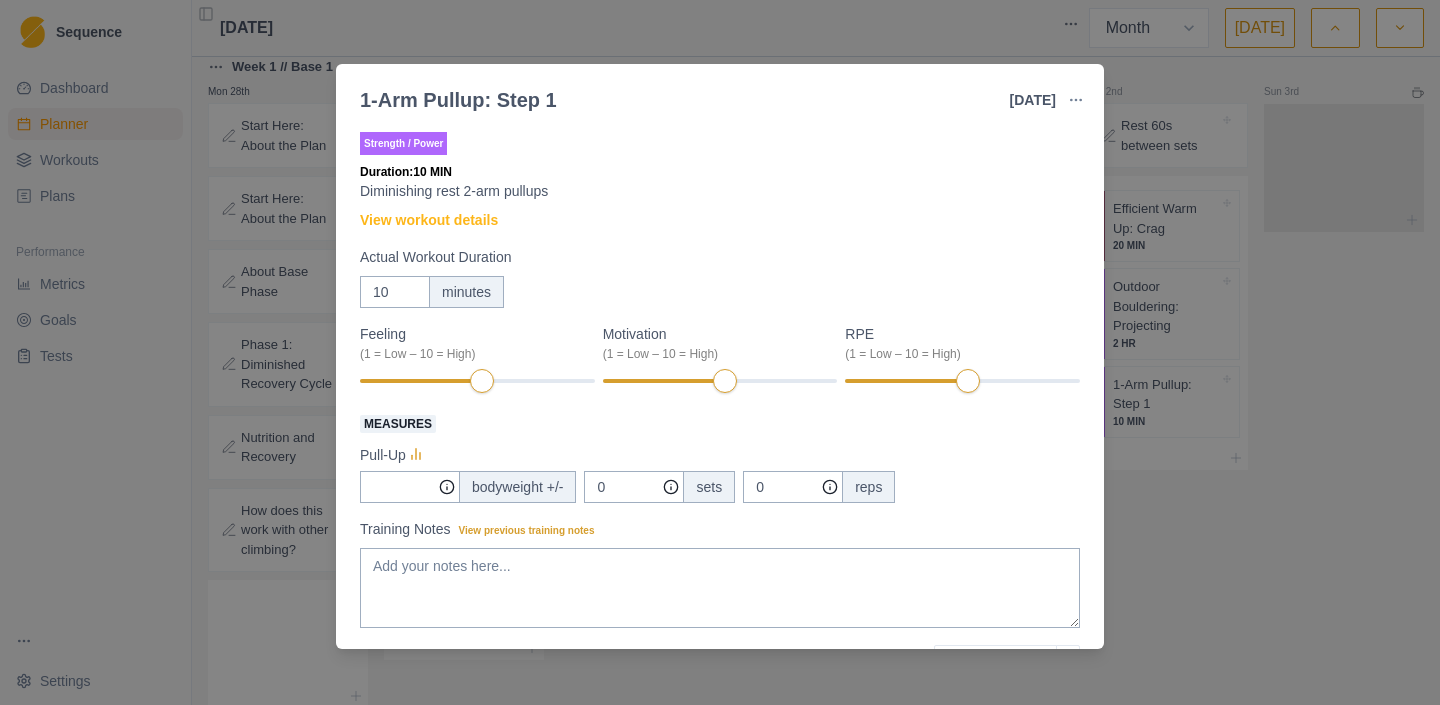 click on "1-Arm Pullup: Step 1 [DATE] Link To Goal View Workout Metrics Edit Original Workout Reschedule Workout Remove From Schedule Strength / Power Duration:  10 MIN Diminishing rest 2-arm pullups View workout details Actual Workout Duration 10 minutes Feeling (1 = Low – 10 = High) Motivation (1 = Low – 10 = High) RPE (1 = Low – 10 = High) Measures Pull-Up bodyweight +/- 0 sets 0 reps Training Notes View previous training notes Mark as Incomplete Complete Workout" at bounding box center [720, 352] 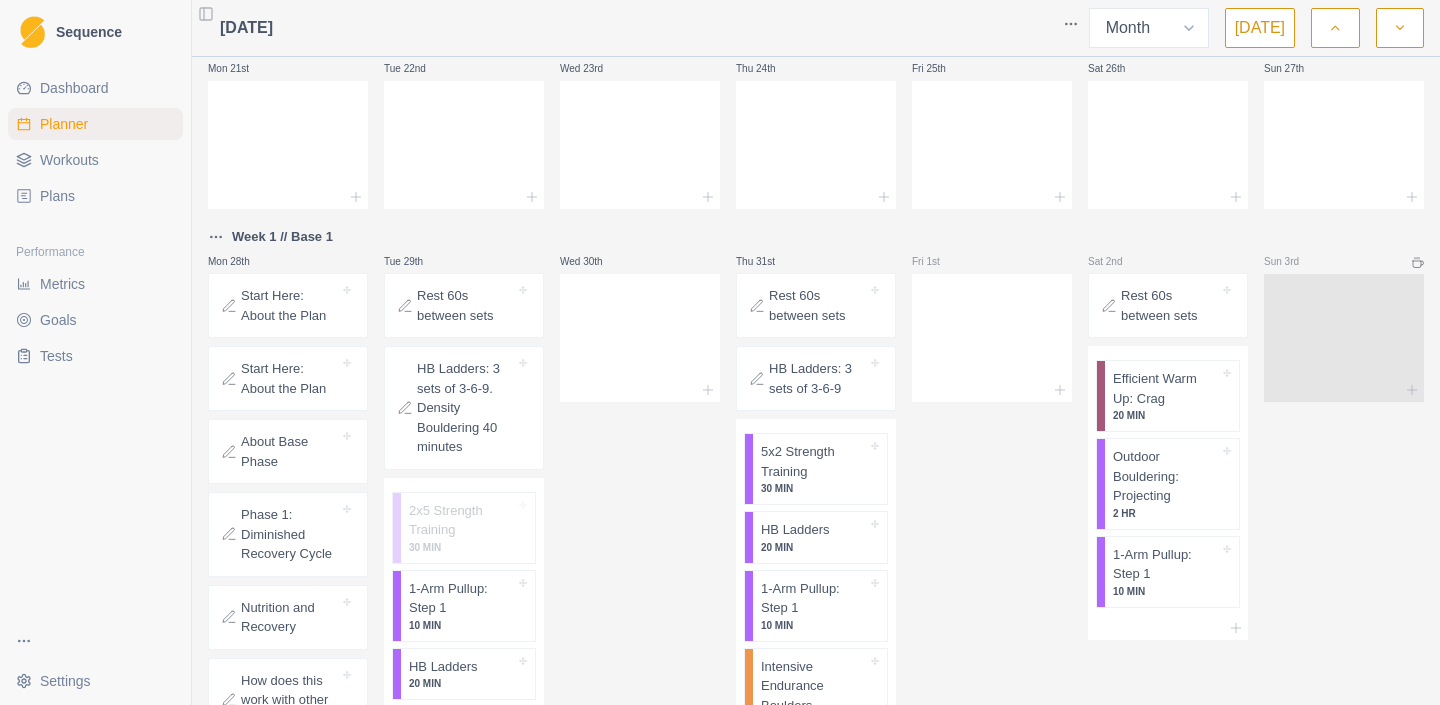scroll, scrollTop: 596, scrollLeft: 0, axis: vertical 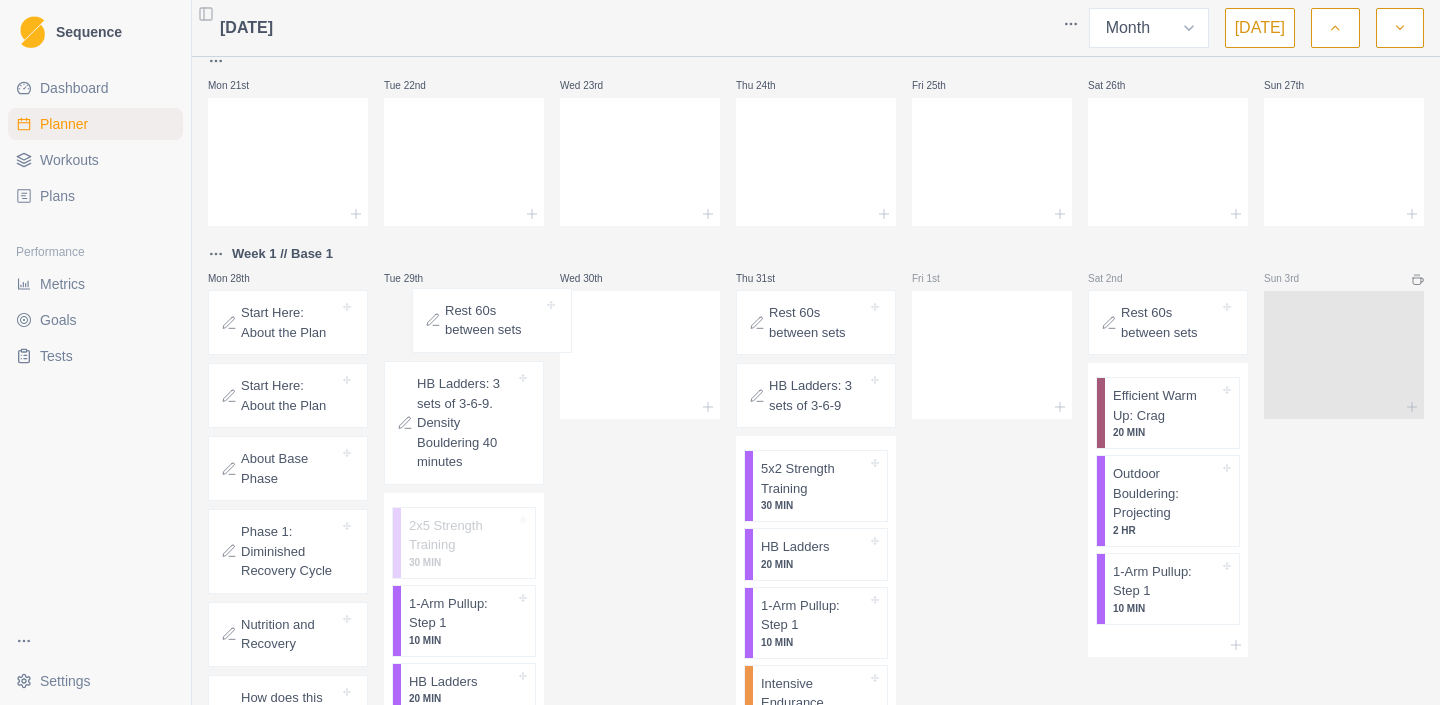 drag, startPoint x: 466, startPoint y: 313, endPoint x: 503, endPoint y: 310, distance: 37.12142 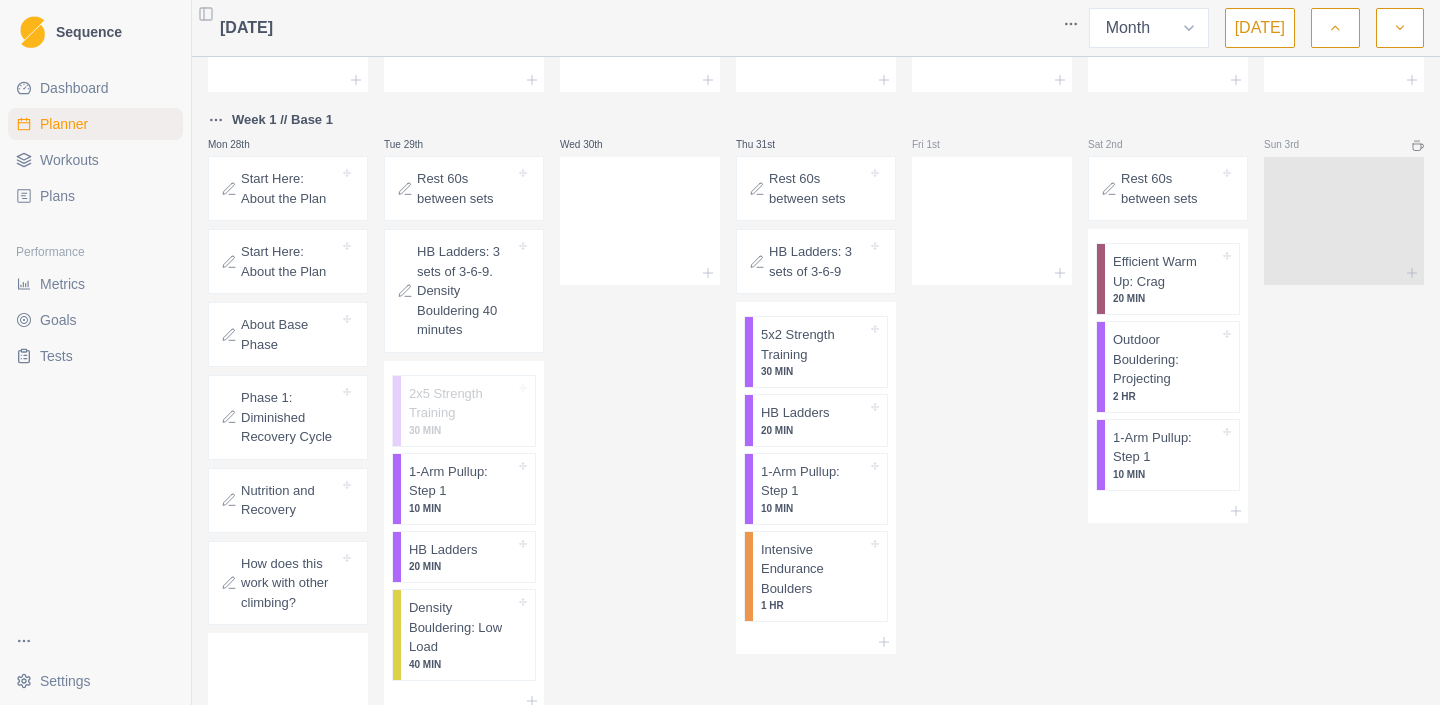 scroll, scrollTop: 612, scrollLeft: 0, axis: vertical 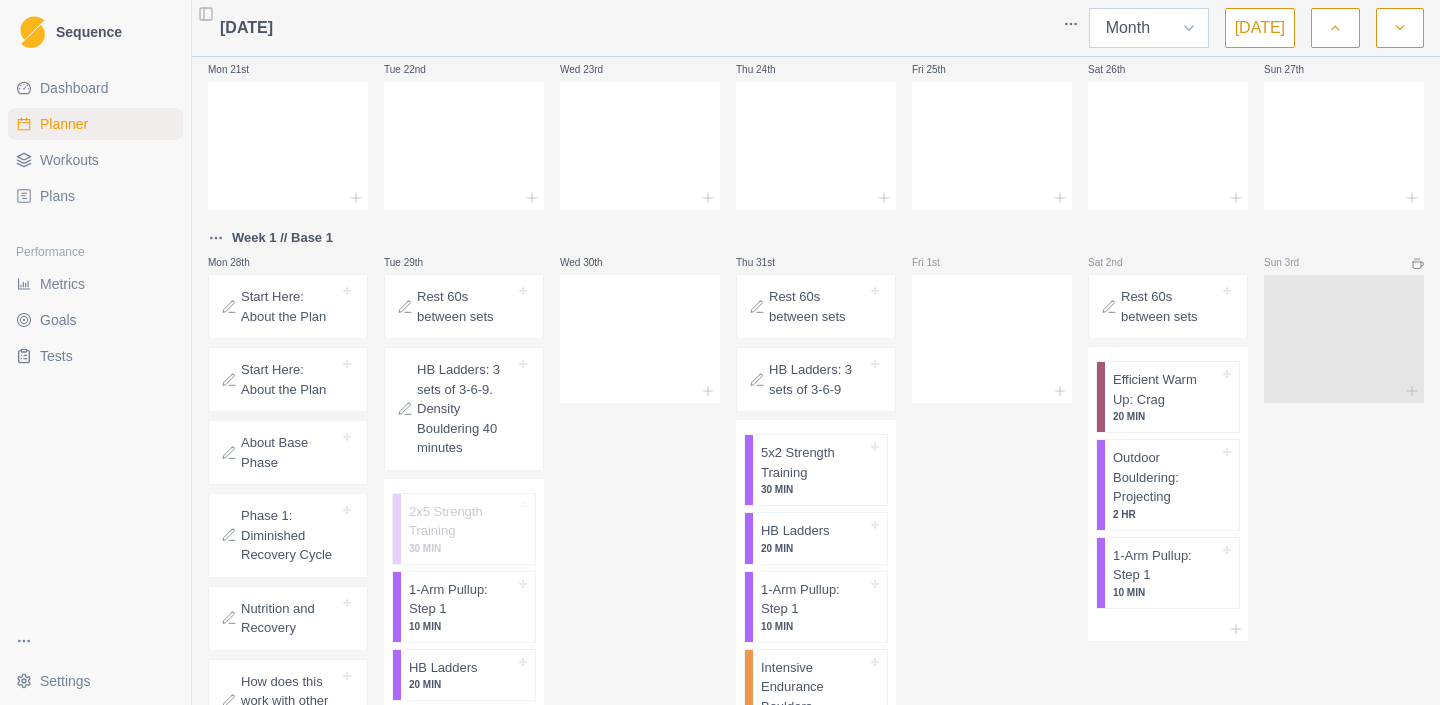 click on "Week Month" at bounding box center (1149, 28) 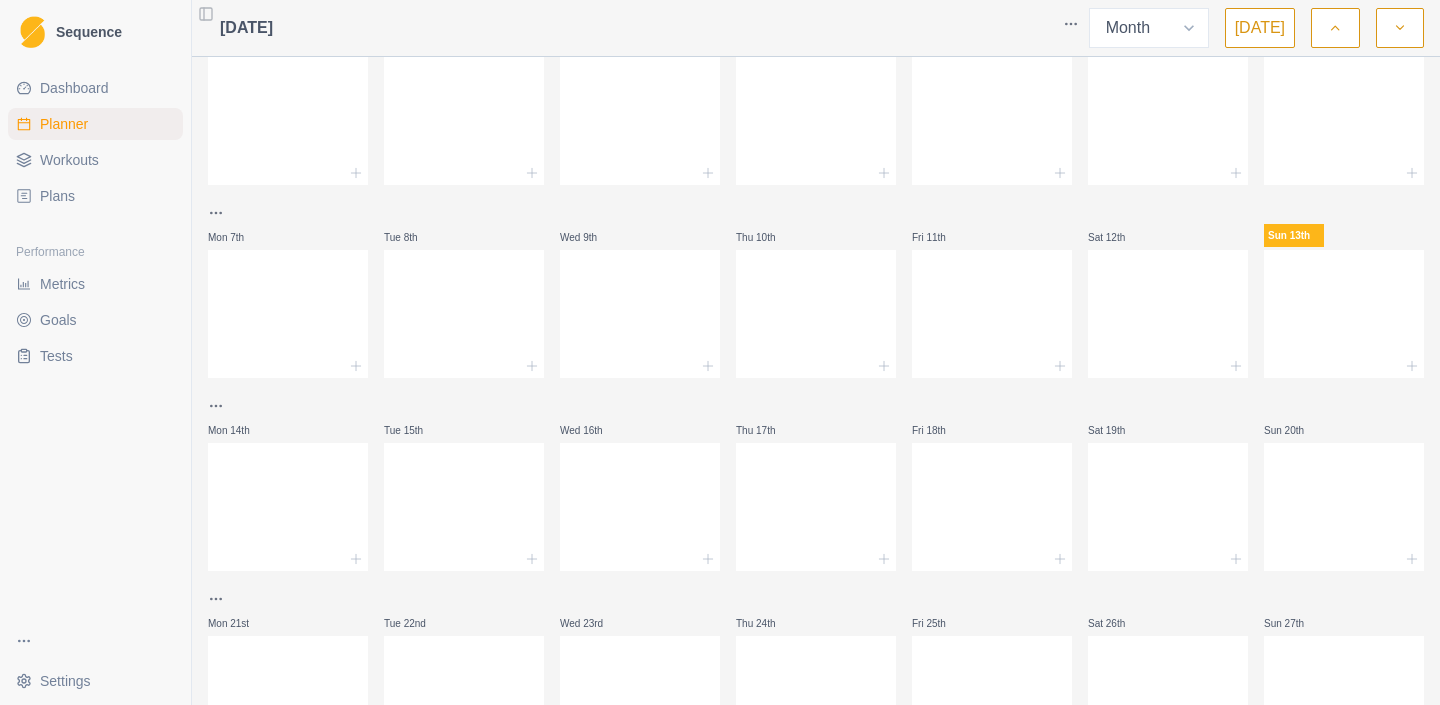 scroll, scrollTop: 0, scrollLeft: 0, axis: both 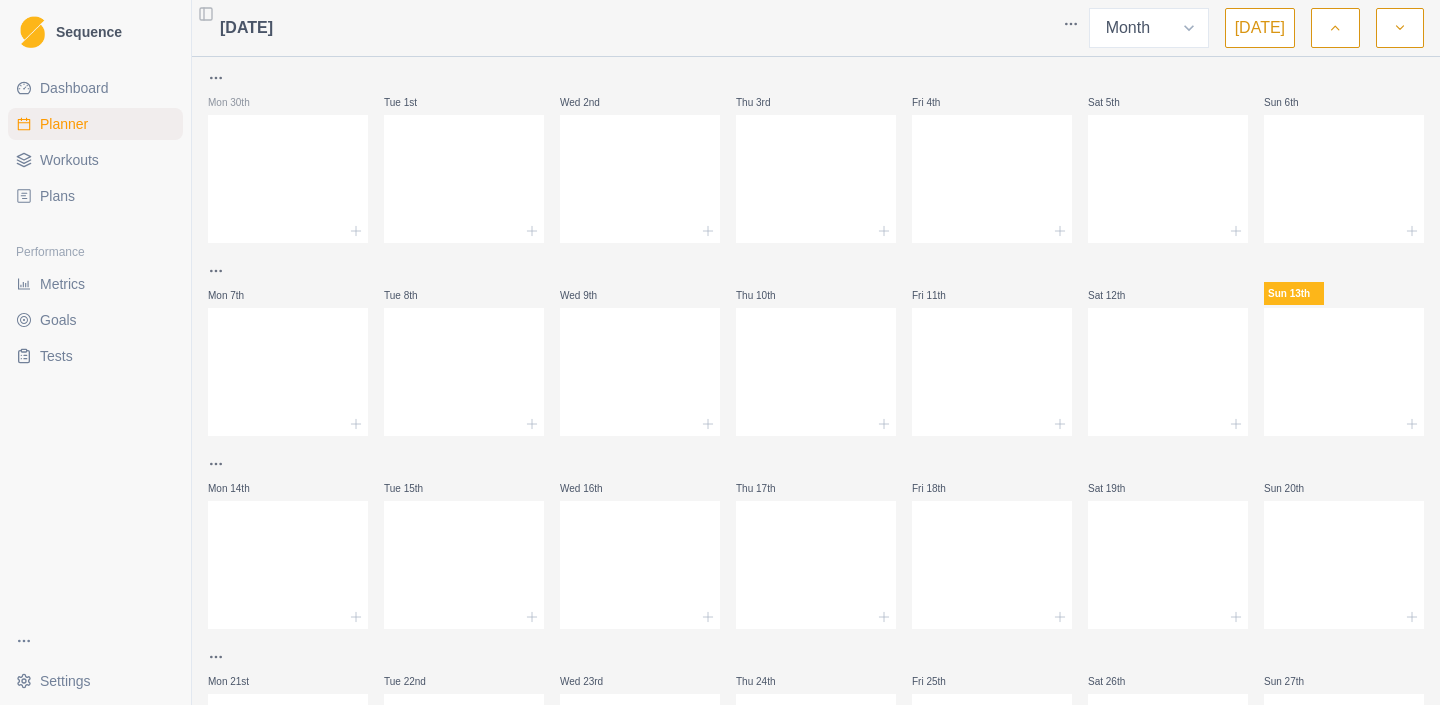 click 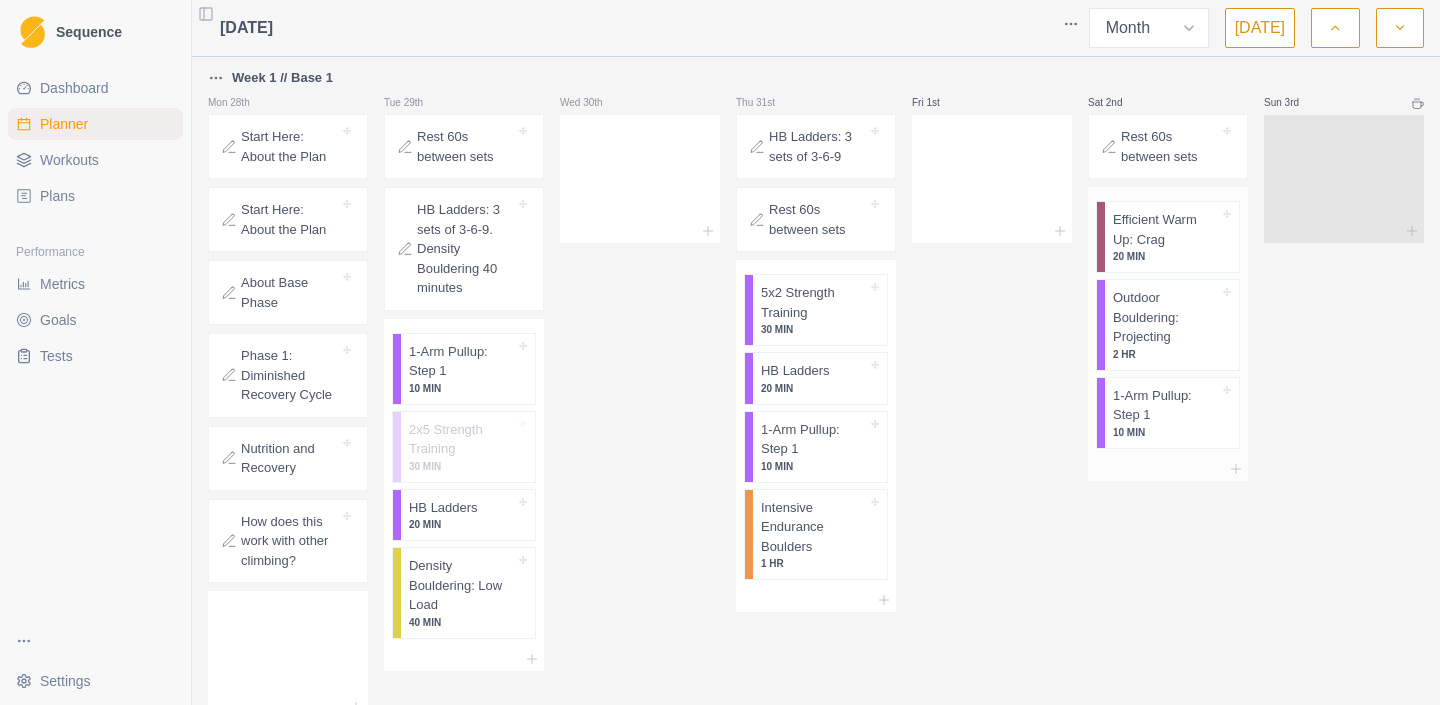 click on "1-Arm Pullup: Step 1" at bounding box center [1166, 405] 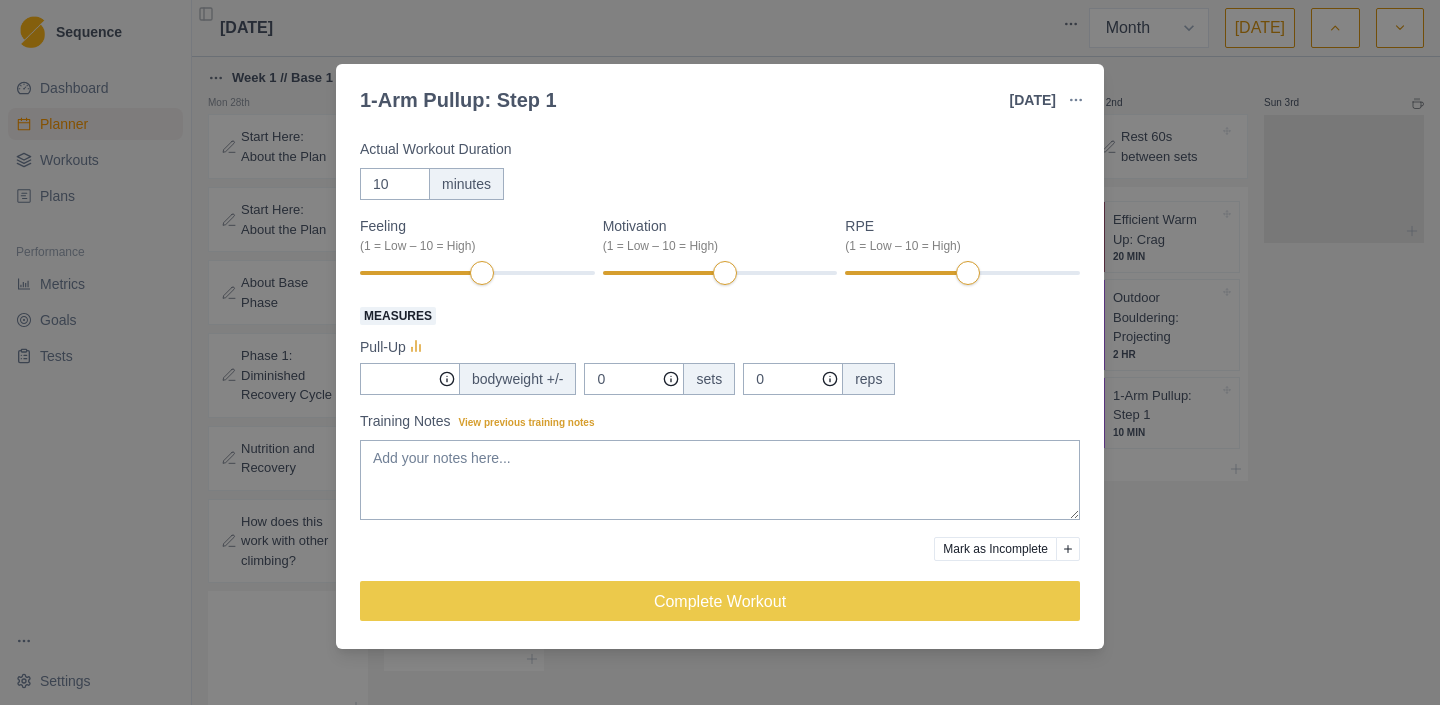 scroll, scrollTop: 0, scrollLeft: 0, axis: both 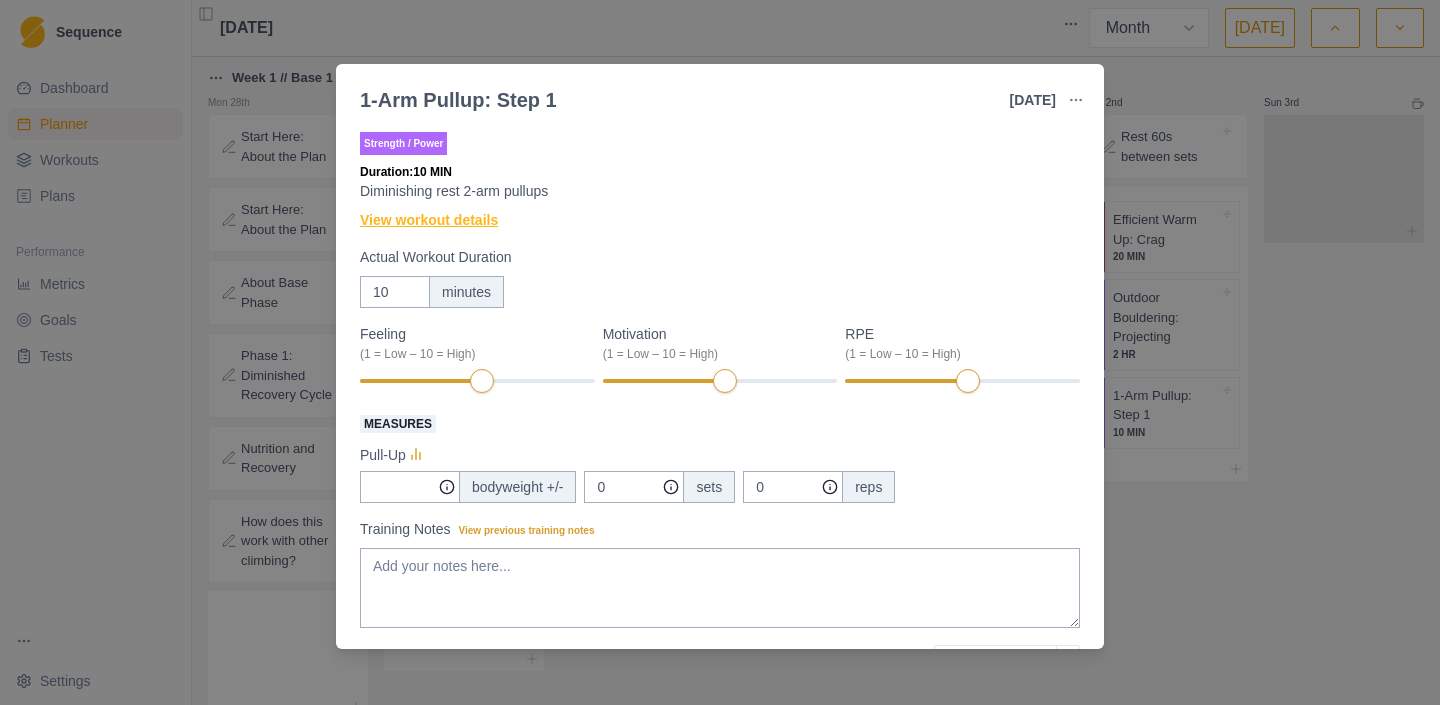 click on "View workout details" at bounding box center [429, 220] 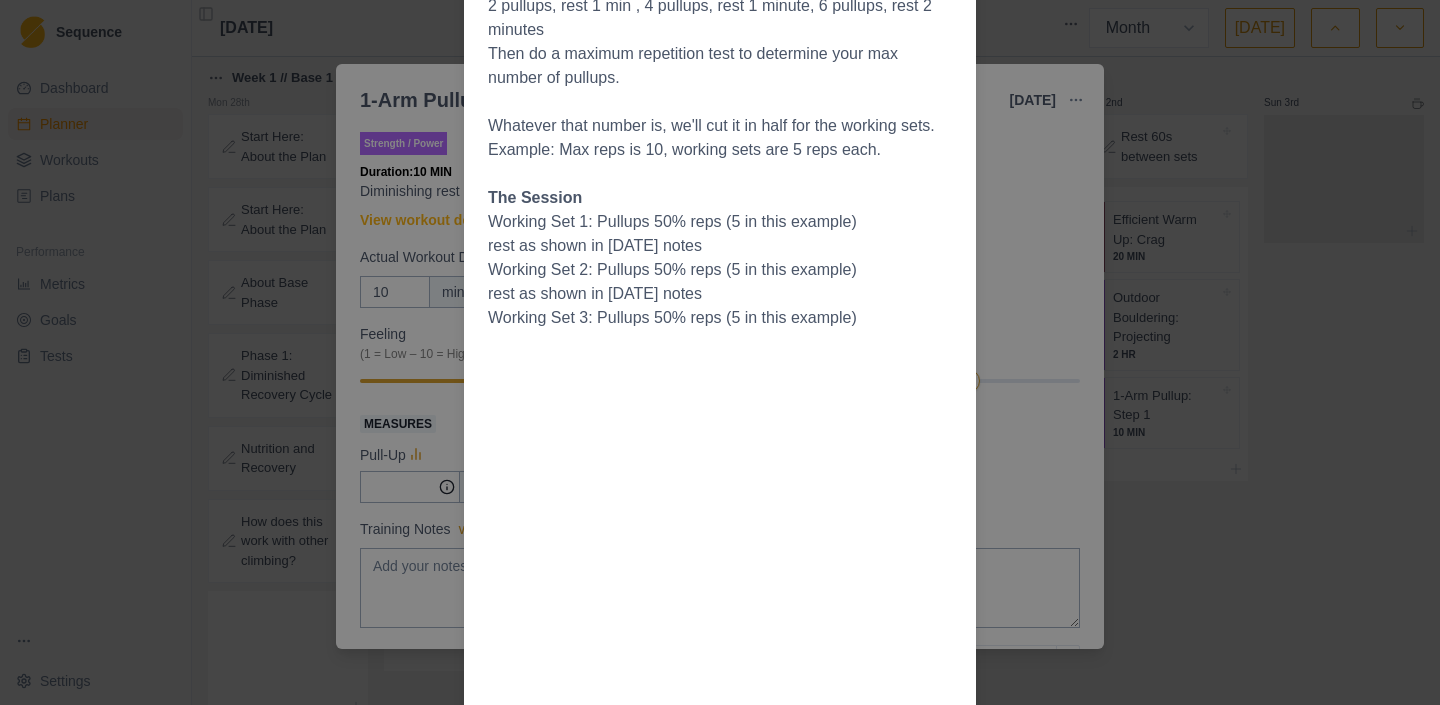 scroll, scrollTop: 0, scrollLeft: 0, axis: both 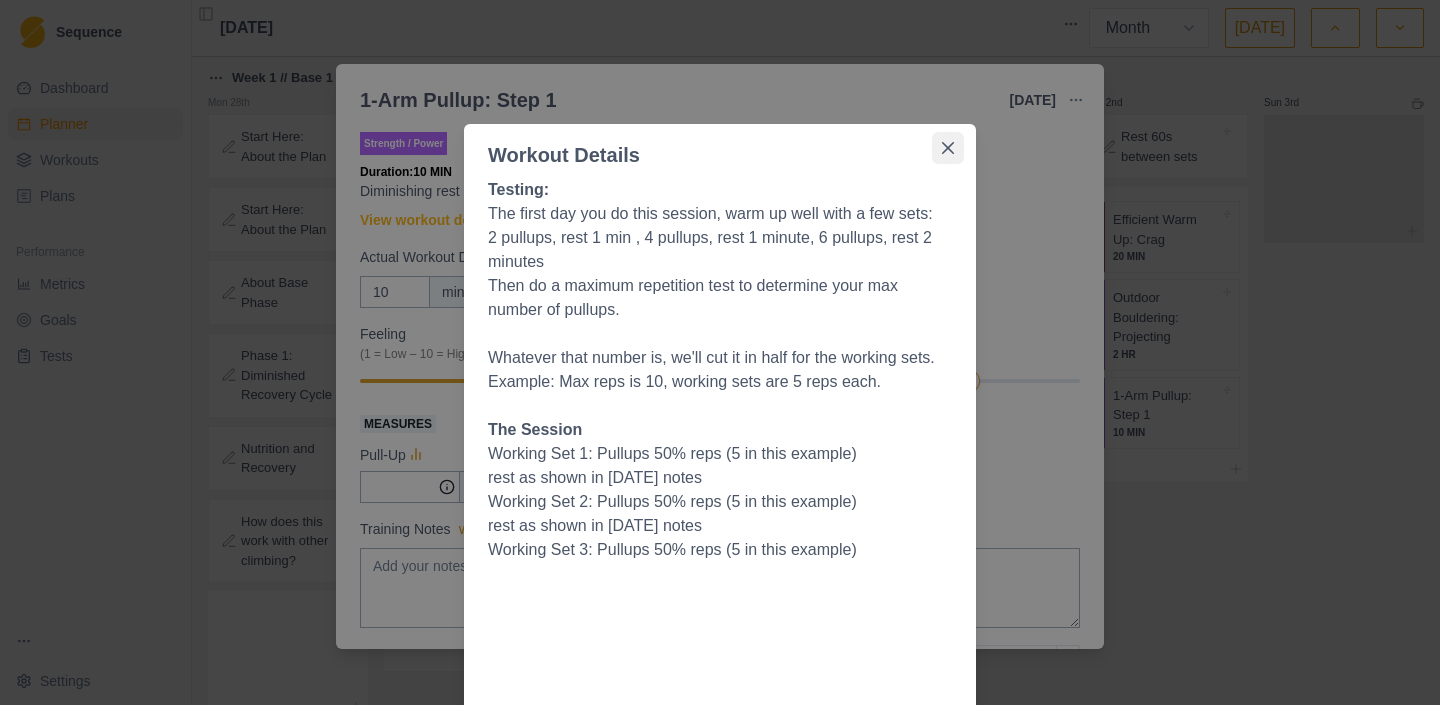 click 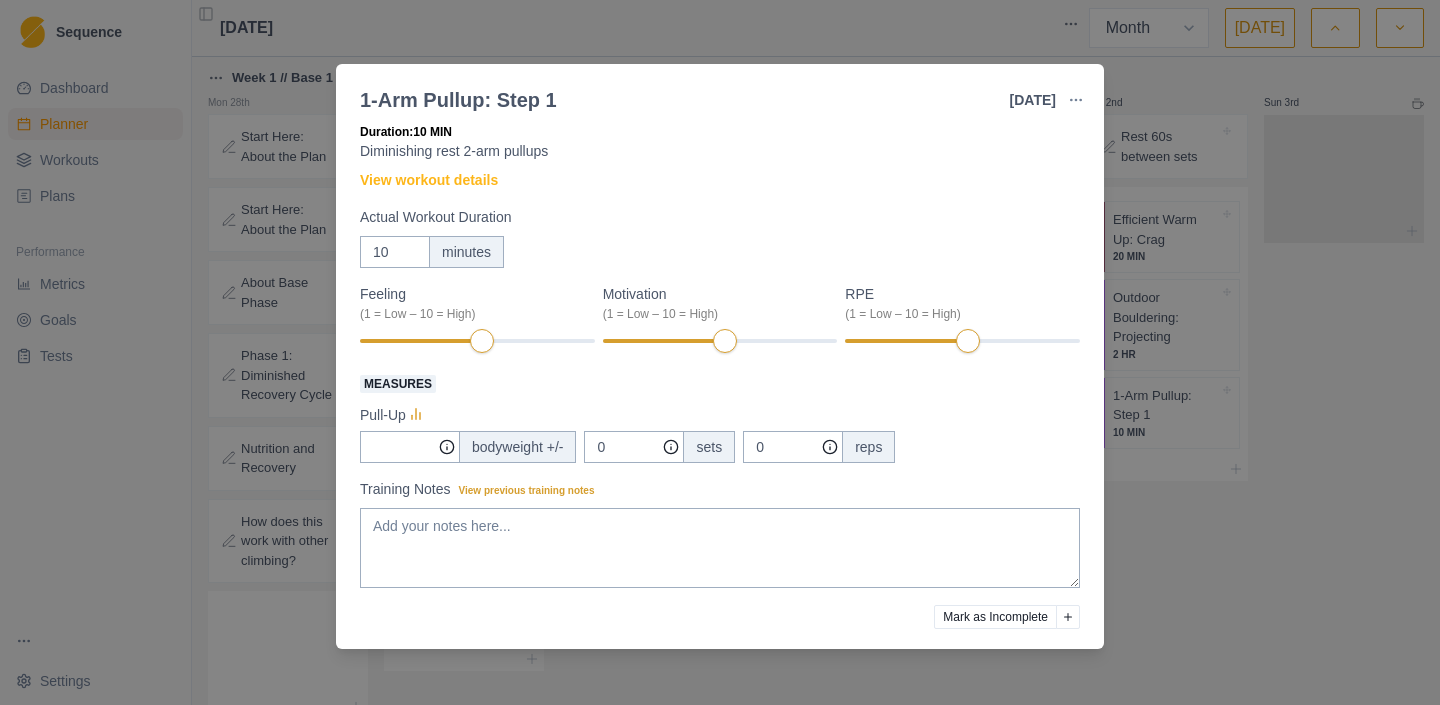 scroll, scrollTop: 0, scrollLeft: 0, axis: both 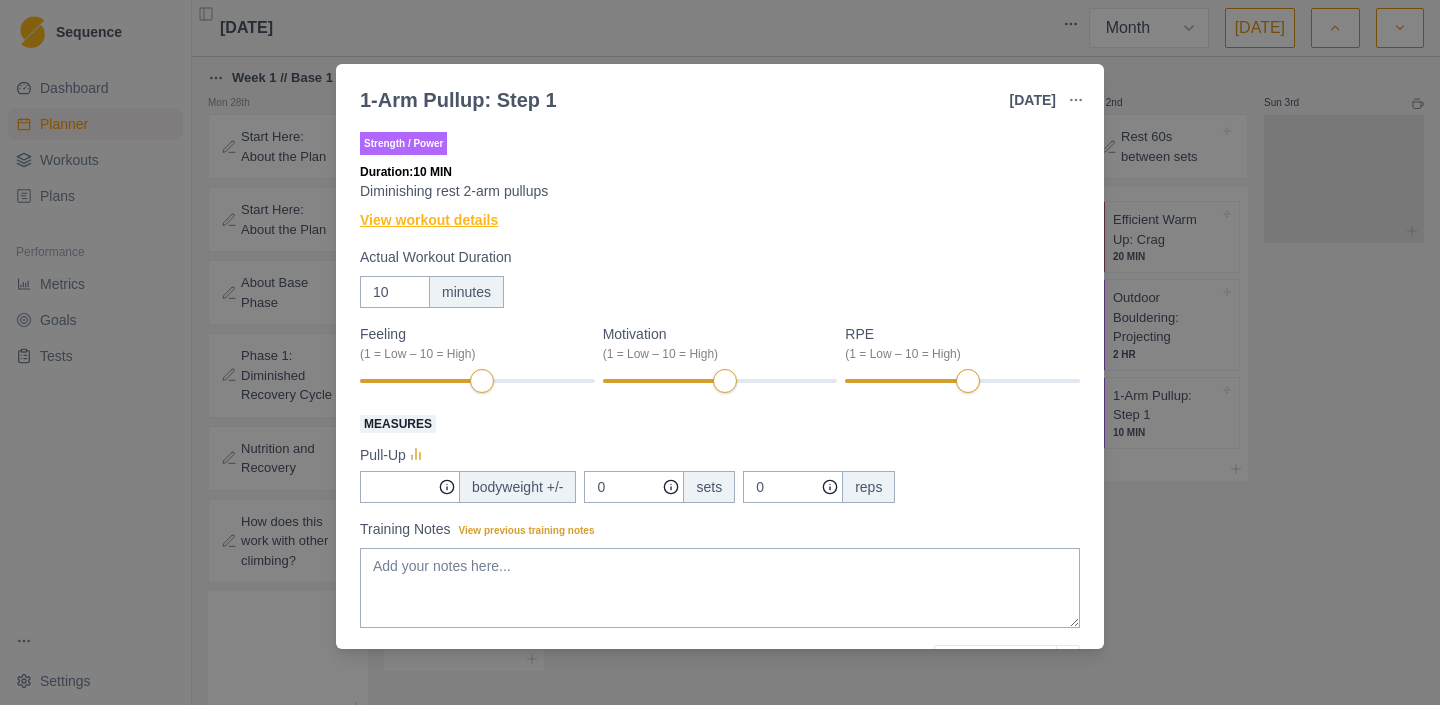 click on "View workout details" at bounding box center [429, 220] 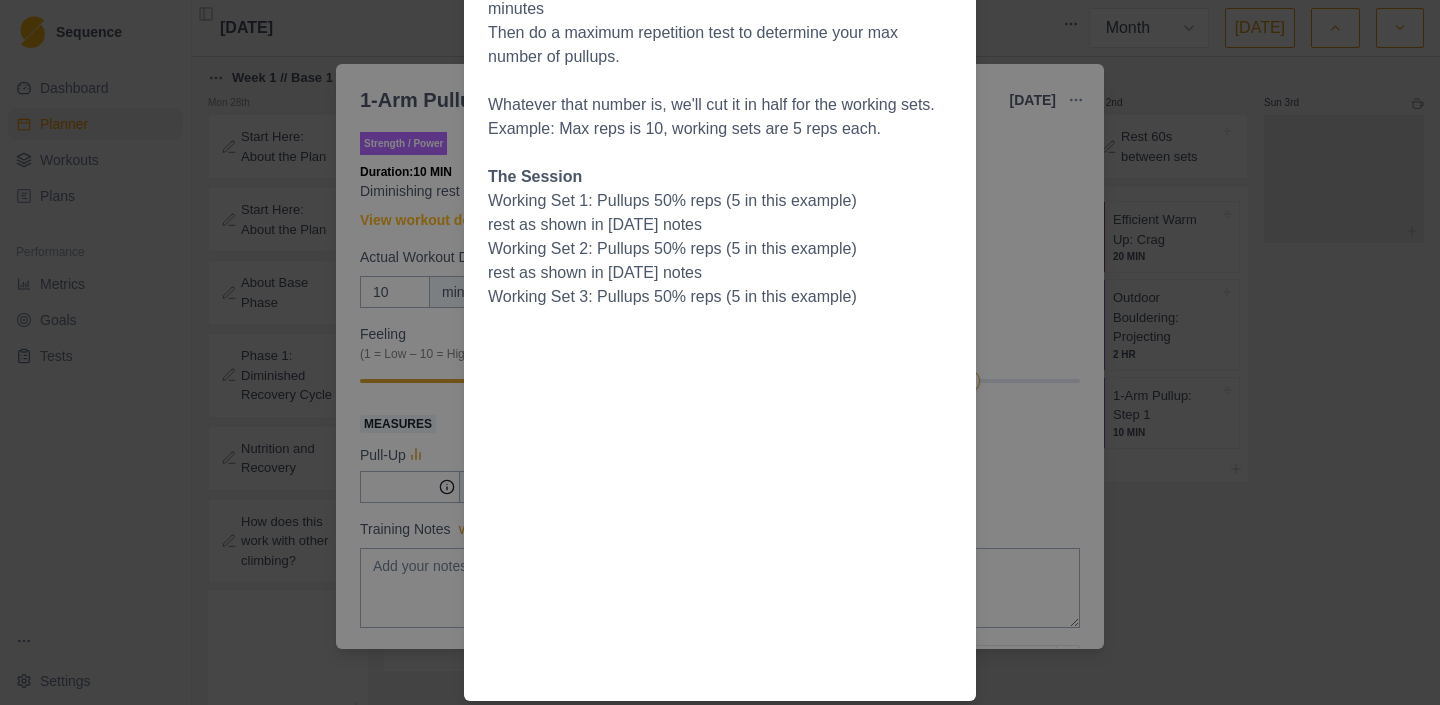 scroll, scrollTop: 0, scrollLeft: 0, axis: both 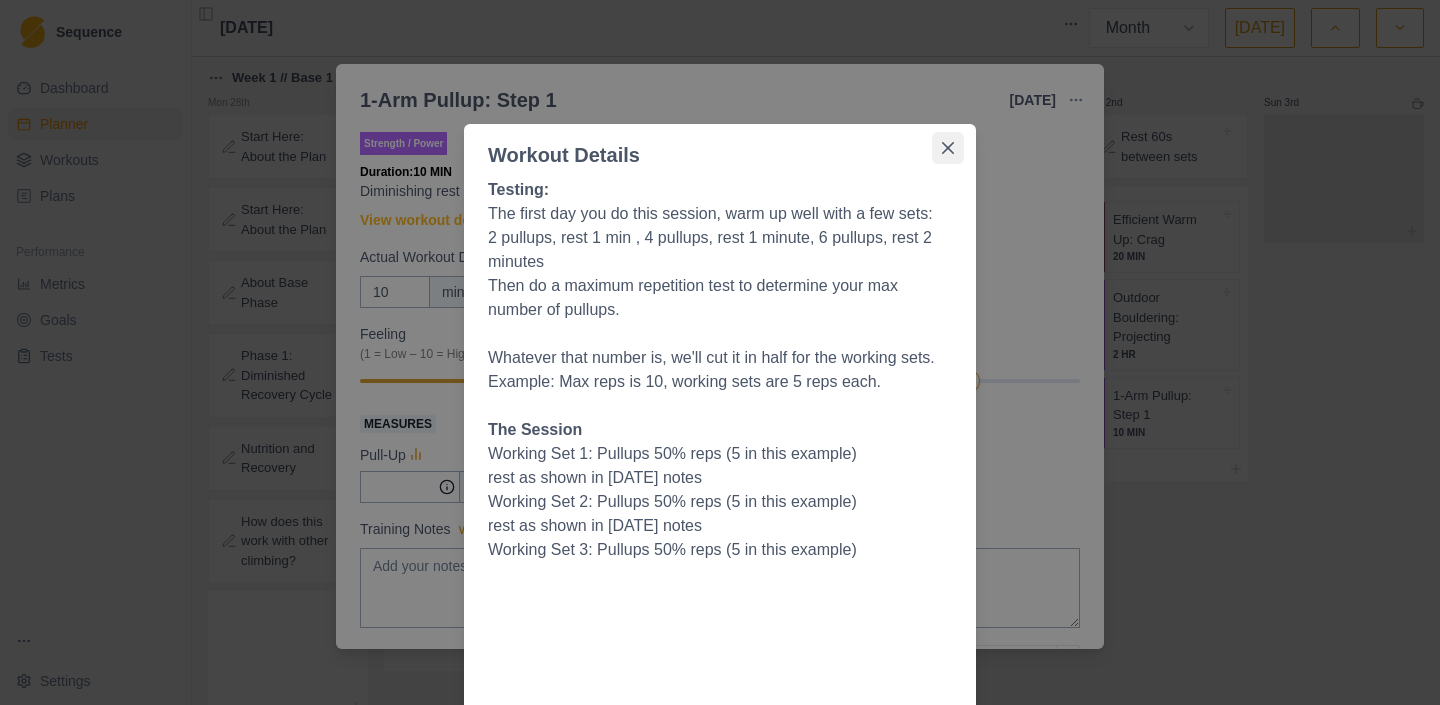 click at bounding box center [948, 148] 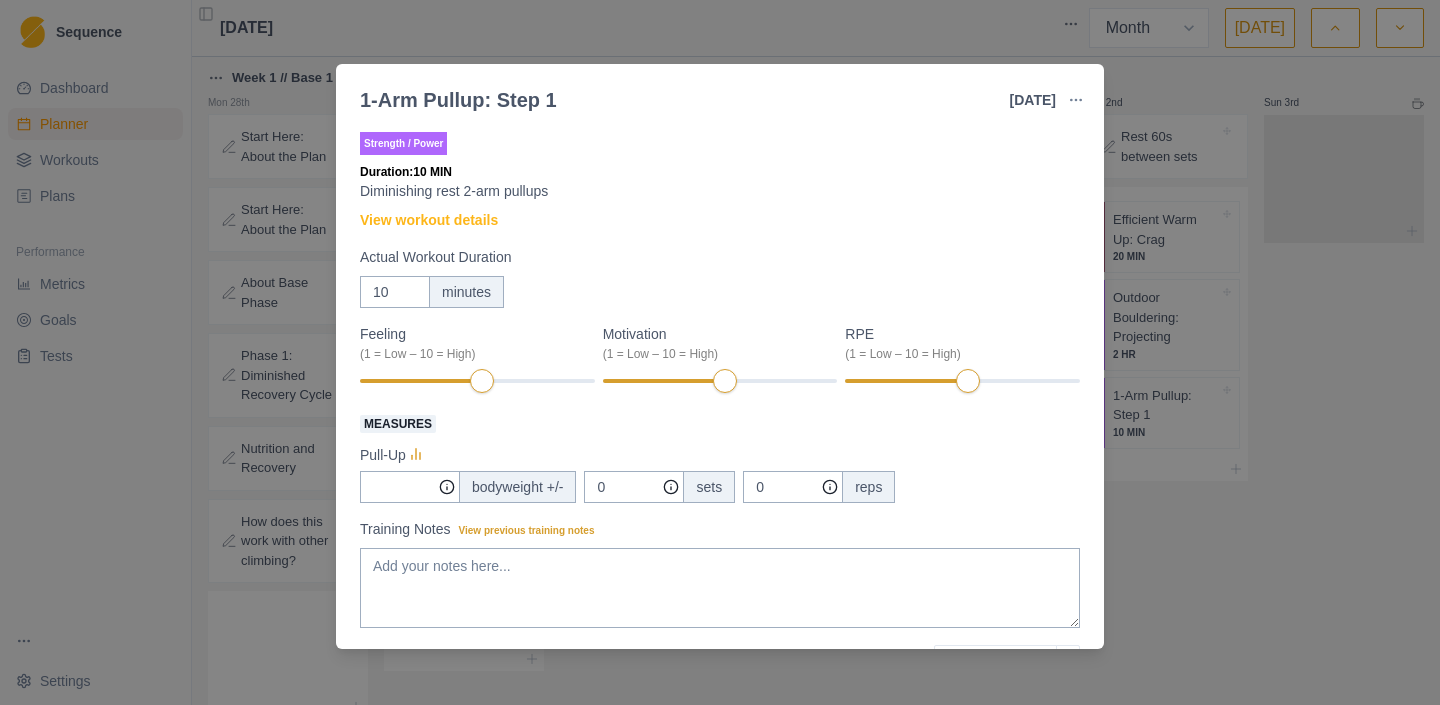 scroll, scrollTop: 109, scrollLeft: 0, axis: vertical 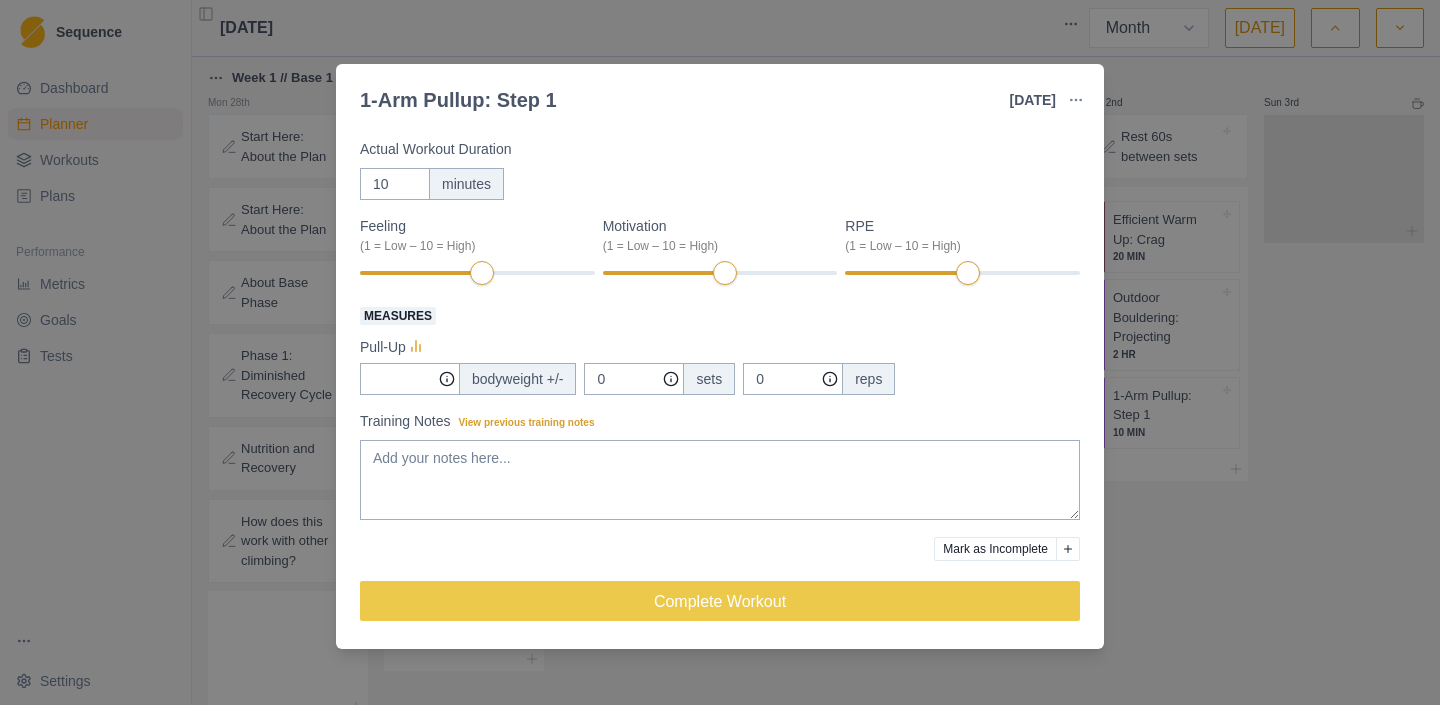 click on "1-Arm Pullup: Step 1 [DATE] Link To Goal View Workout Metrics Edit Original Workout Reschedule Workout Remove From Schedule Strength / Power Duration:  10 MIN Diminishing rest 2-arm pullups View workout details Actual Workout Duration 10 minutes Feeling (1 = Low – 10 = High) Motivation (1 = Low – 10 = High) RPE (1 = Low – 10 = High) Measures Pull-Up bodyweight +/- 0 sets 0 reps Training Notes View previous training notes Mark as Incomplete Complete Workout" at bounding box center (720, 352) 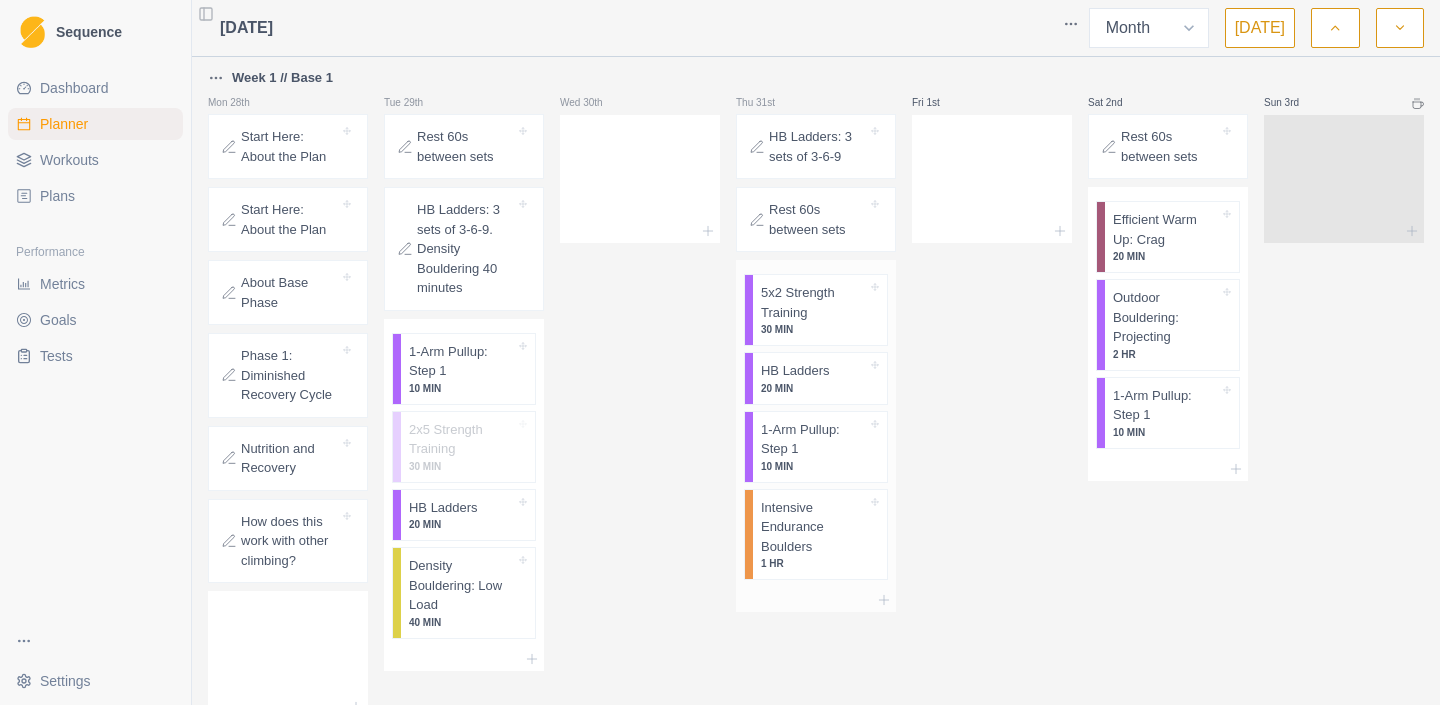 click on "Intensive Endurance Boulders" at bounding box center [814, 527] 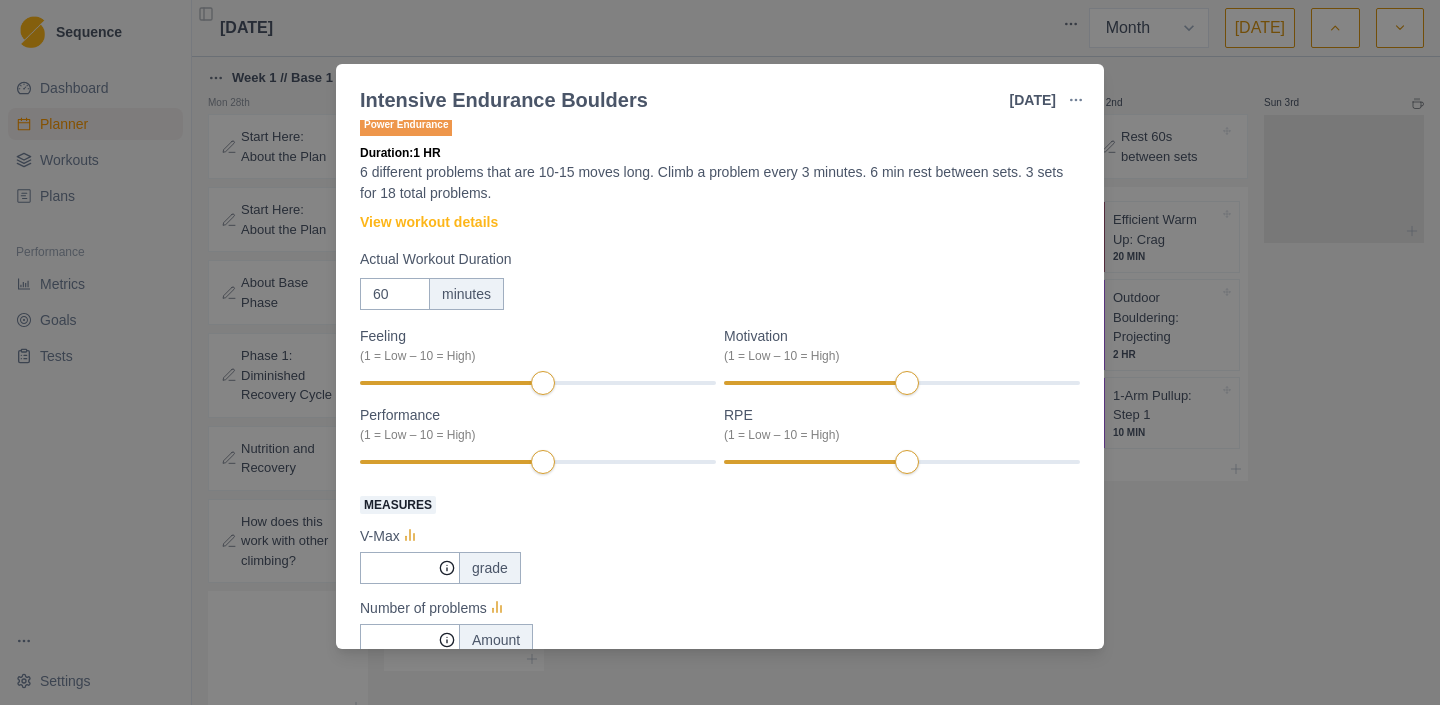 scroll, scrollTop: 20, scrollLeft: 0, axis: vertical 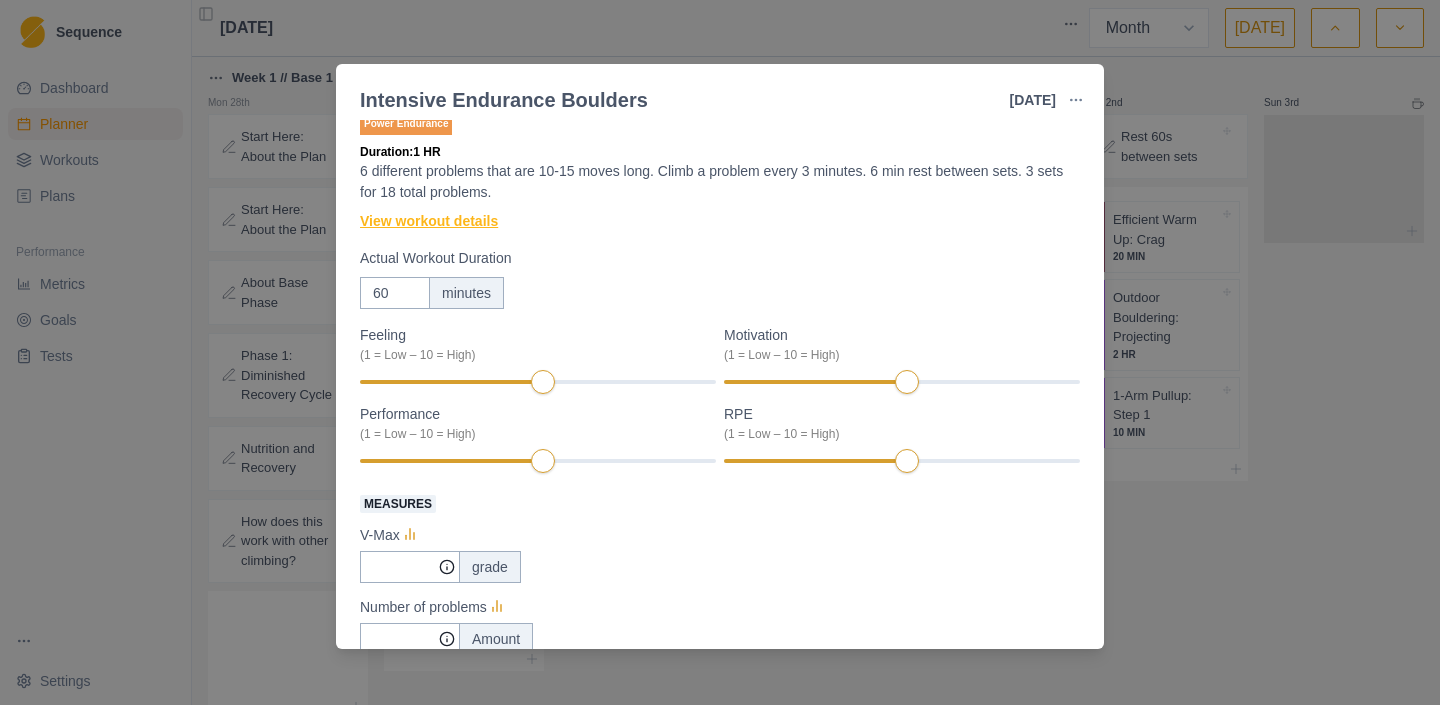 click on "View workout details" at bounding box center (429, 221) 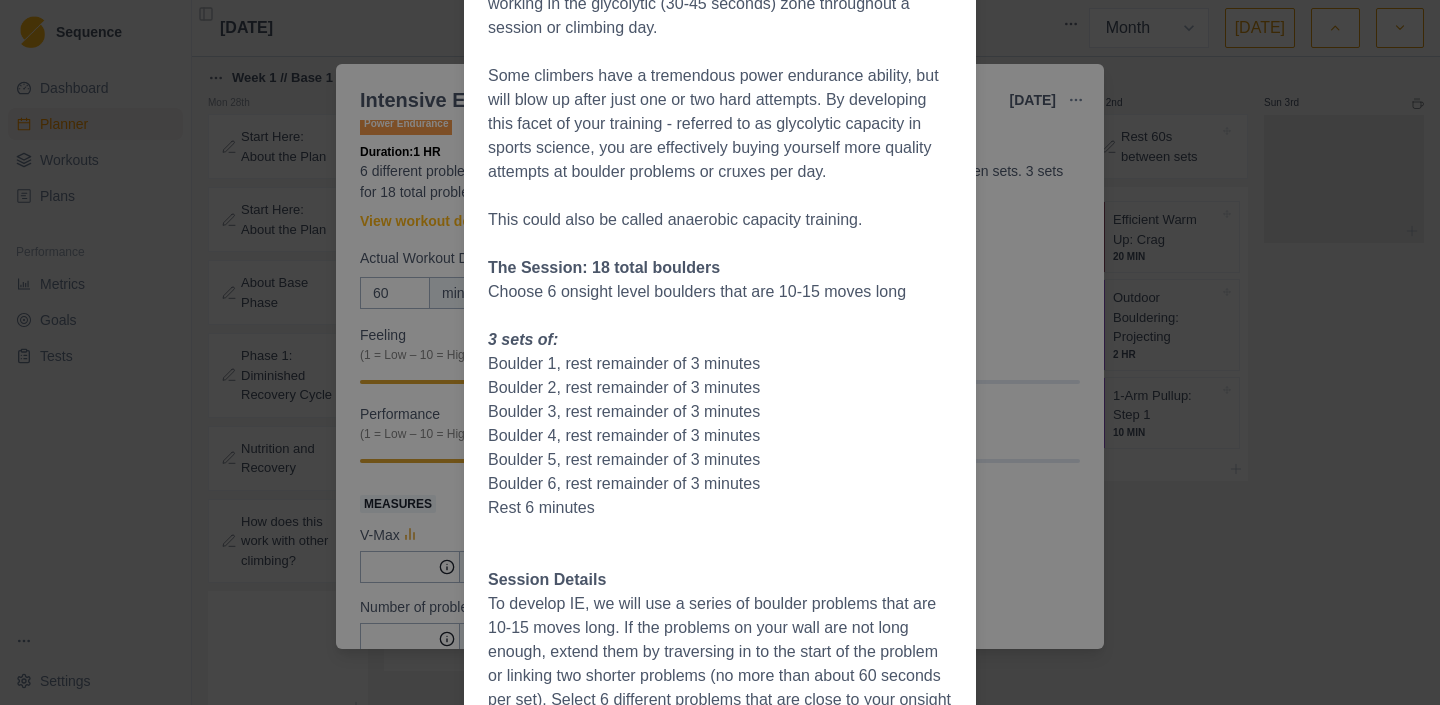 scroll, scrollTop: 0, scrollLeft: 0, axis: both 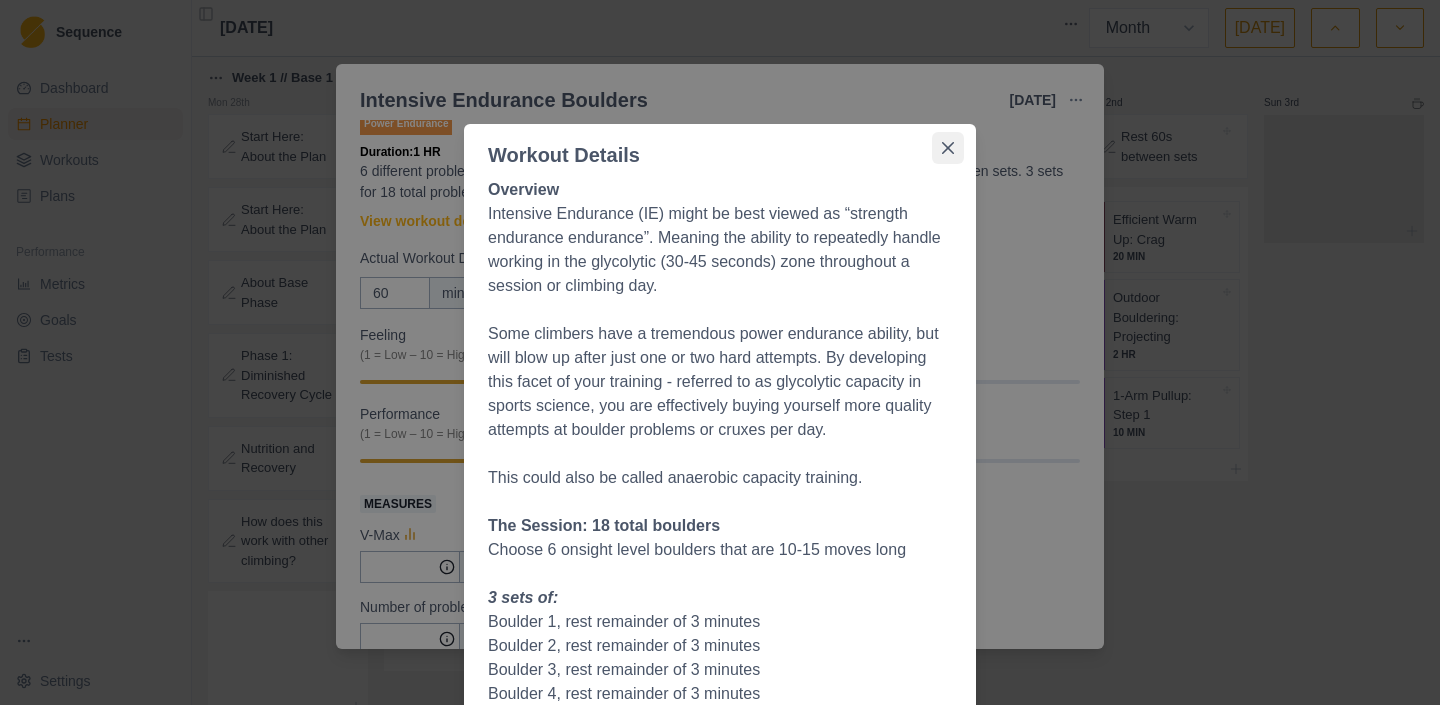 click 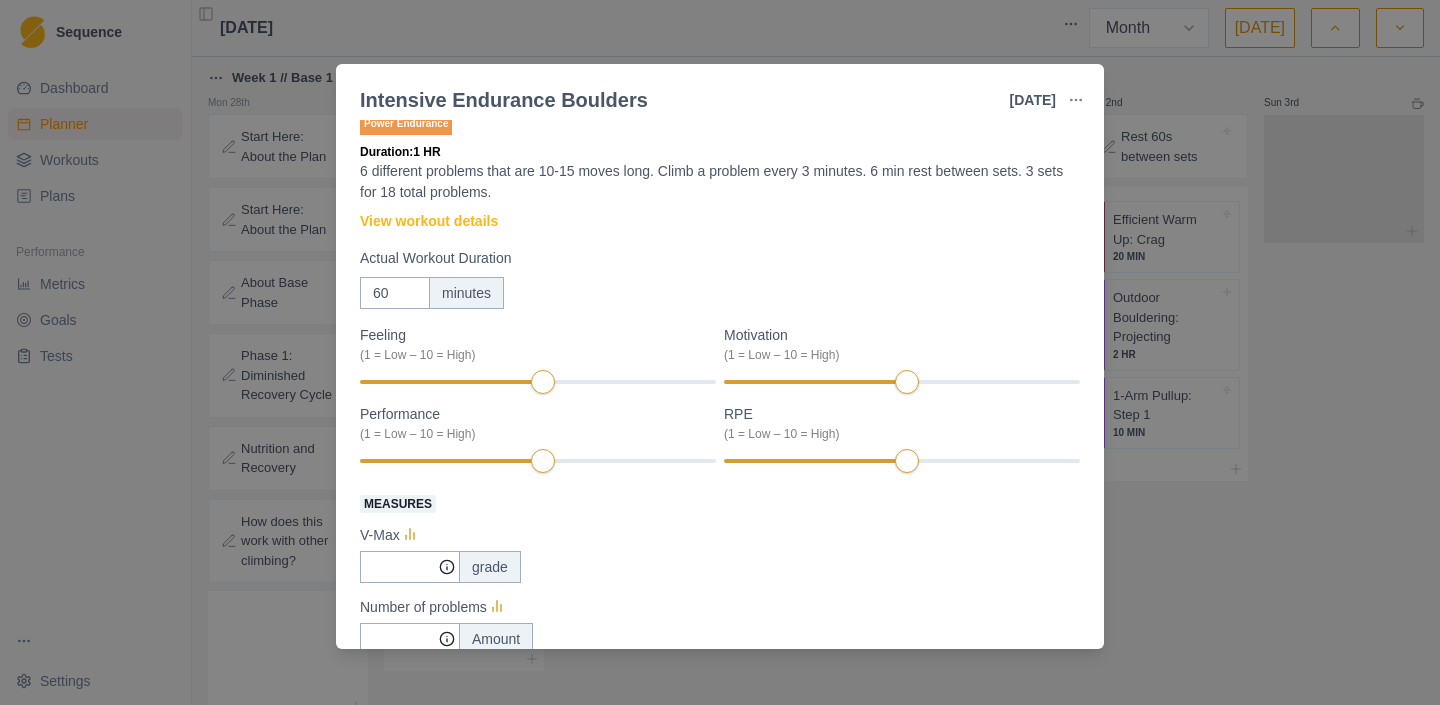 click on "Intensive Endurance Boulders [DATE] Link To Goal View Workout Metrics Edit Original Workout Reschedule Workout Remove From Schedule Power Endurance Duration:  1 HR 6 different problems that are 10-15 moves long. Climb a problem every 3 minutes. 6 min rest between sets. 3 sets for 18 total problems. View workout details Actual Workout Duration 60 minutes Feeling (1 = Low – 10 = High) Motivation (1 = Low – 10 = High) Performance (1 = Low – 10 = High) RPE (1 = Low – 10 = High) Measures V-Max  grade Number of problems Amount V-Average grade Training Notes View previous training notes Mark as Incomplete Complete Workout" at bounding box center [720, 352] 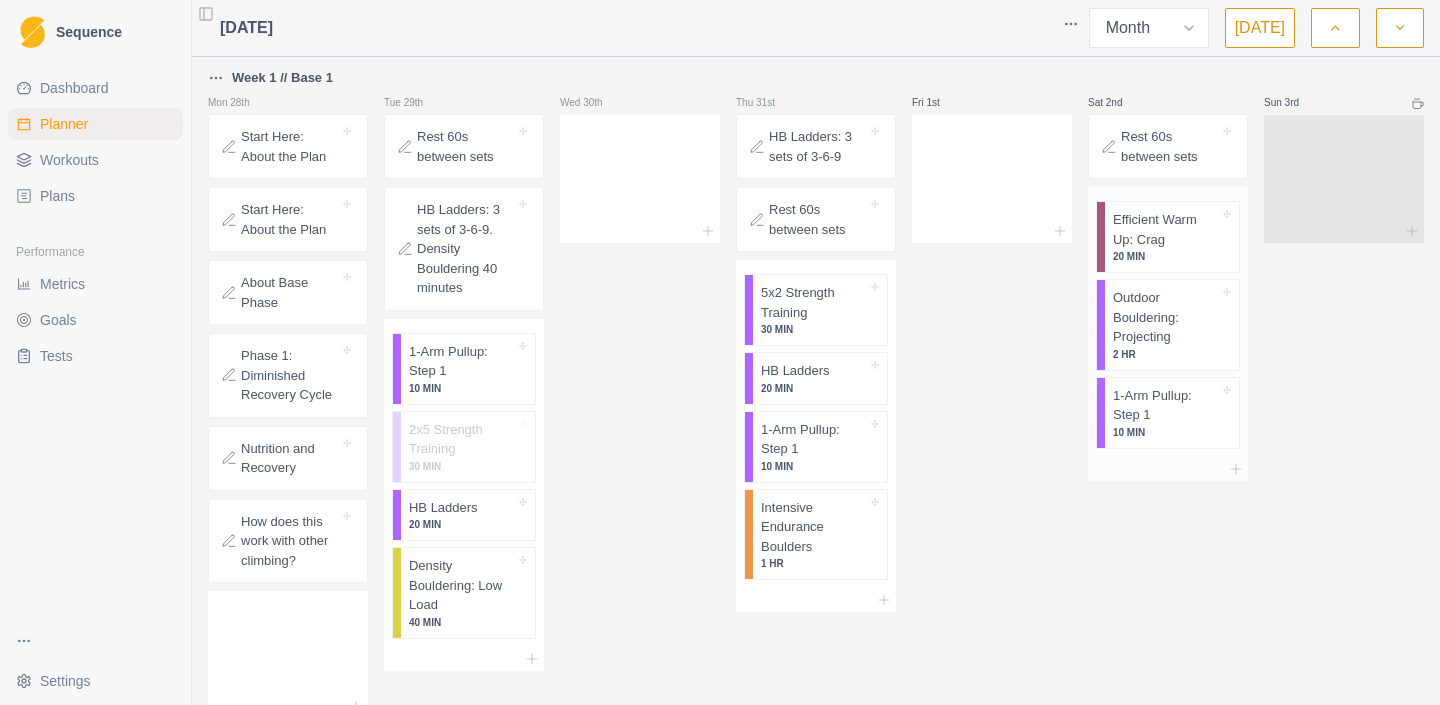 click on "Efficient Warm Up: Crag" at bounding box center [1166, 229] 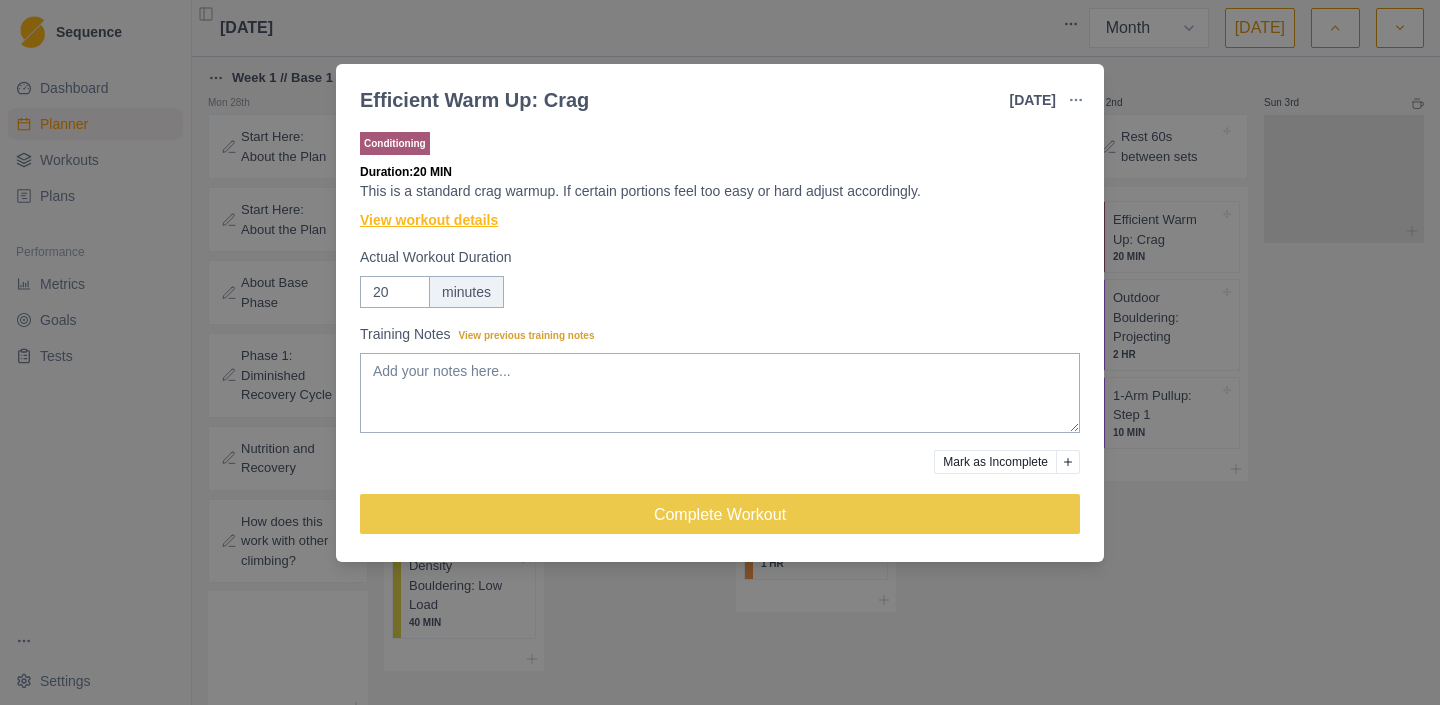click on "View workout details" at bounding box center [429, 220] 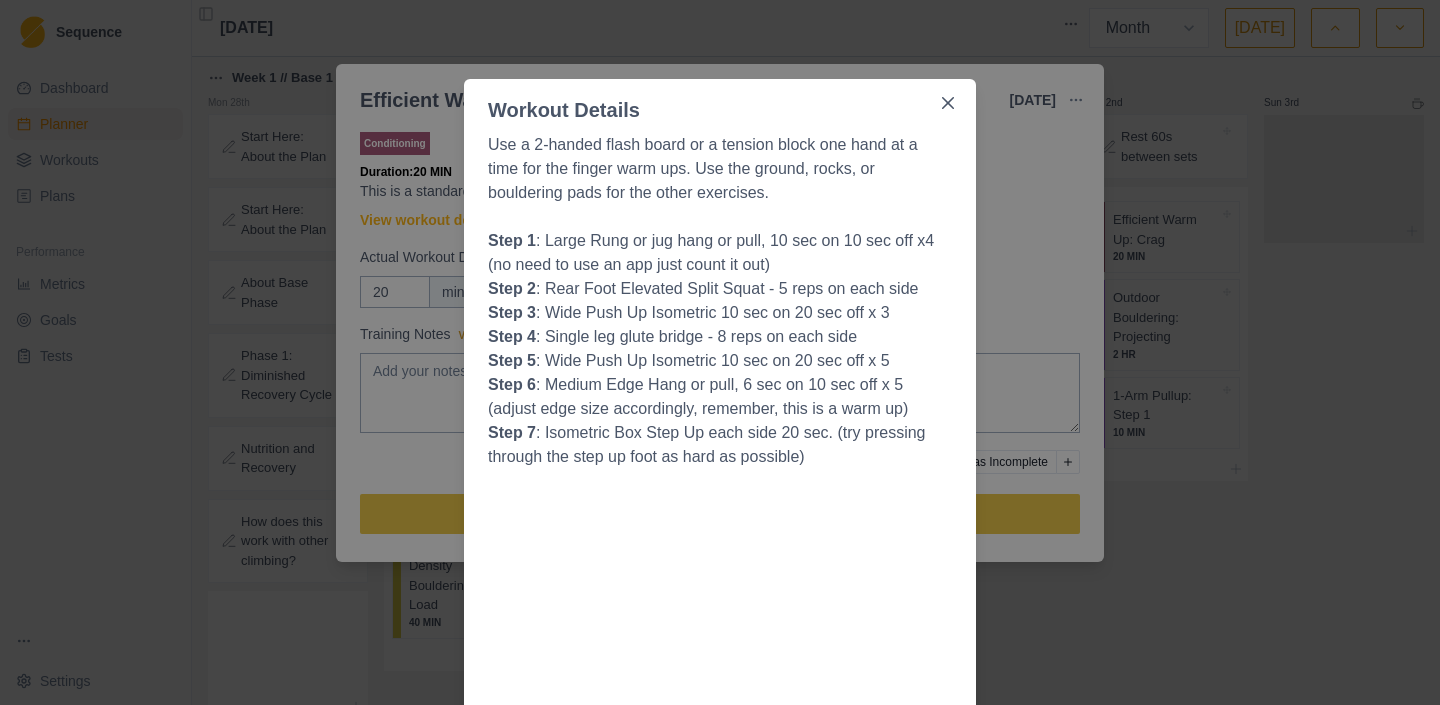 scroll, scrollTop: 48, scrollLeft: 0, axis: vertical 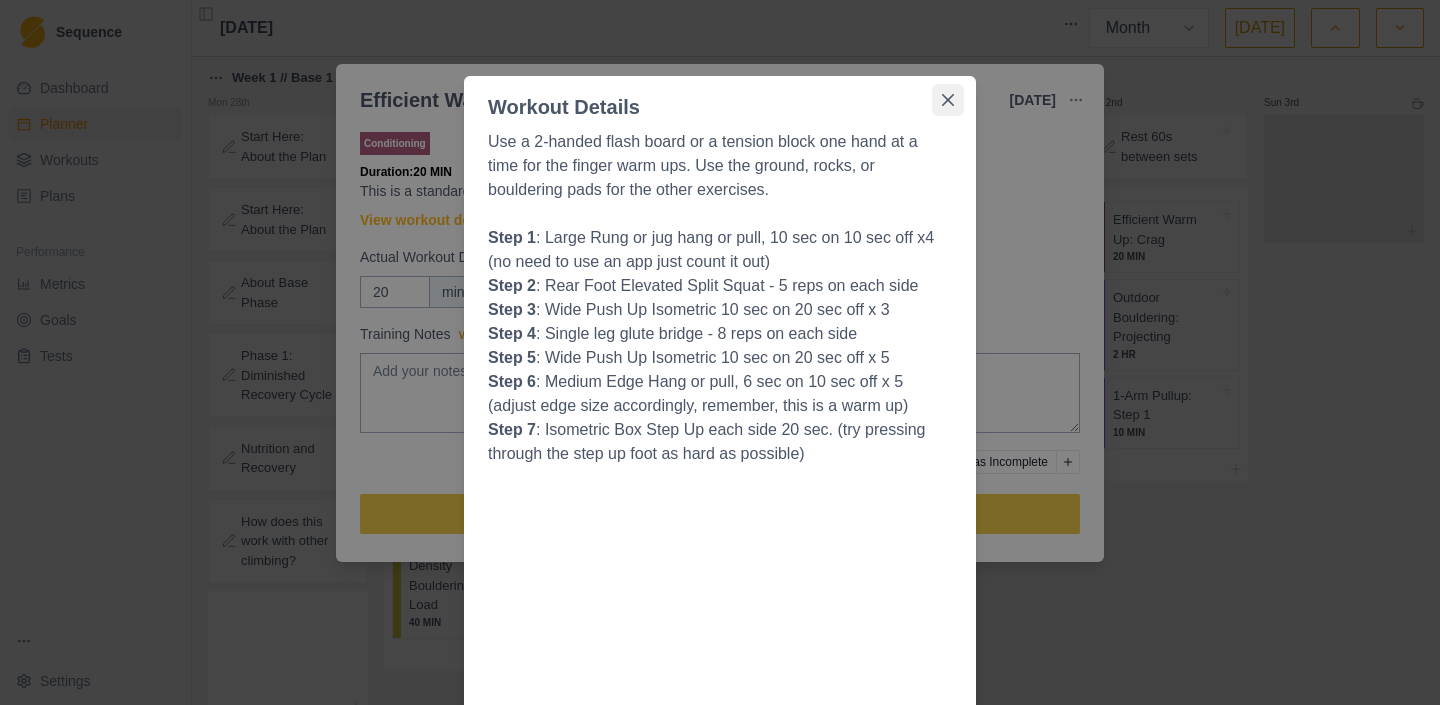 click 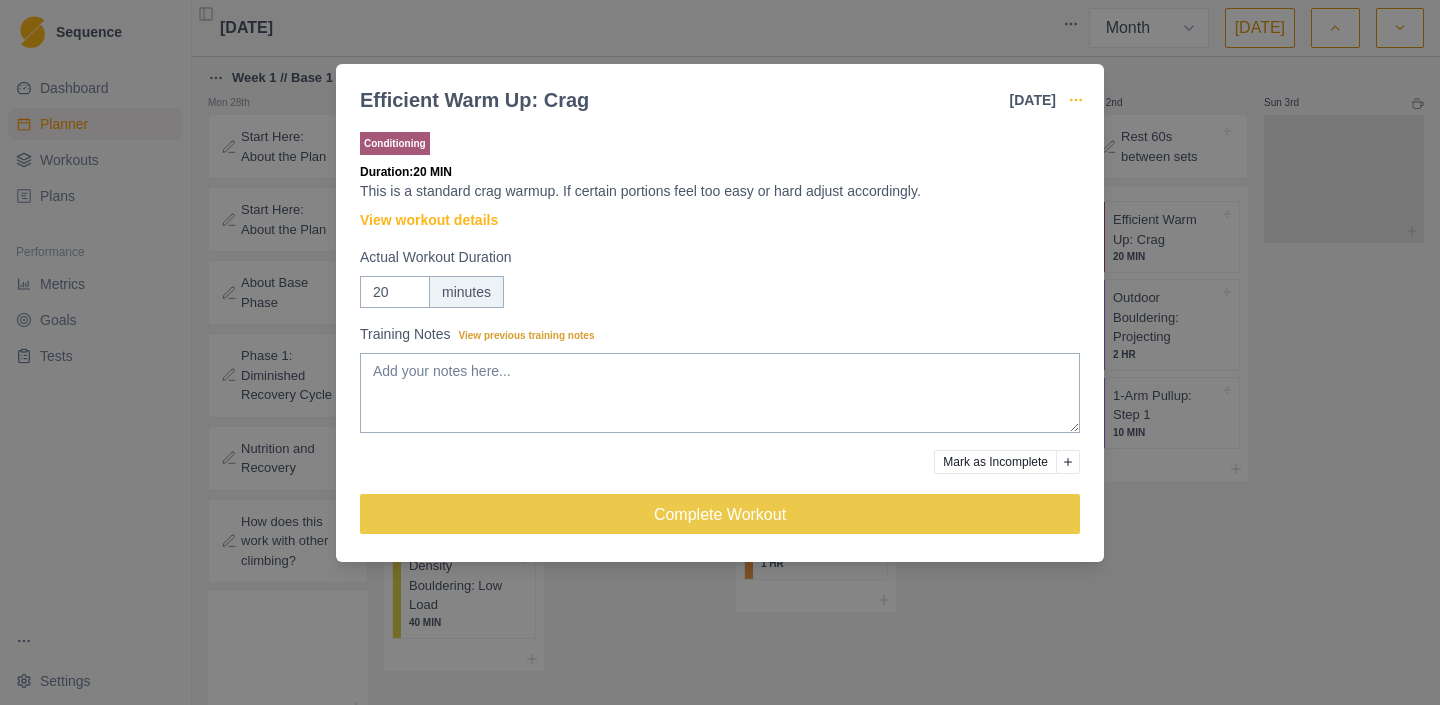click 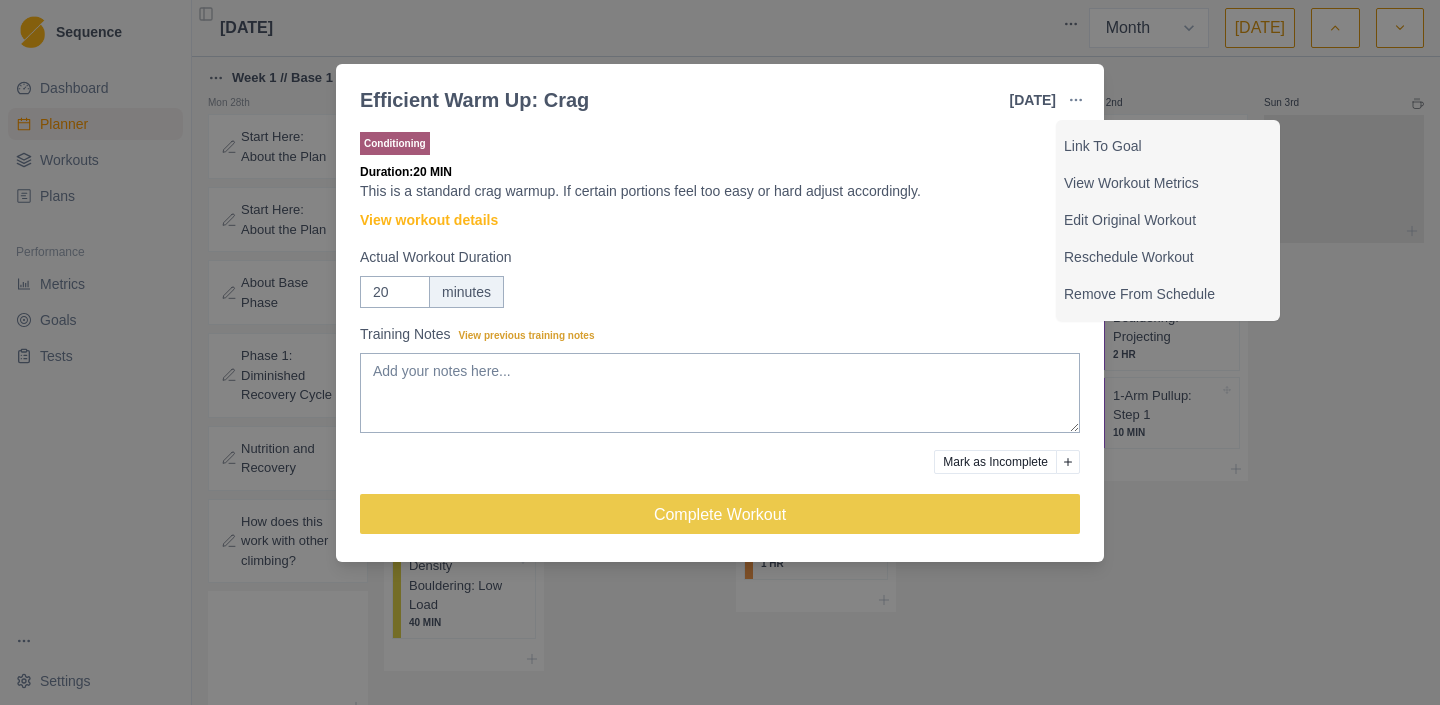 click on "Efficient Warm Up: Crag [DATE] Link To Goal View Workout Metrics Edit Original Workout Reschedule Workout Remove From Schedule Conditioning Duration:  20 MIN This is a standard crag warmup. If certain portions feel too easy or hard adjust accordingly. View workout details Actual Workout Duration 20 minutes Training Notes View previous training notes Mark as Incomplete Complete Workout" at bounding box center (720, 352) 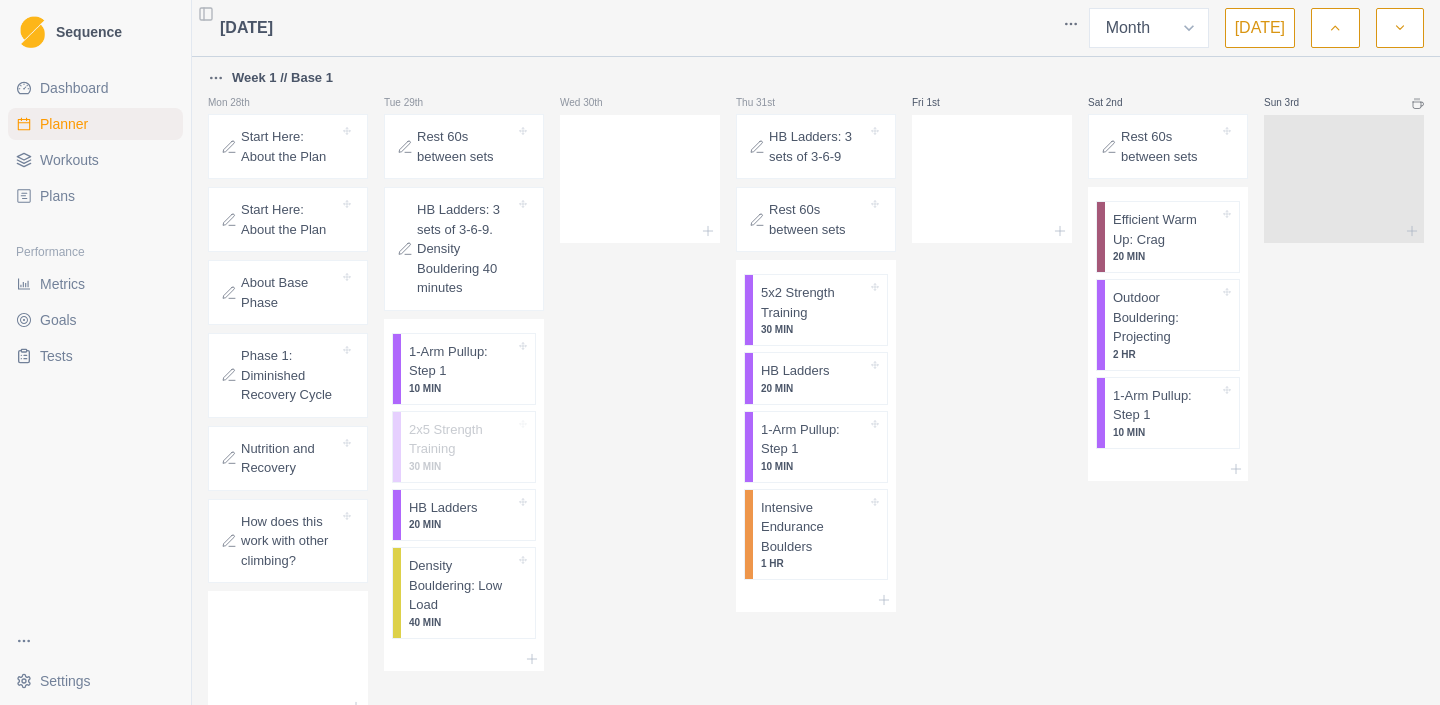click at bounding box center [663, 28] 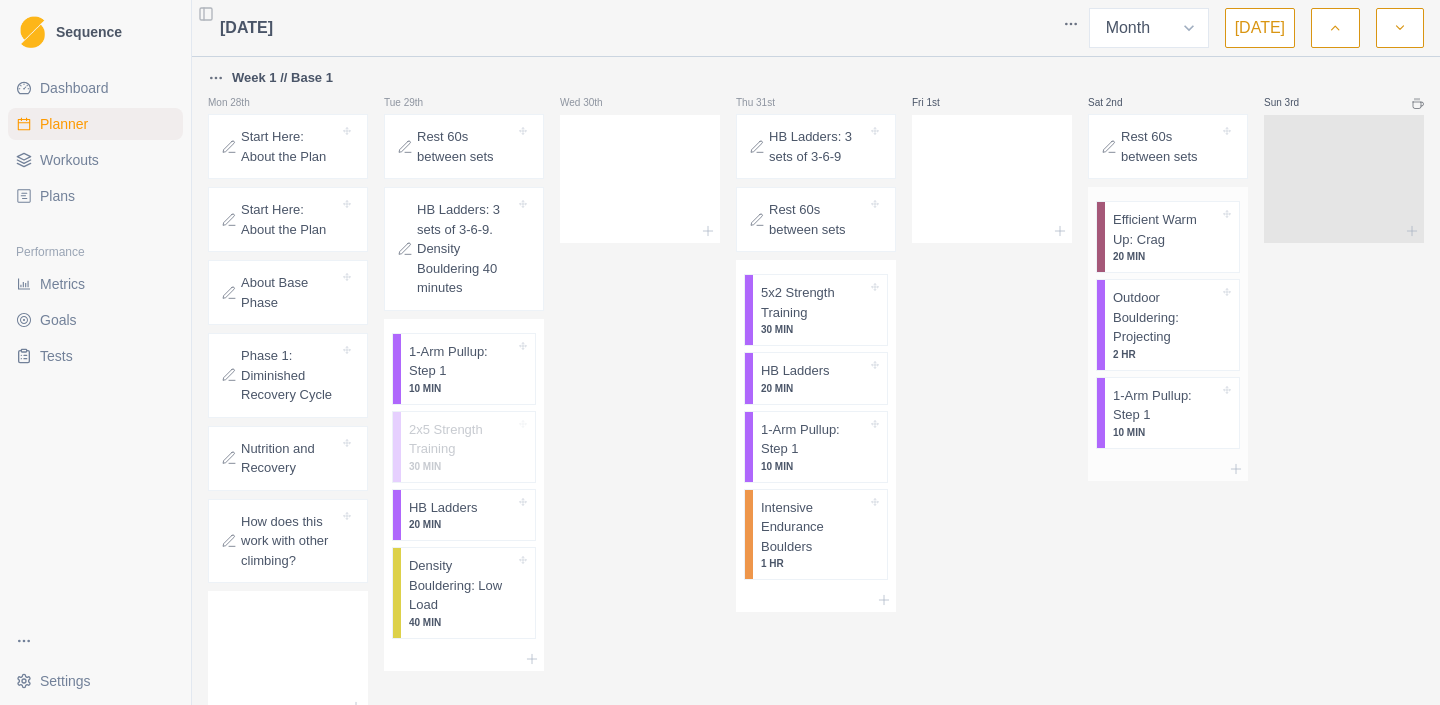 click on "1-Arm Pullup: Step 1" at bounding box center [1166, 405] 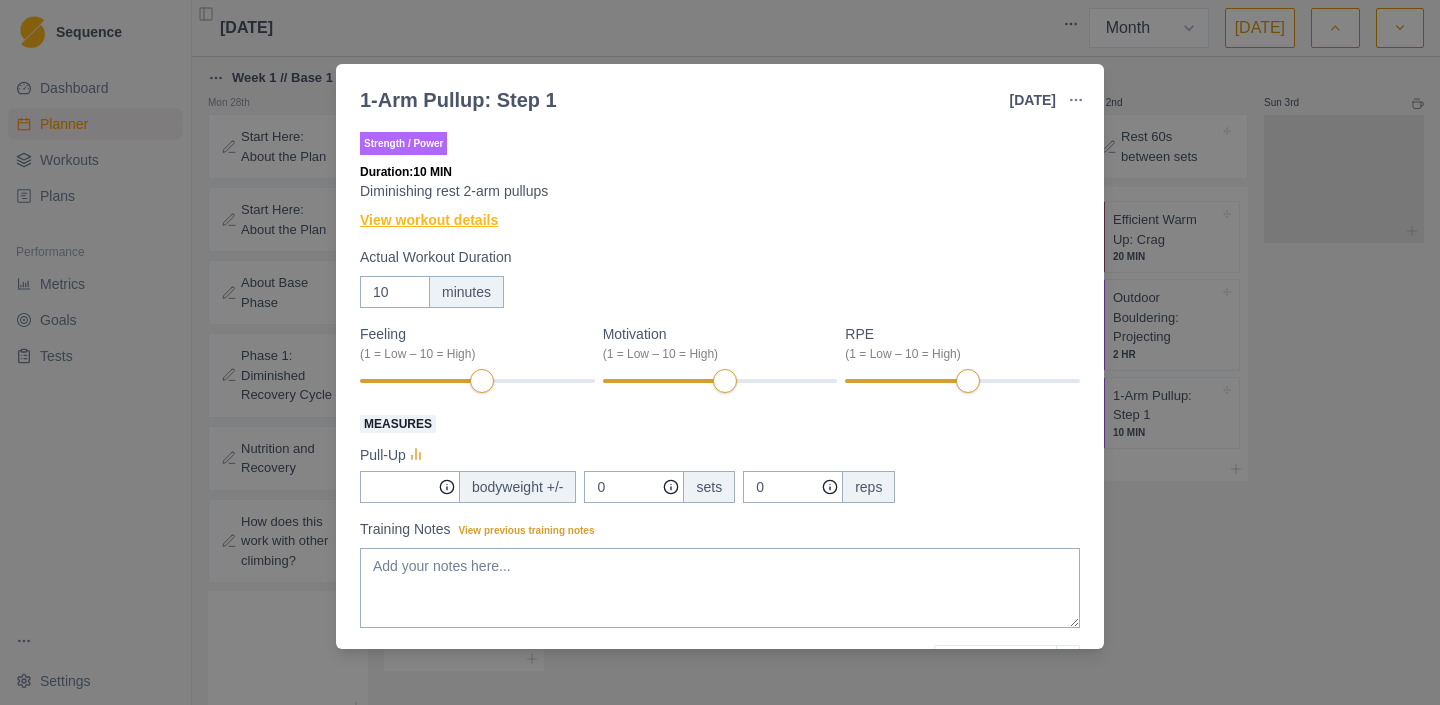 click on "View workout details" at bounding box center (429, 220) 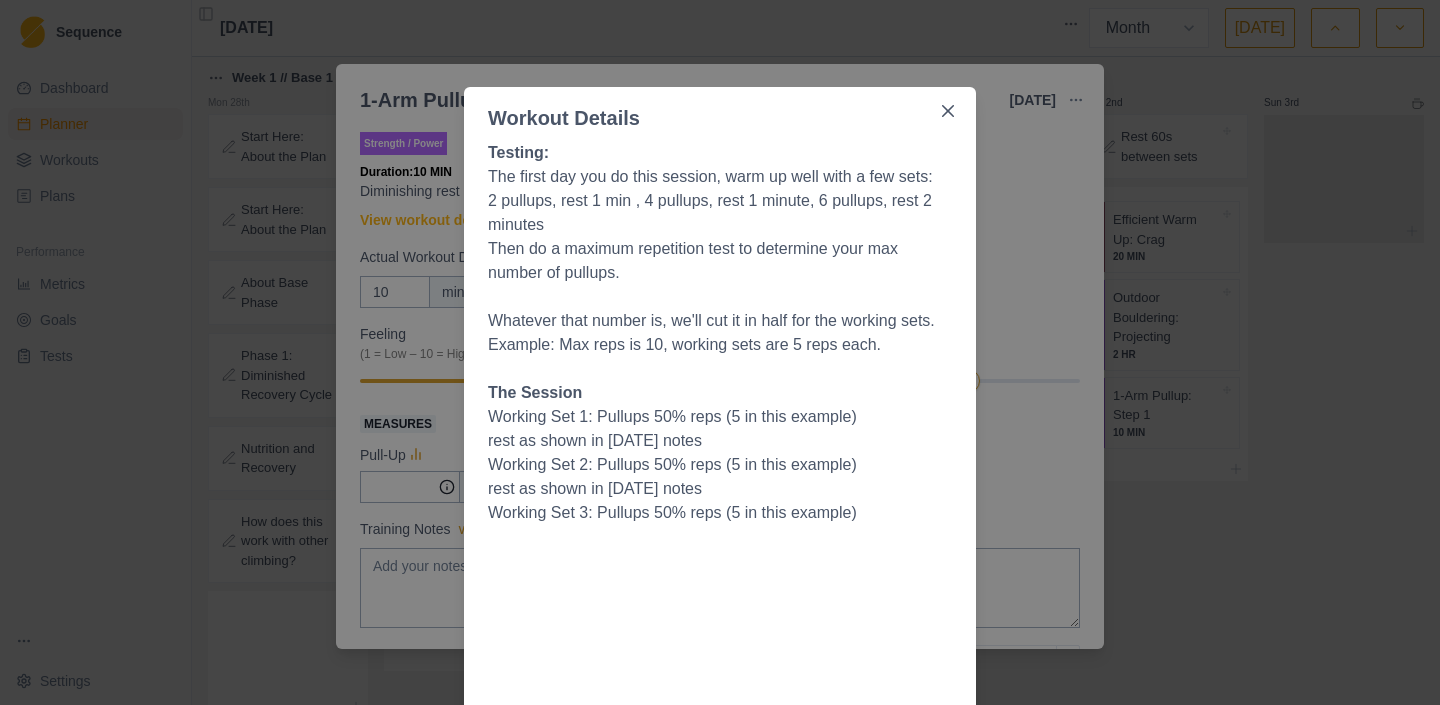 scroll, scrollTop: 47, scrollLeft: 0, axis: vertical 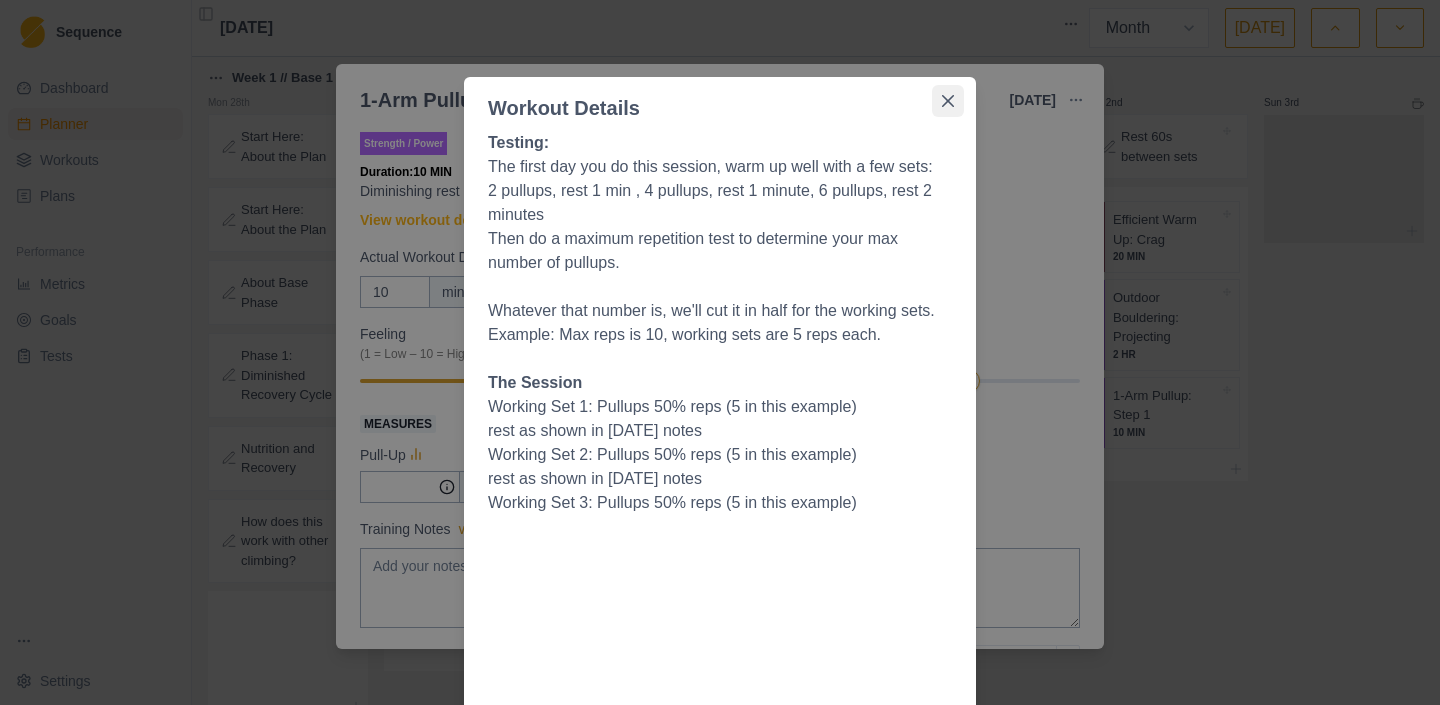click 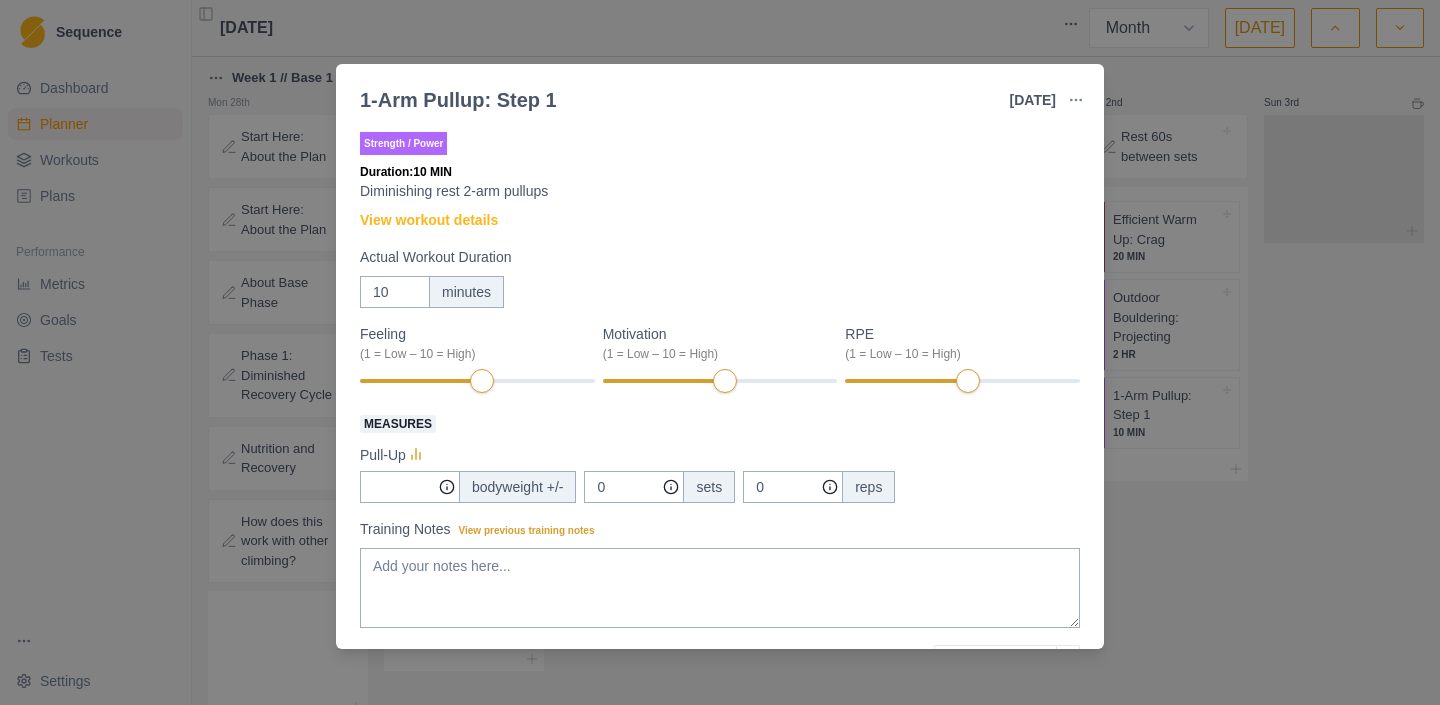 click on "1-Arm Pullup: Step 1 [DATE] Link To Goal View Workout Metrics Edit Original Workout Reschedule Workout Remove From Schedule Strength / Power Duration:  10 MIN Diminishing rest 2-arm pullups View workout details Actual Workout Duration 10 minutes Feeling (1 = Low – 10 = High) Motivation (1 = Low – 10 = High) RPE (1 = Low – 10 = High) Measures Pull-Up bodyweight +/- 0 sets 0 reps Training Notes View previous training notes Mark as Incomplete Complete Workout" at bounding box center (720, 352) 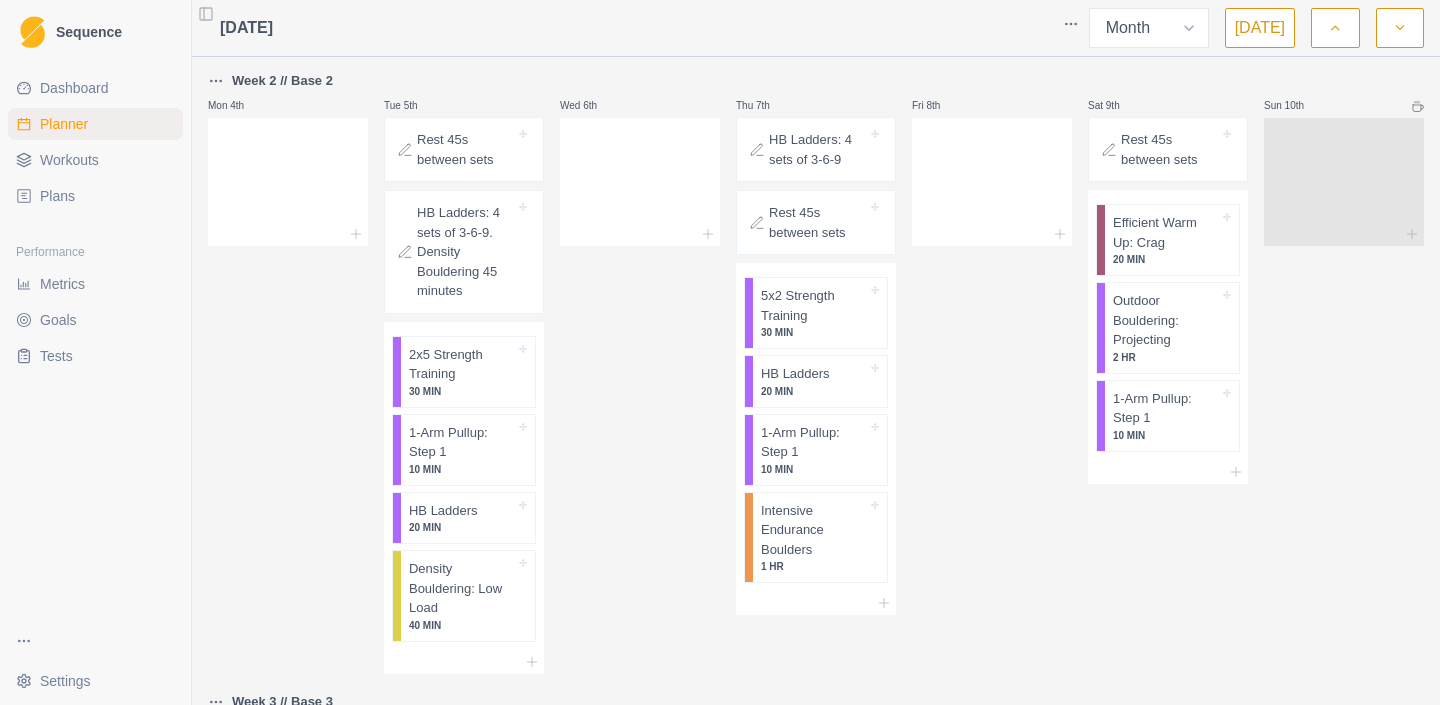 scroll, scrollTop: 695, scrollLeft: 0, axis: vertical 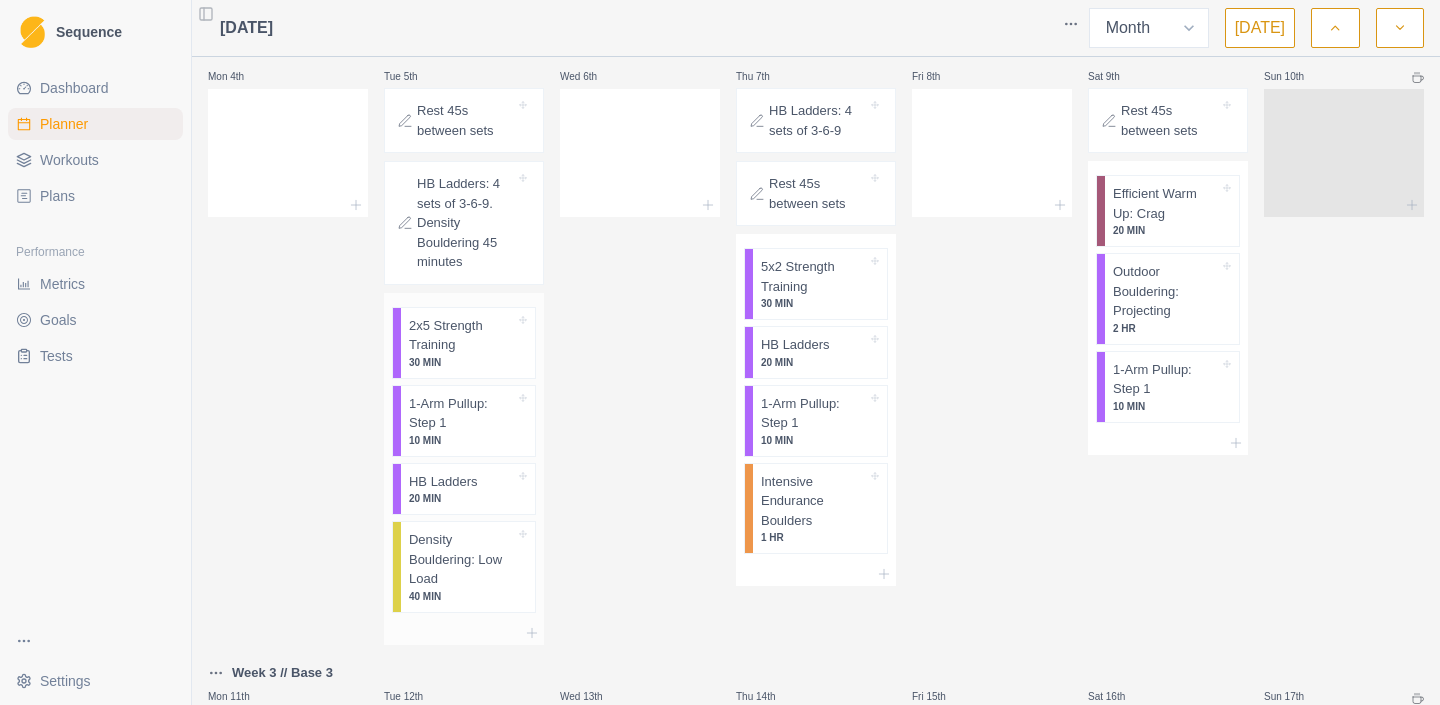 click on "2x5 Strength Training" at bounding box center [462, 335] 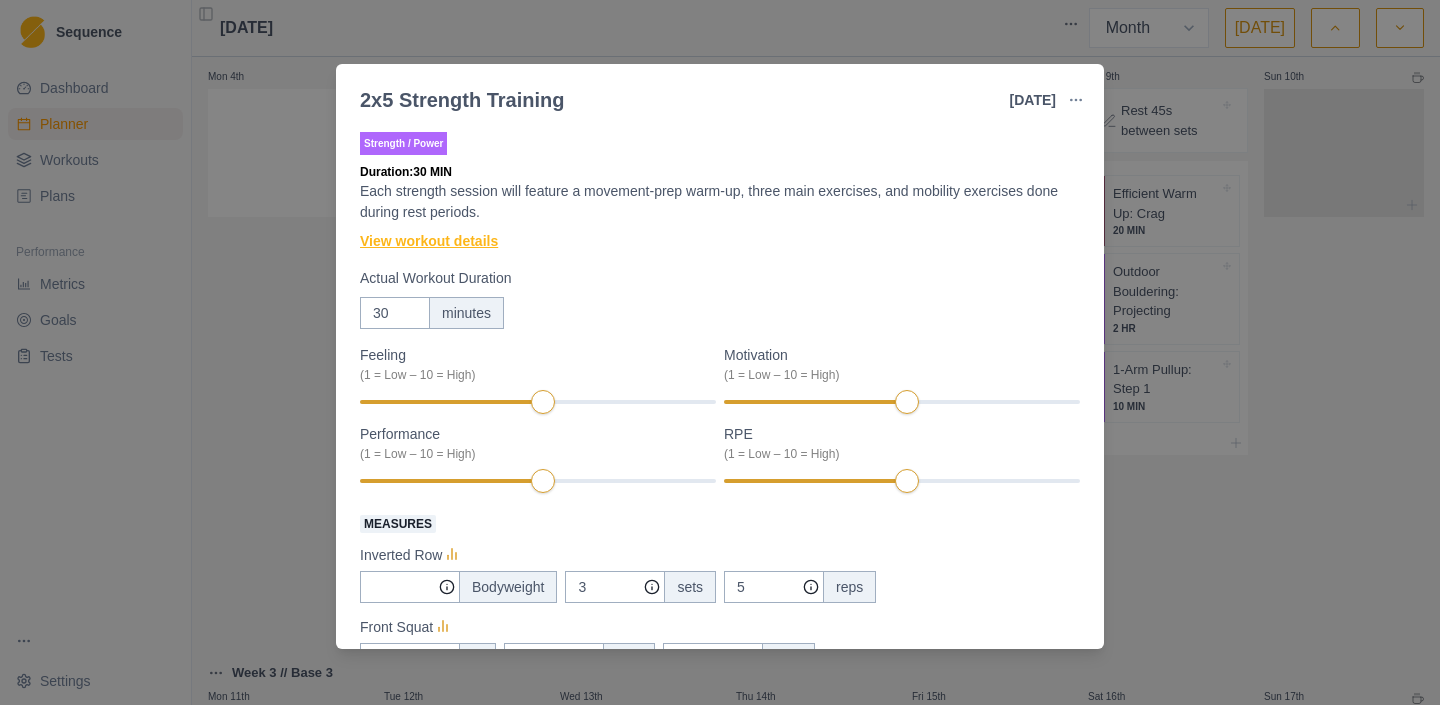 click on "View workout details" at bounding box center [429, 241] 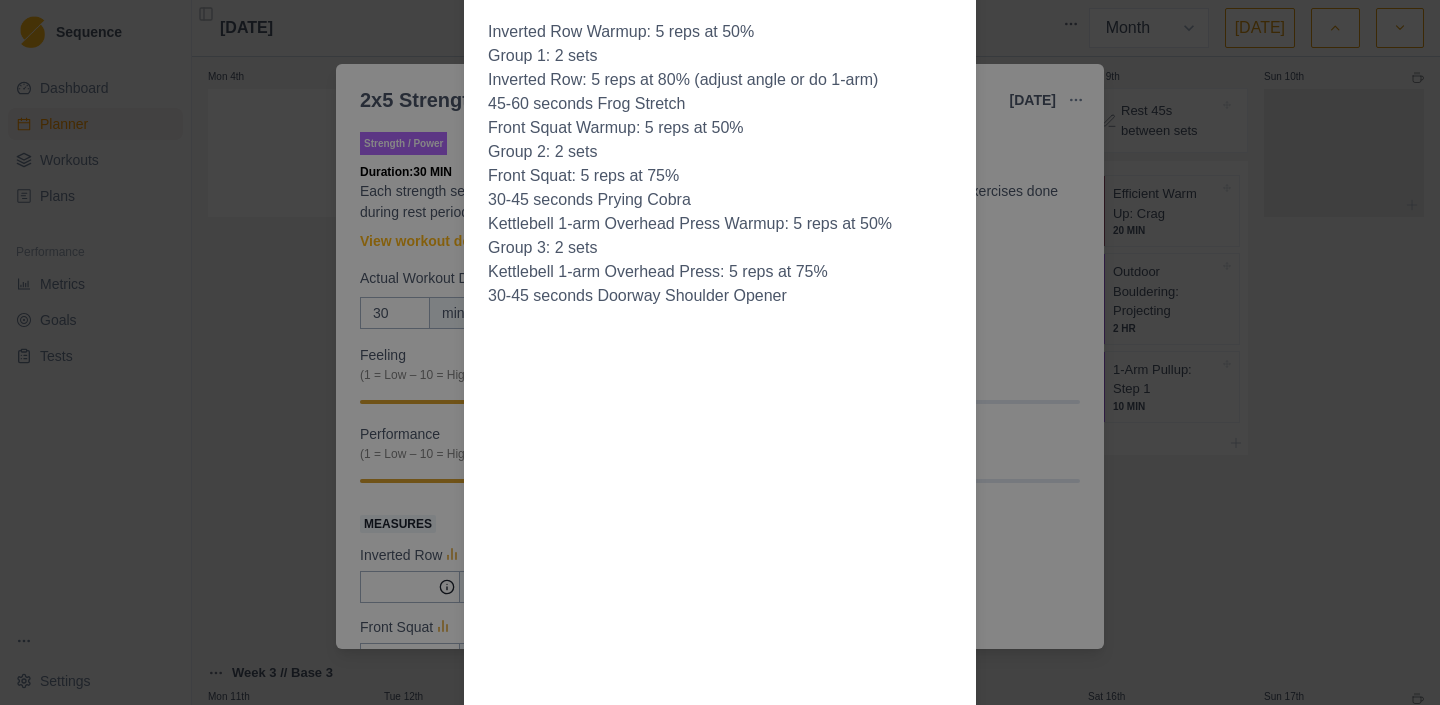 scroll, scrollTop: 0, scrollLeft: 0, axis: both 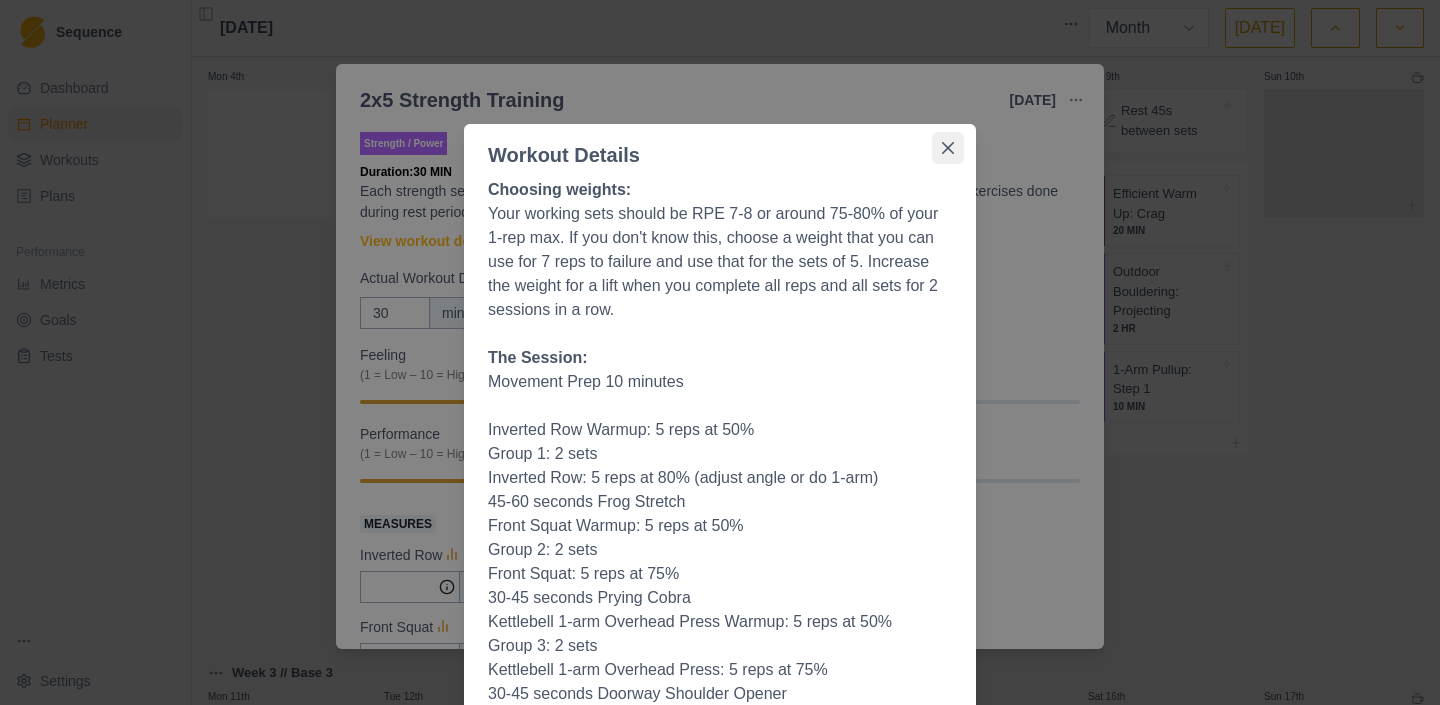 click 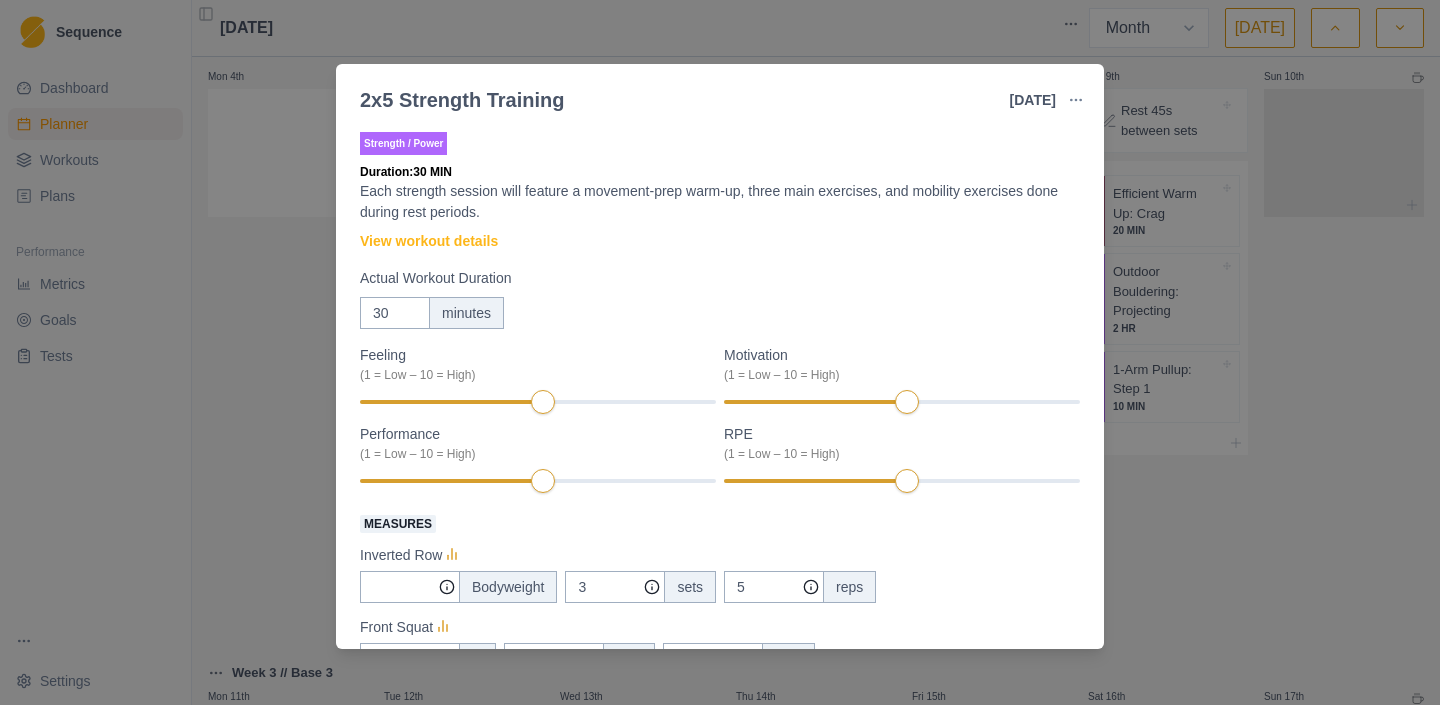 click on "2x5 Strength Training [DATE] Link To Goal View Workout Metrics Edit Original Workout Reschedule Workout Remove From Schedule Strength / Power Duration:  30 MIN Each strength session will feature a movement-prep warm-up, three main exercises, and mobility exercises done during rest periods. View workout details Actual Workout Duration 30 minutes Feeling (1 = Low – 10 = High) Motivation (1 = Low – 10 = High) Performance (1 = Low – 10 = High) RPE (1 = Low – 10 = High) Measures Inverted Row Bodyweight 3 sets 5 reps Front Squat 45 lb 4 sets 3 reps 1 Arm OH Press lb 0 sets 0 reps Training Notes View previous training notes Mark as Incomplete Complete Workout" at bounding box center (720, 352) 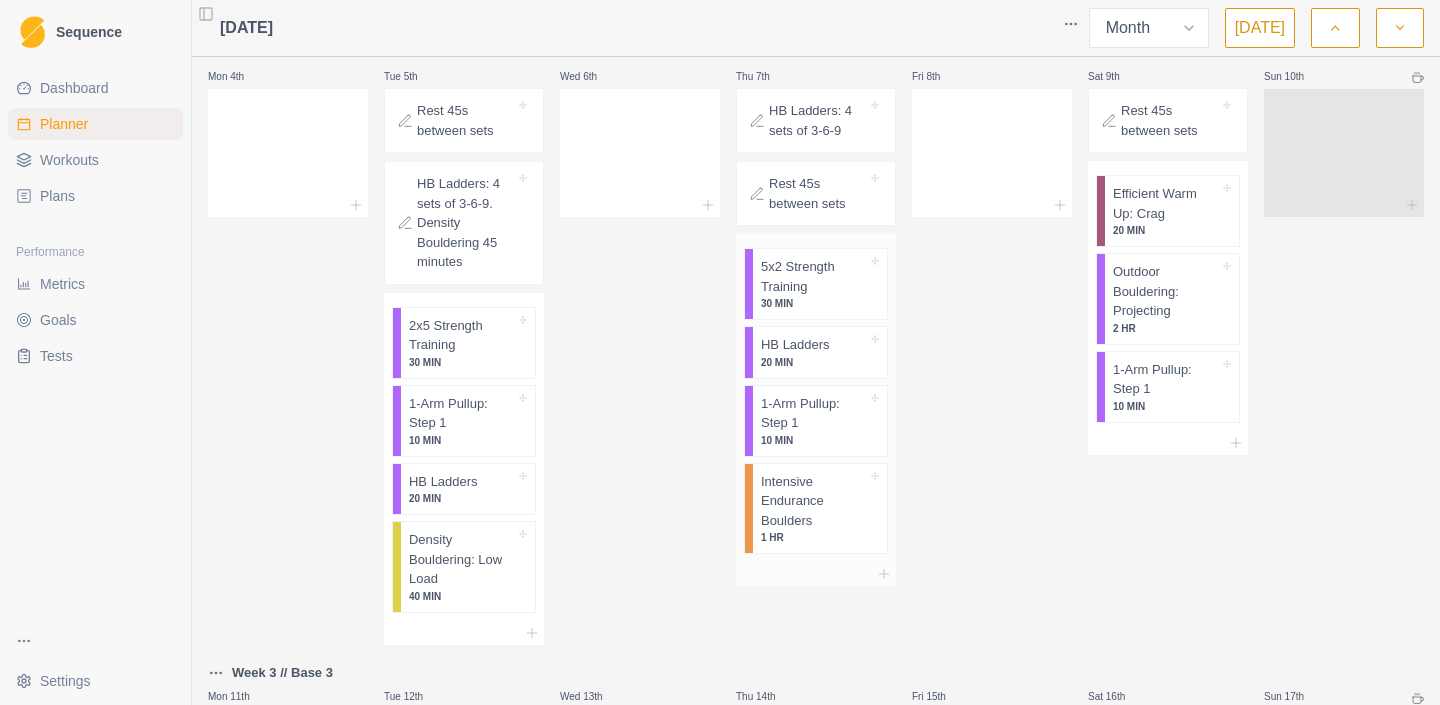 click on "5x2 Strength Training" at bounding box center (814, 276) 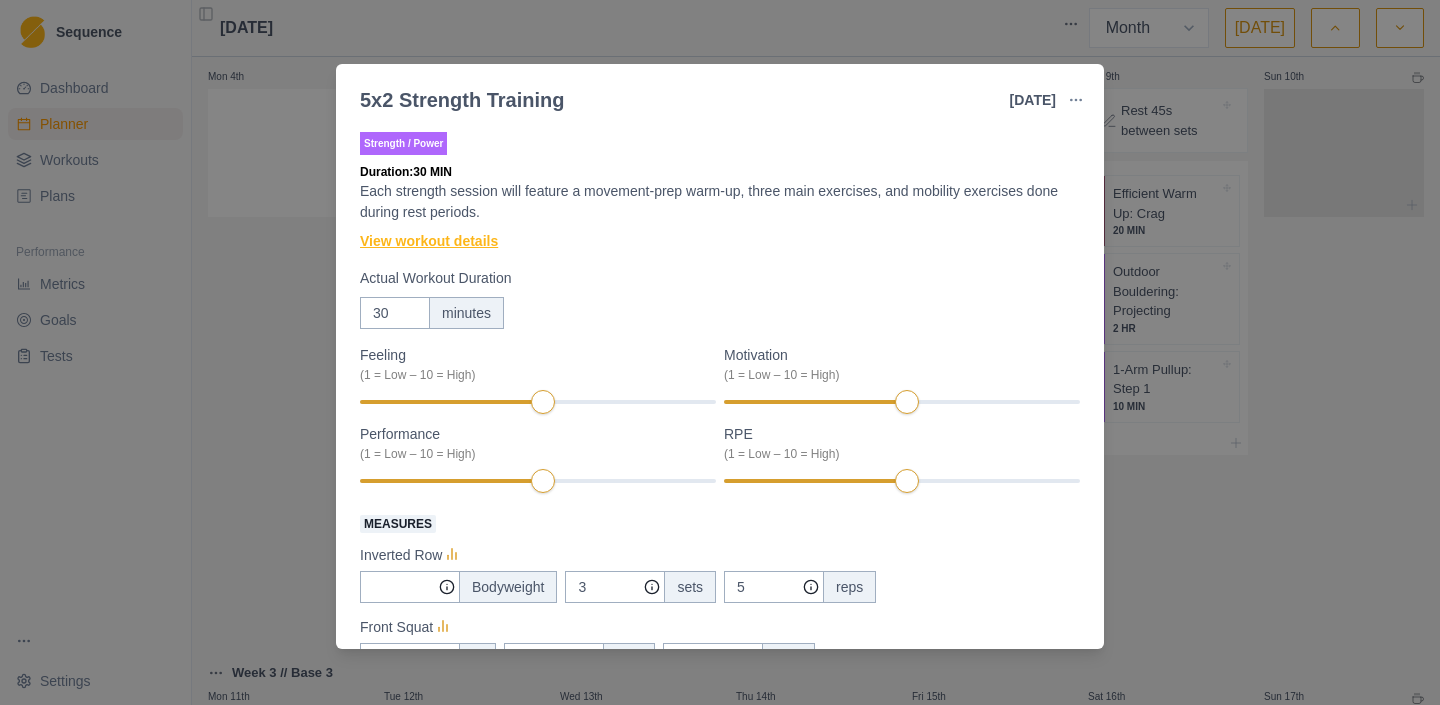 click on "View workout details" at bounding box center [429, 241] 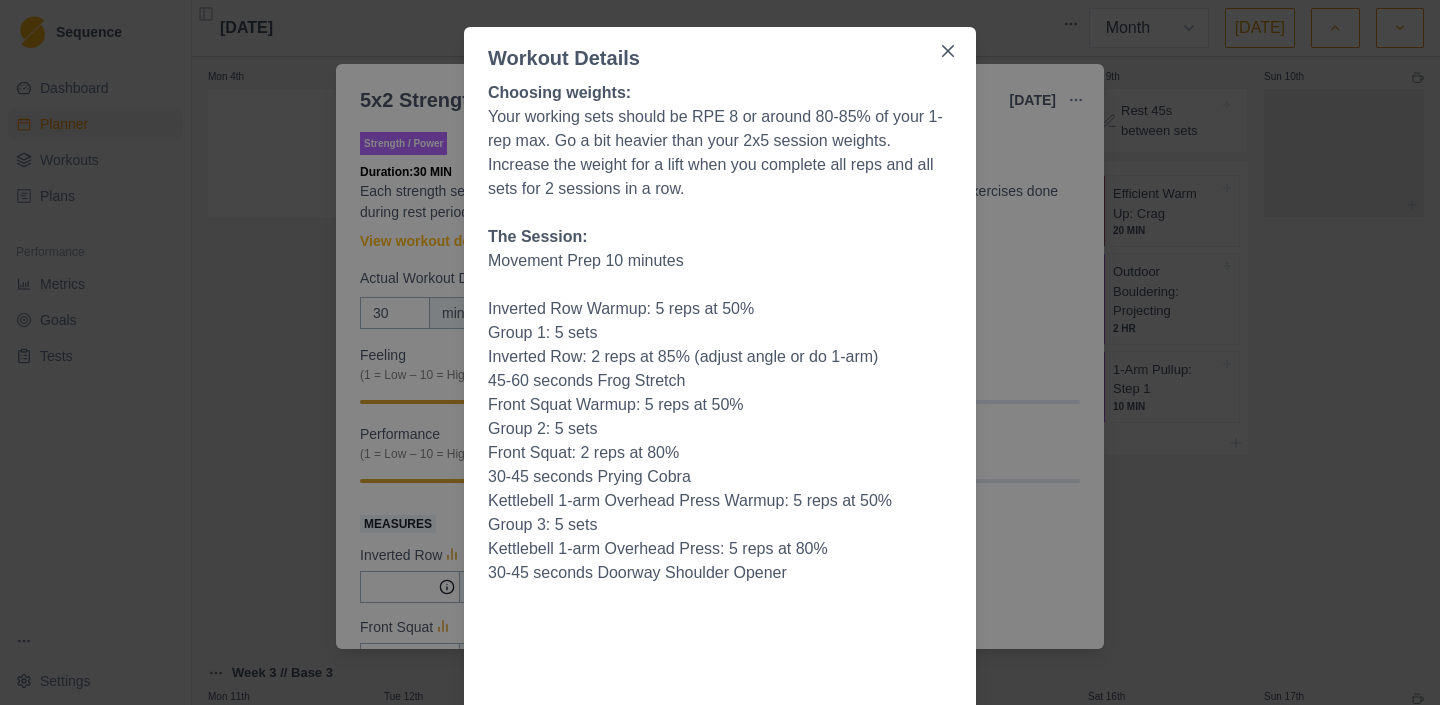 scroll, scrollTop: 71, scrollLeft: 0, axis: vertical 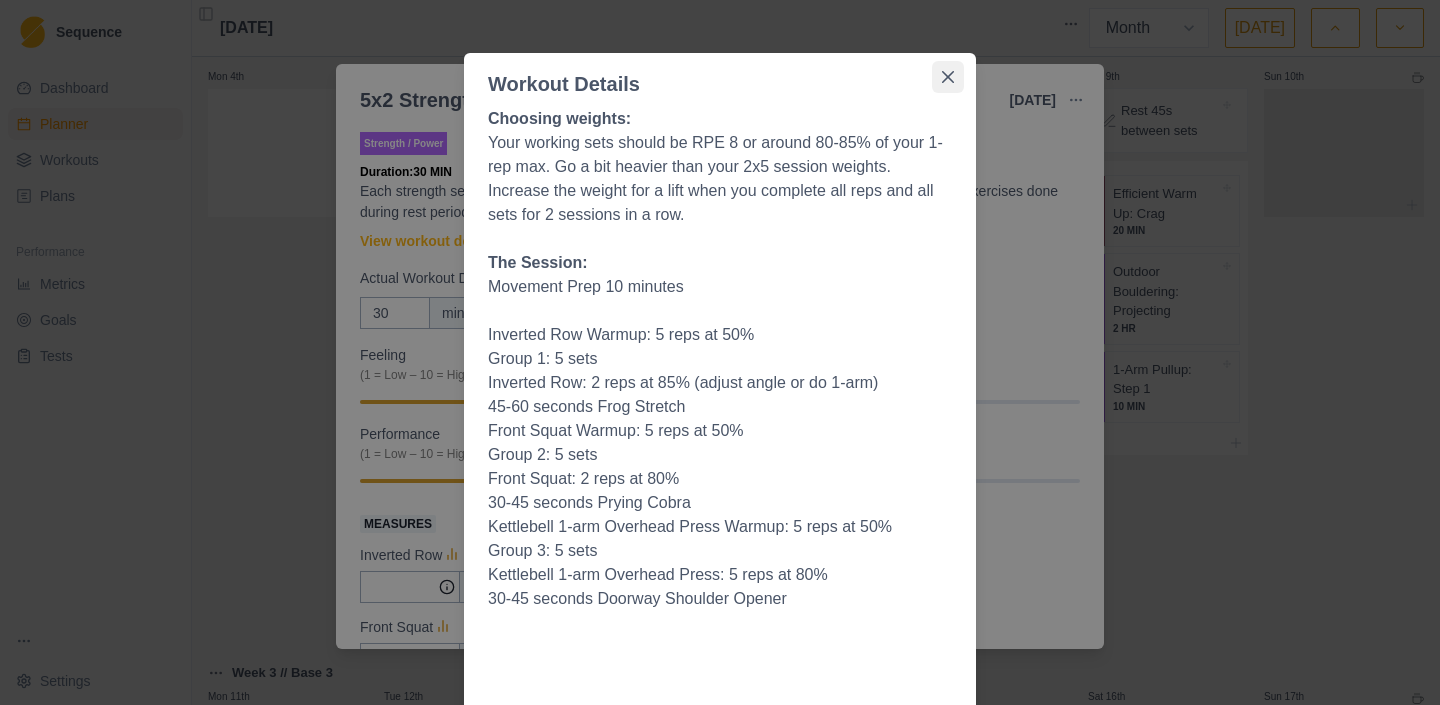 click 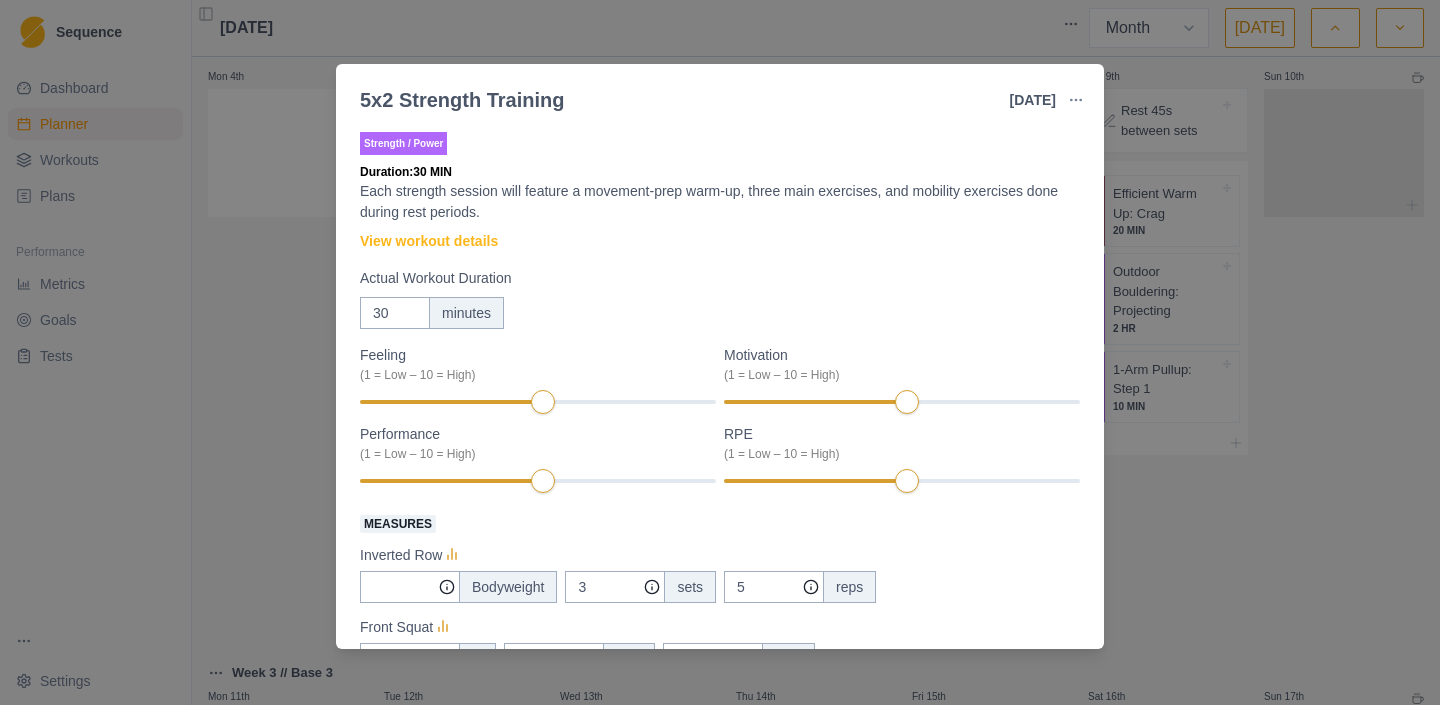 click on "5x2 Strength Training [DATE] Link To Goal View Workout Metrics Edit Original Workout Reschedule Workout Remove From Schedule Strength / Power Duration:  30 MIN Each strength session will feature a movement-prep warm-up, three main exercises, and mobility exercises done during rest periods. View workout details Actual Workout Duration 30 minutes Feeling (1 = Low – 10 = High) Motivation (1 = Low – 10 = High) Performance (1 = Low – 10 = High) RPE (1 = Low – 10 = High) Measures Inverted Row Bodyweight 3 sets 5 reps Front Squat 45 lb 4 sets 3 reps 1 Arm OH Press lb 0 sets 0 reps Training Notes View previous training notes Mark as Incomplete Complete Workout" at bounding box center (720, 352) 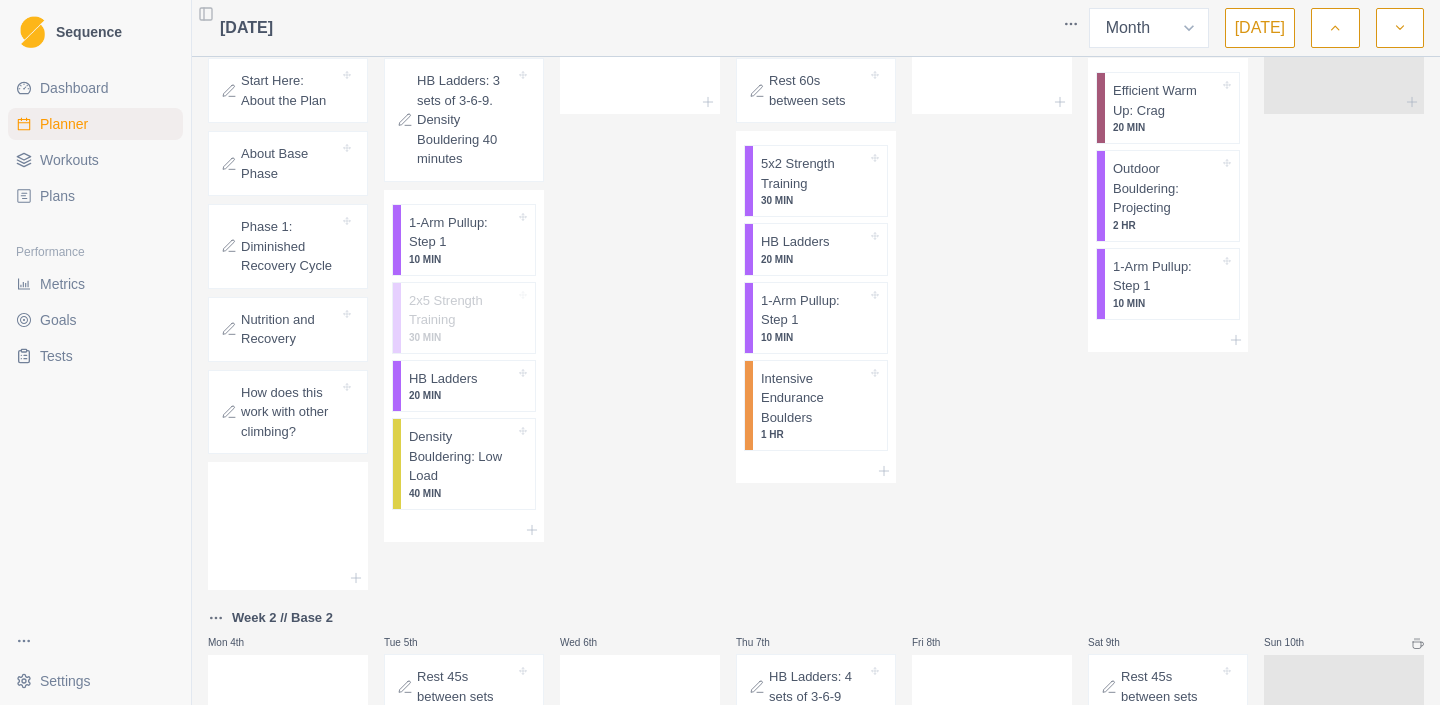 scroll, scrollTop: 0, scrollLeft: 0, axis: both 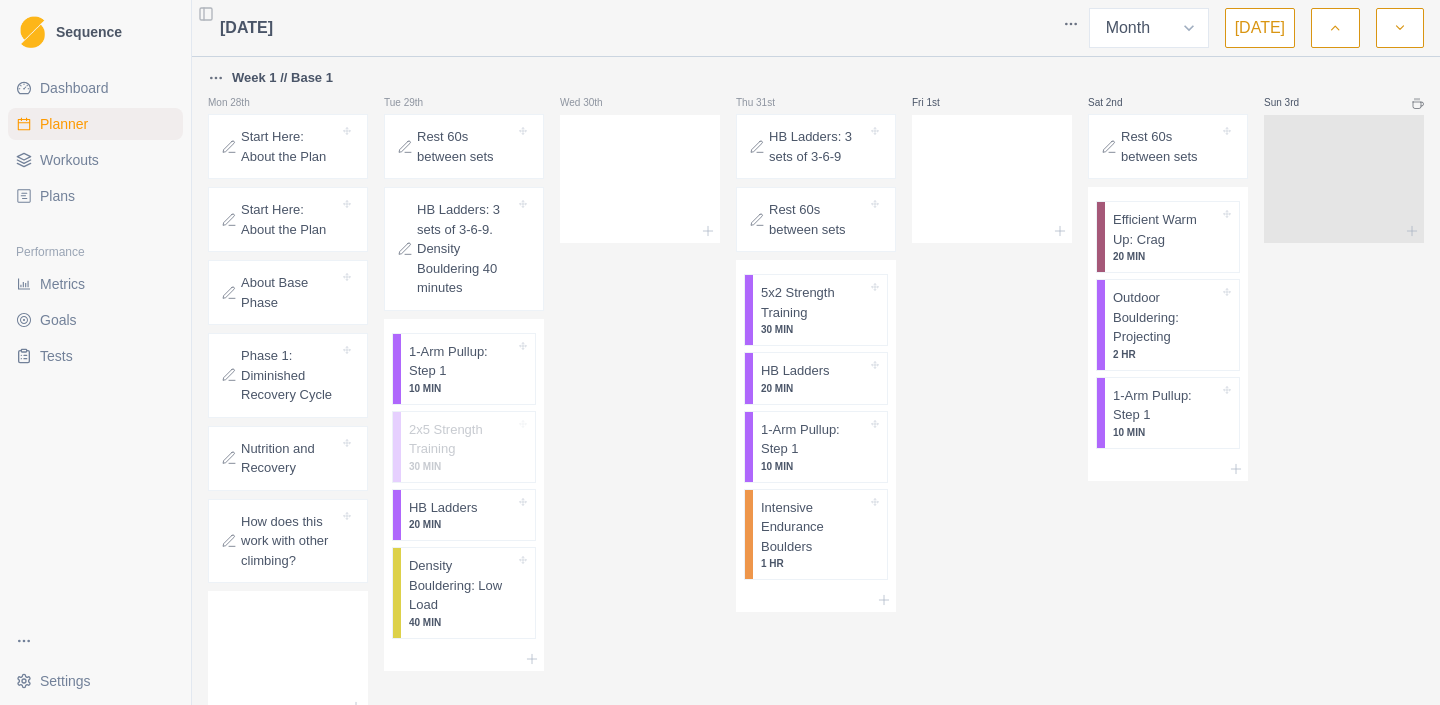 click on "Plans" at bounding box center (95, 196) 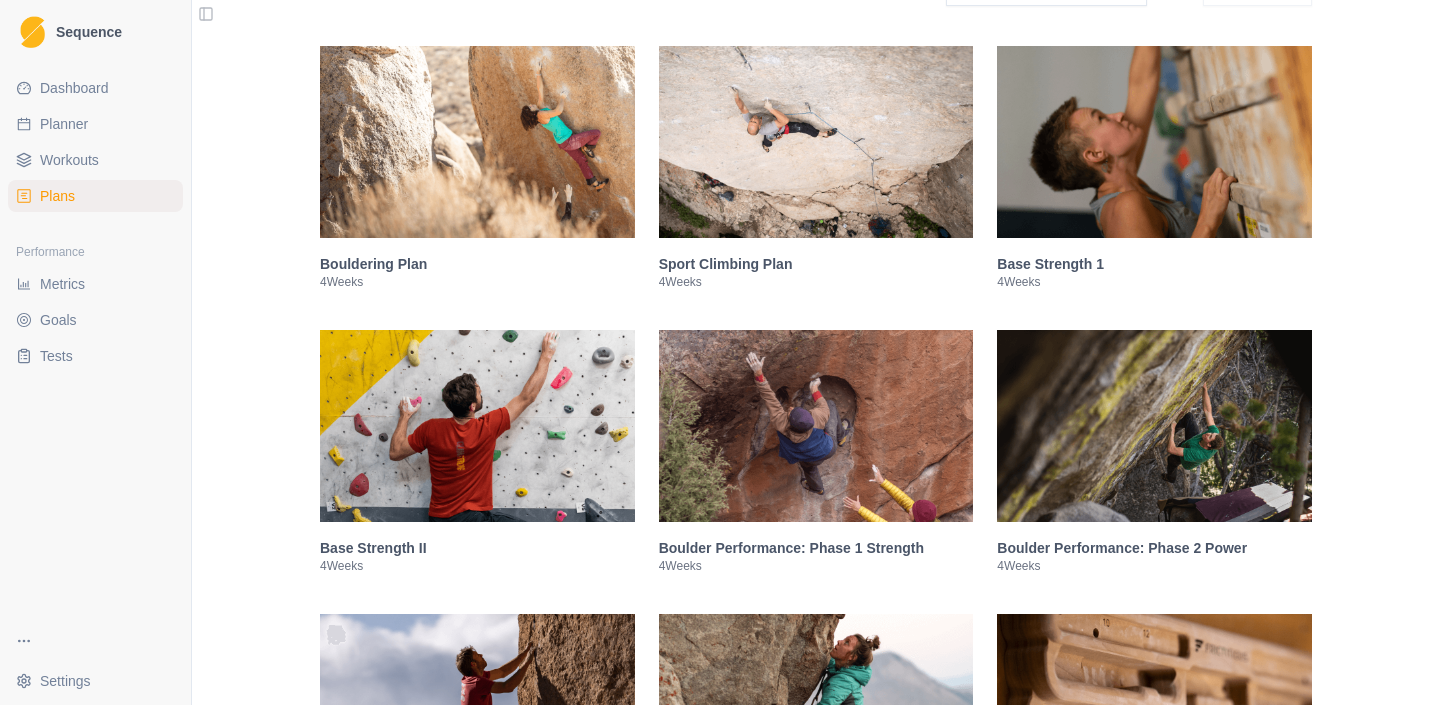 scroll, scrollTop: 453, scrollLeft: 0, axis: vertical 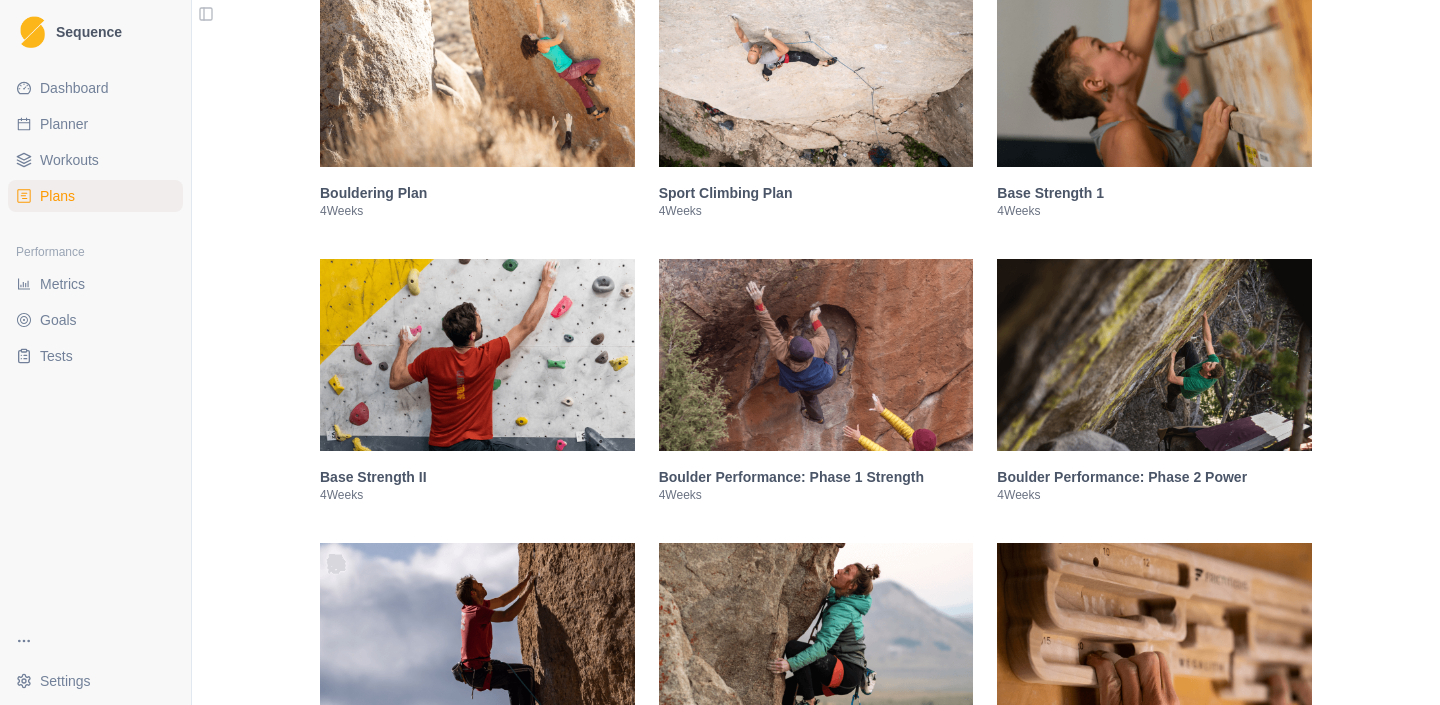 click on "Base Strength 1" at bounding box center [1154, 193] 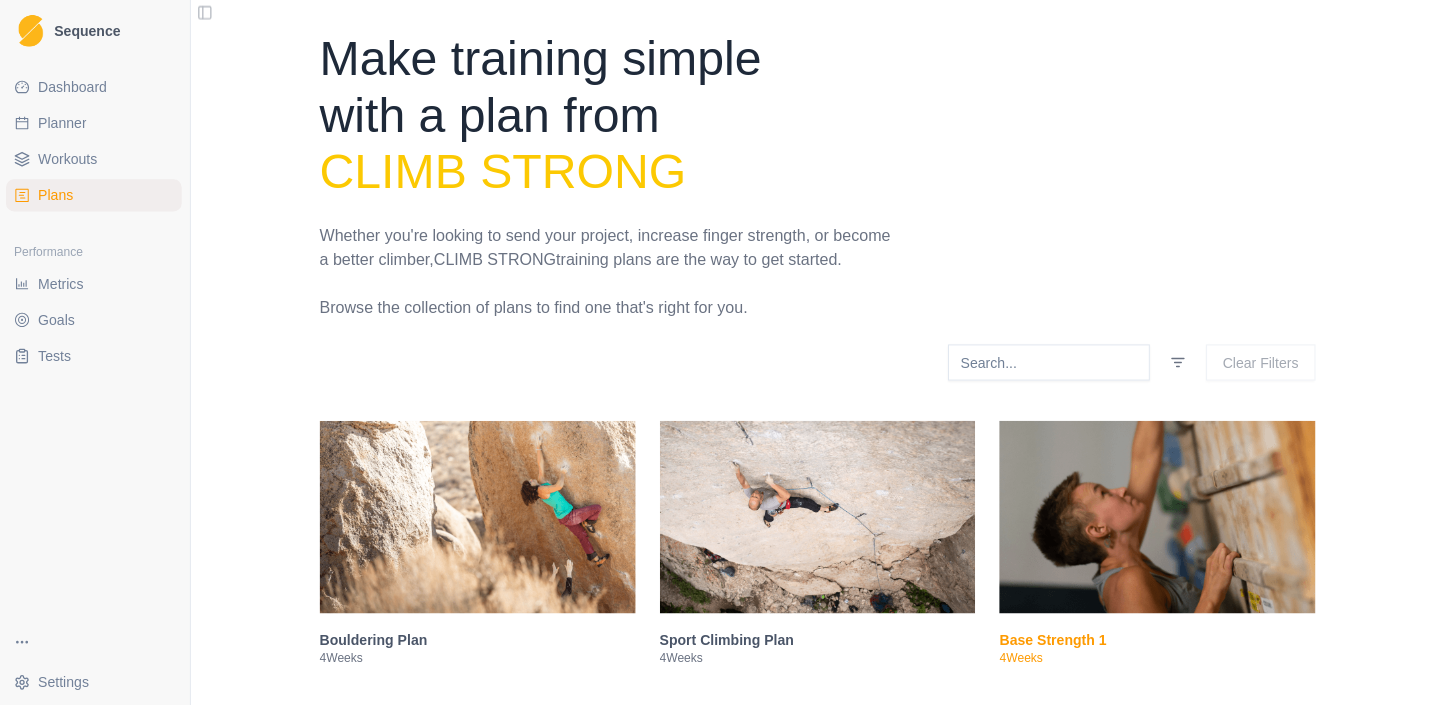 scroll, scrollTop: 0, scrollLeft: 0, axis: both 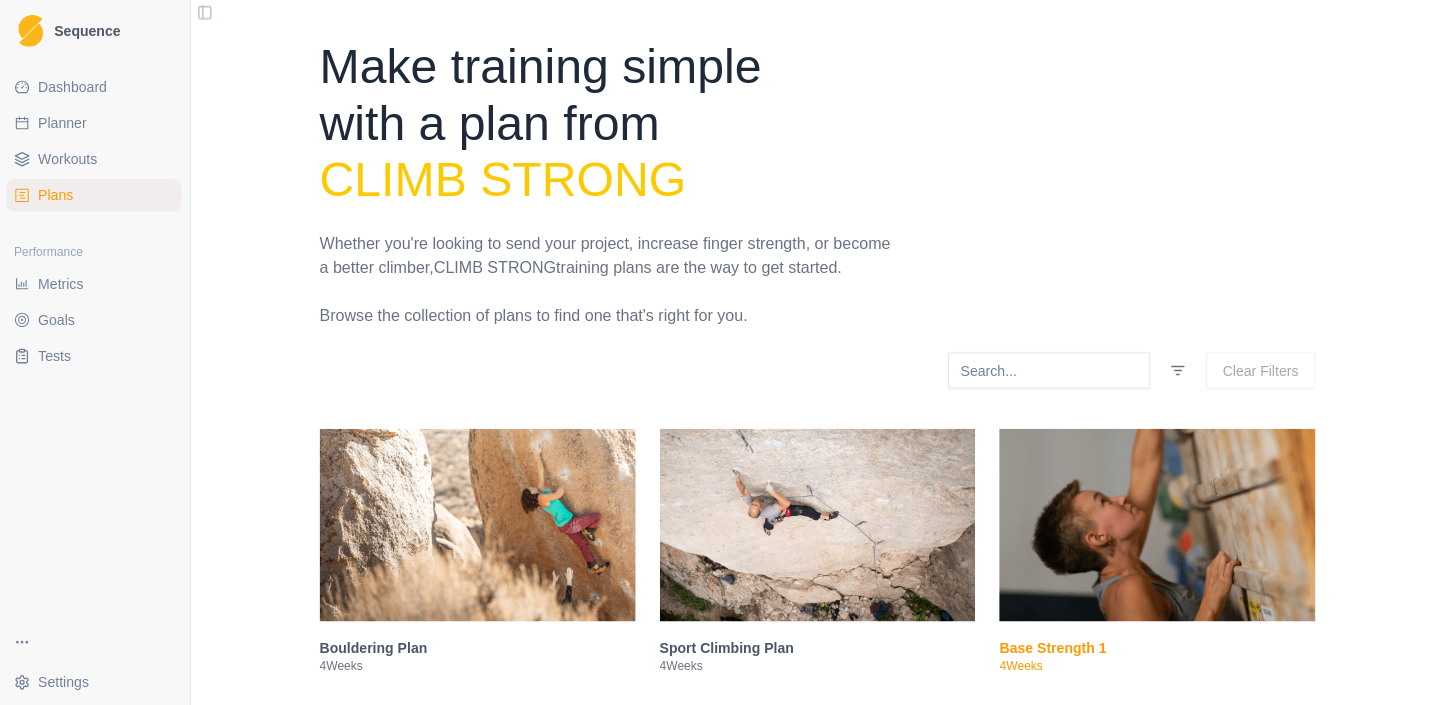 click on "Plans" at bounding box center (95, 196) 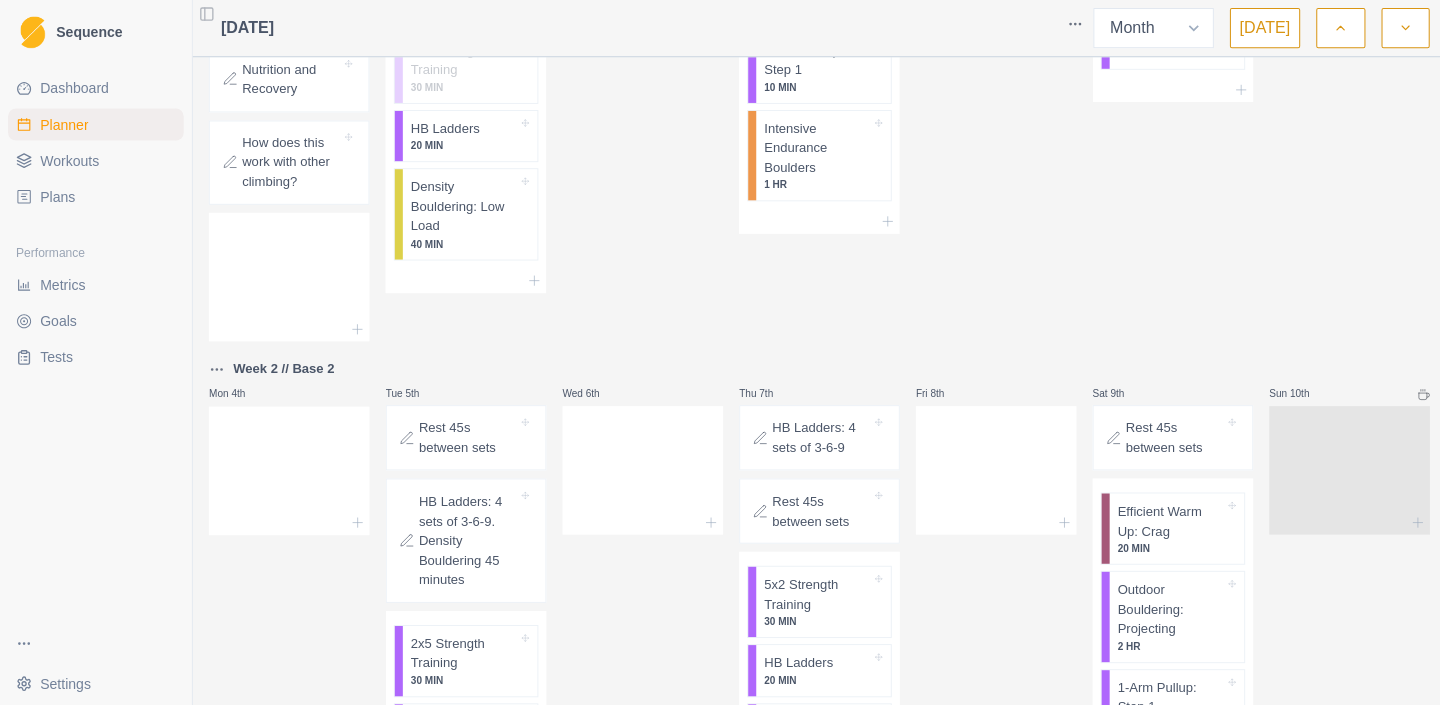 scroll, scrollTop: 0, scrollLeft: 0, axis: both 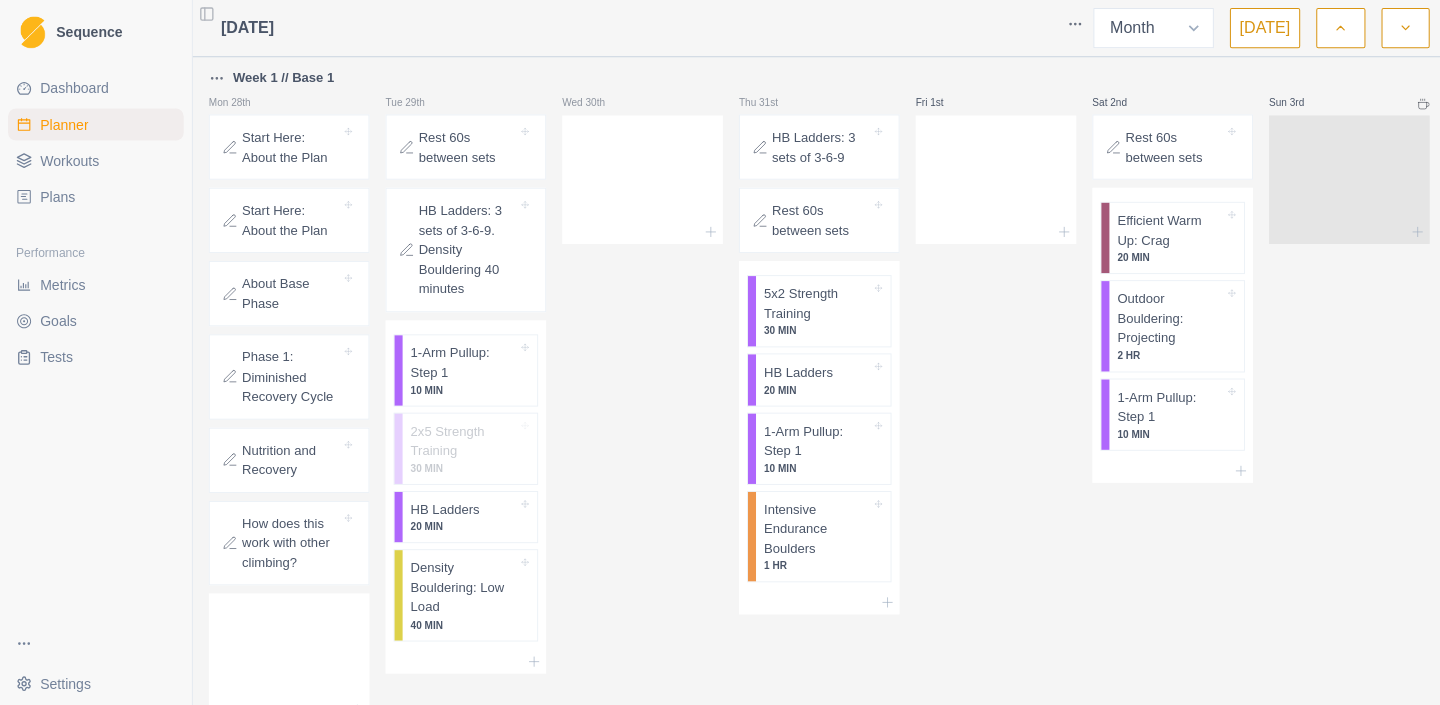 click on "Plans" at bounding box center [95, 196] 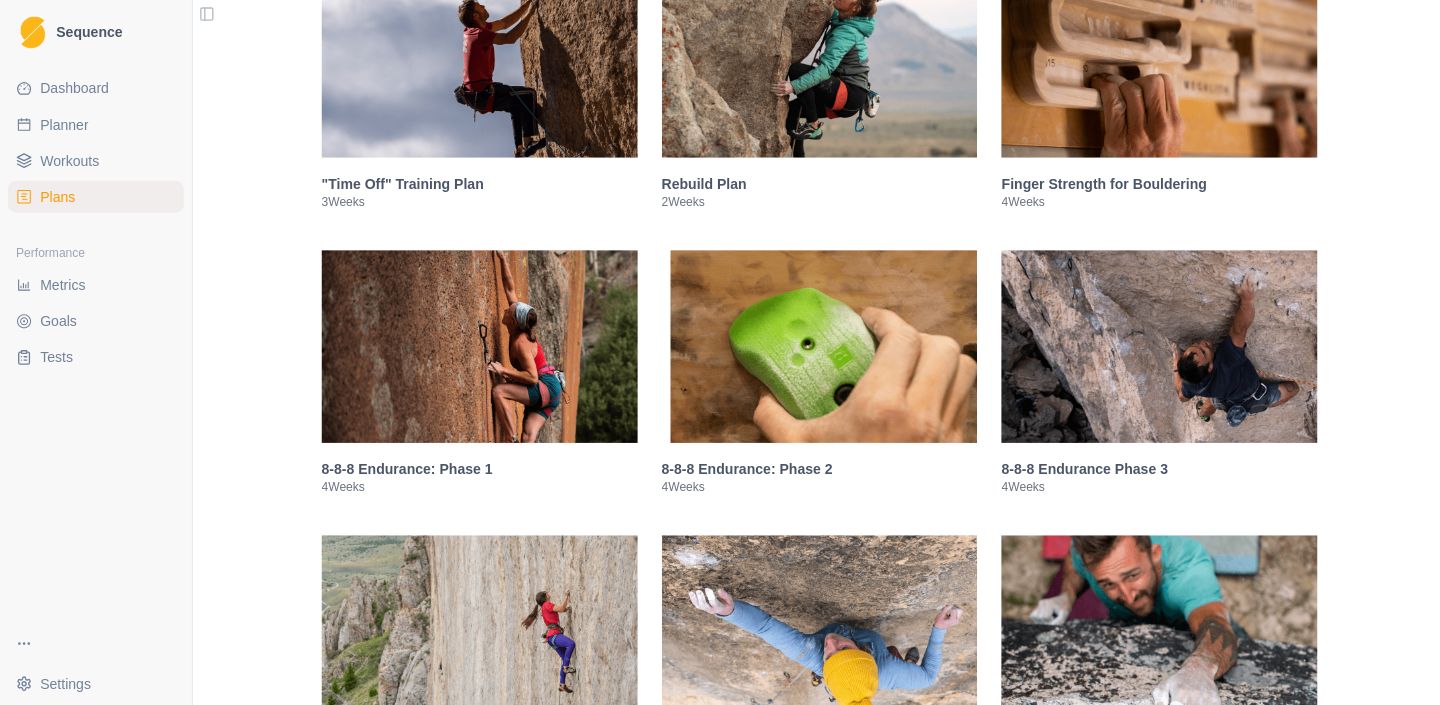 scroll, scrollTop: 1035, scrollLeft: 0, axis: vertical 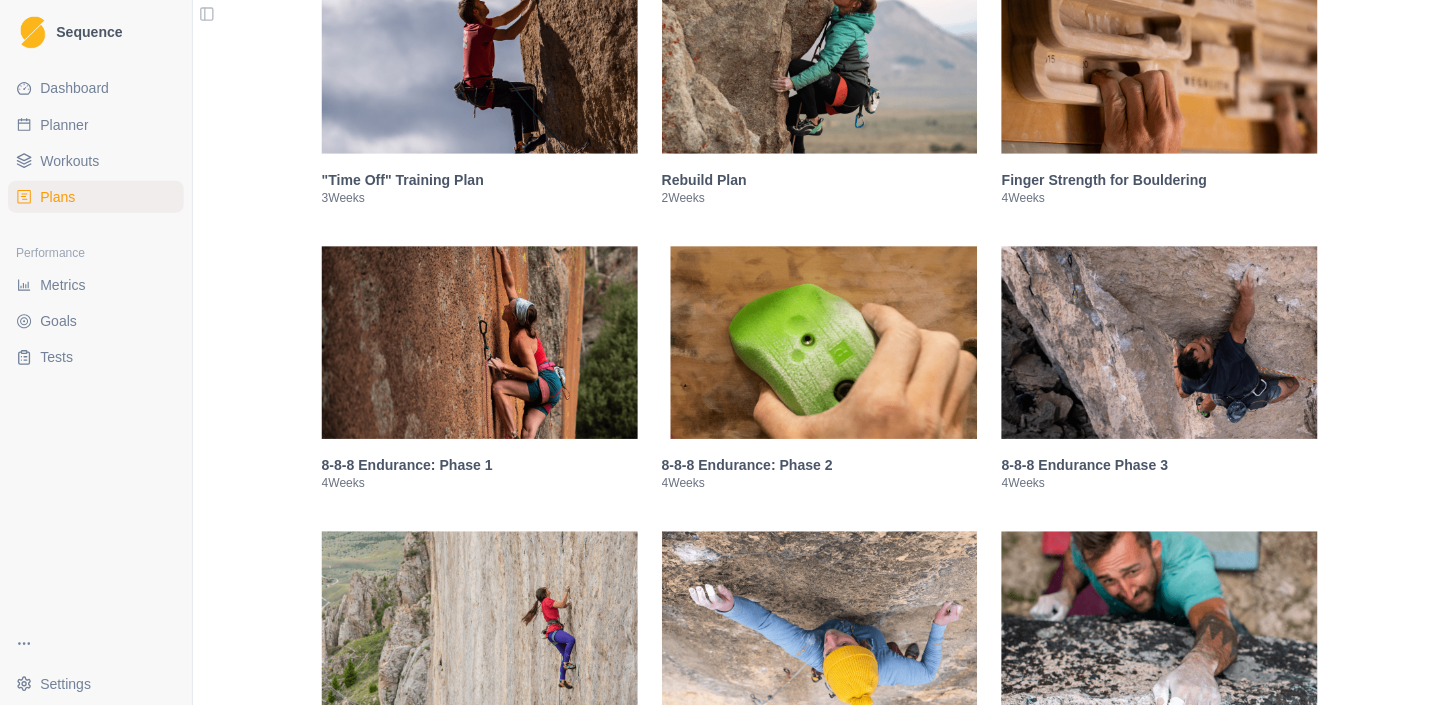 click on "Finger Strength for Bouldering" at bounding box center (1154, 179) 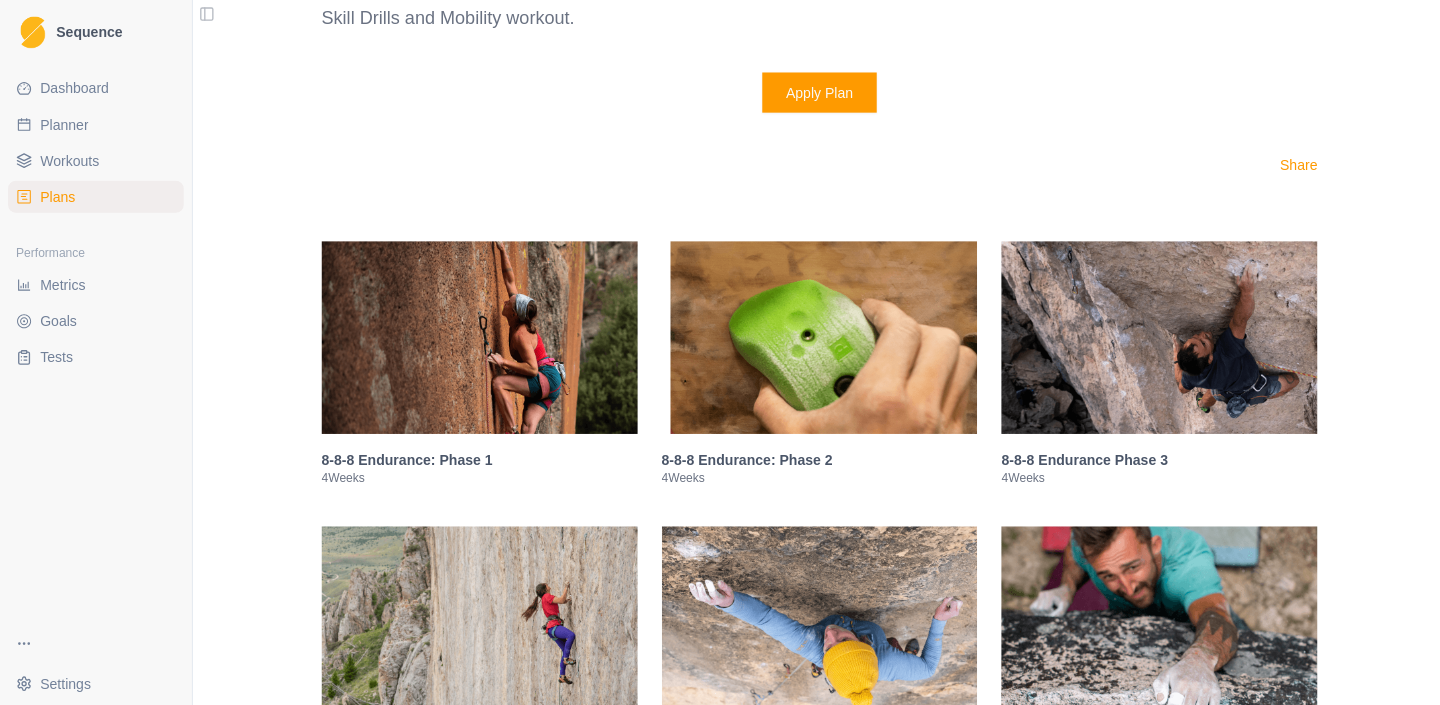 scroll, scrollTop: 3048, scrollLeft: 0, axis: vertical 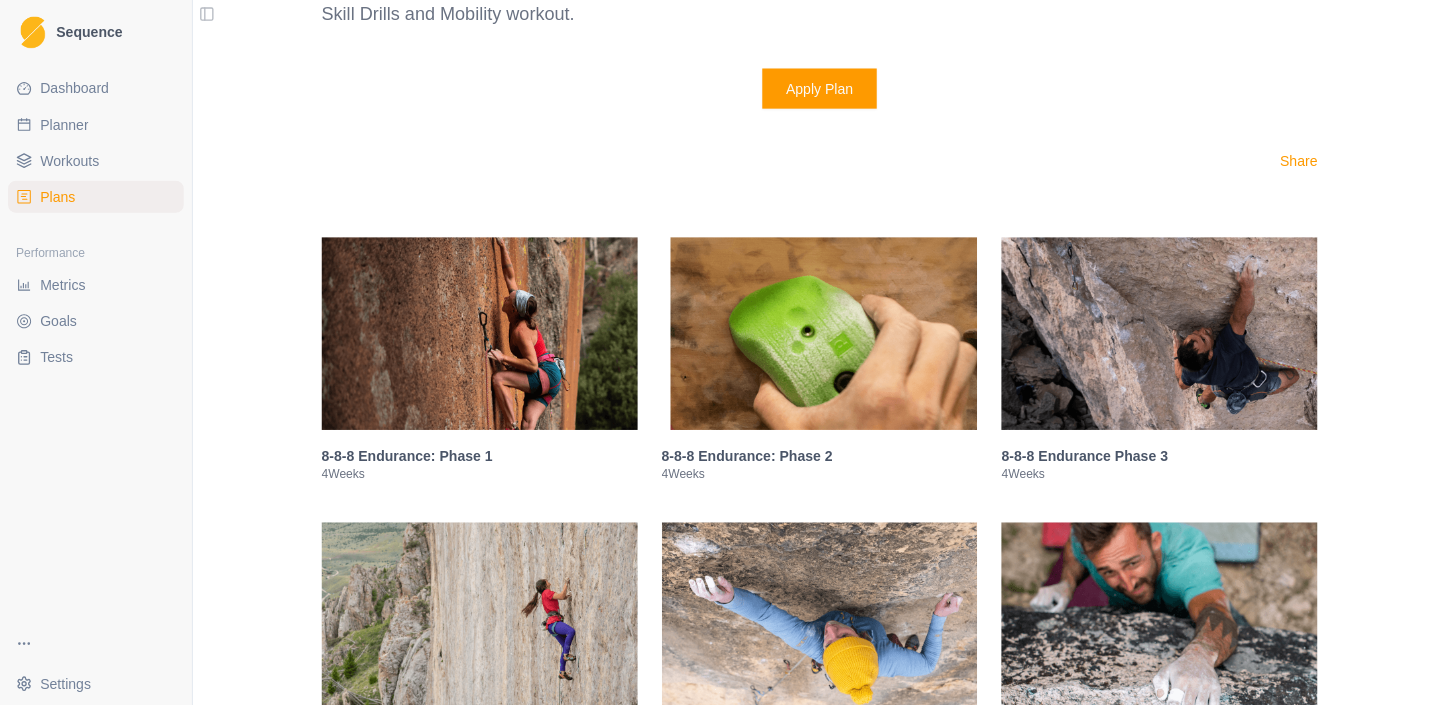 click at bounding box center [477, 332] 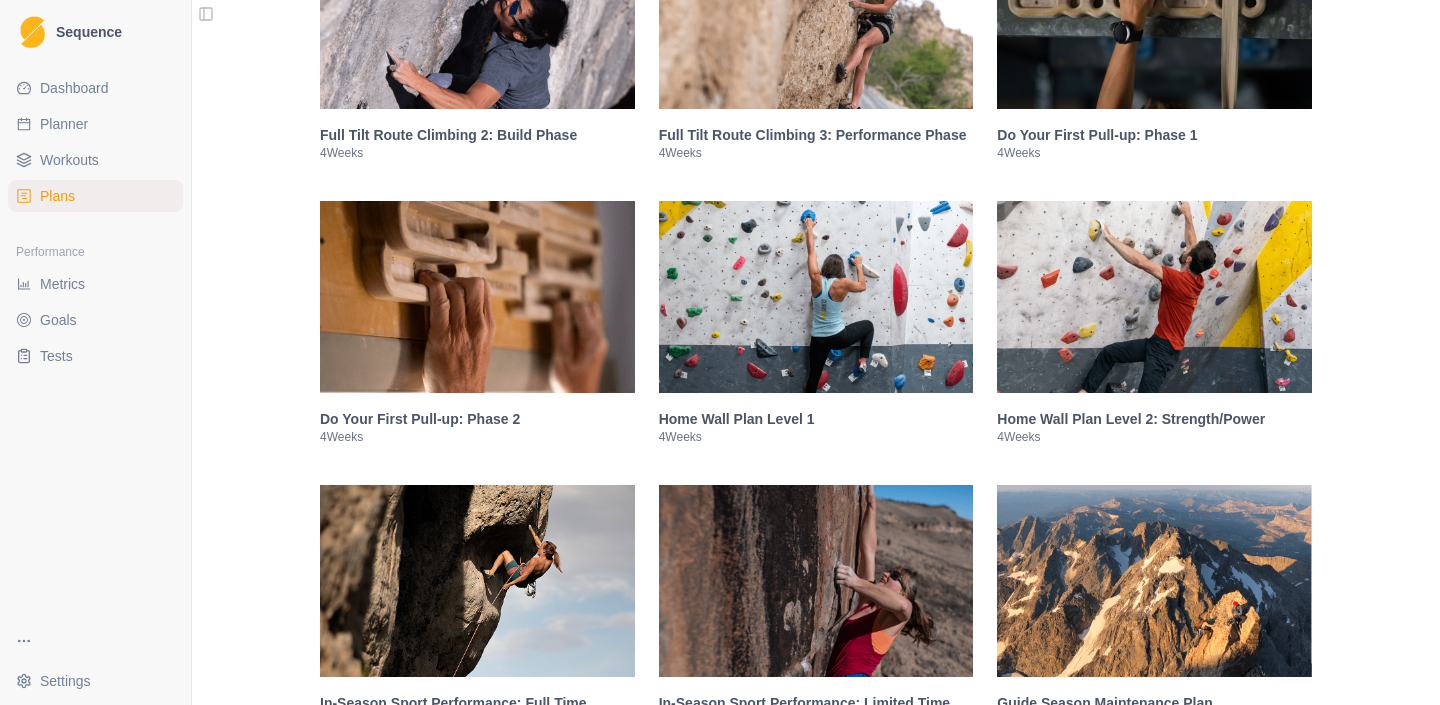 scroll, scrollTop: 4130, scrollLeft: 0, axis: vertical 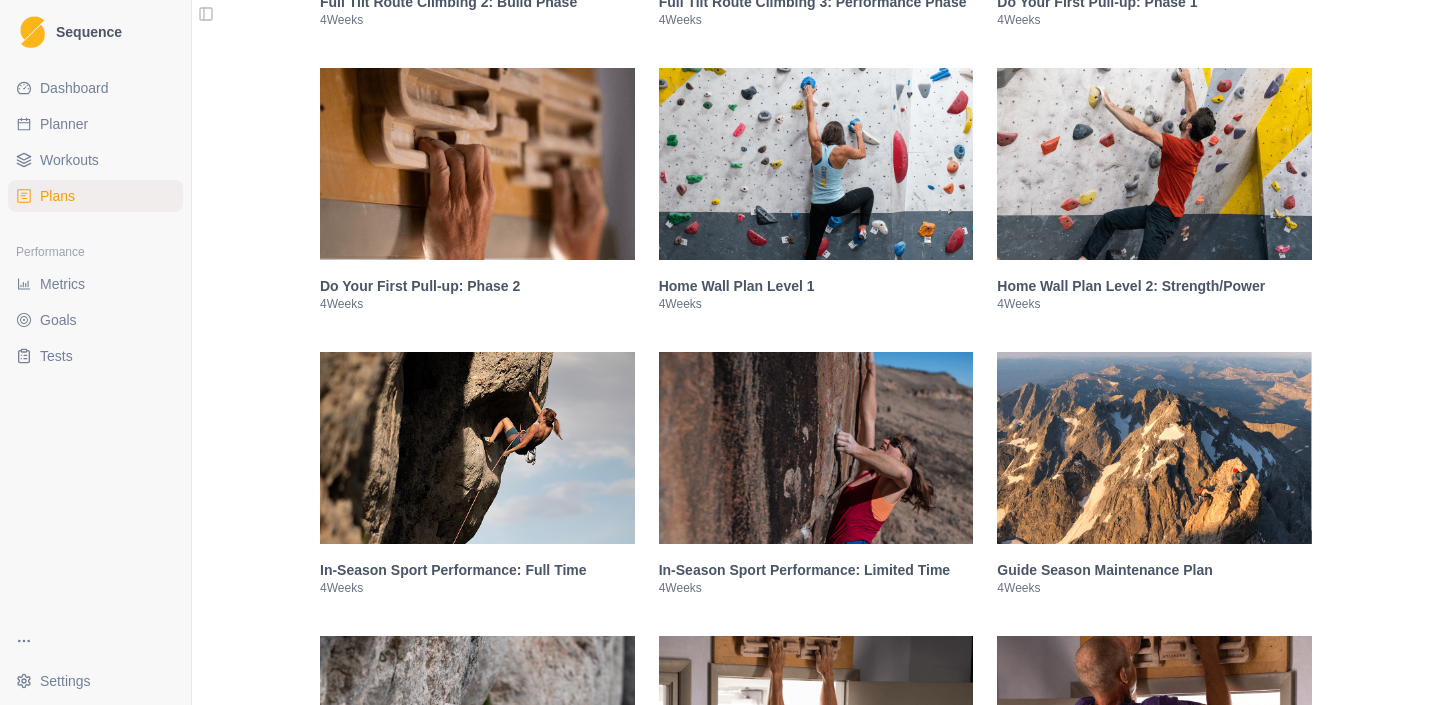 click on "Home Wall Plan Level 1" at bounding box center [816, 286] 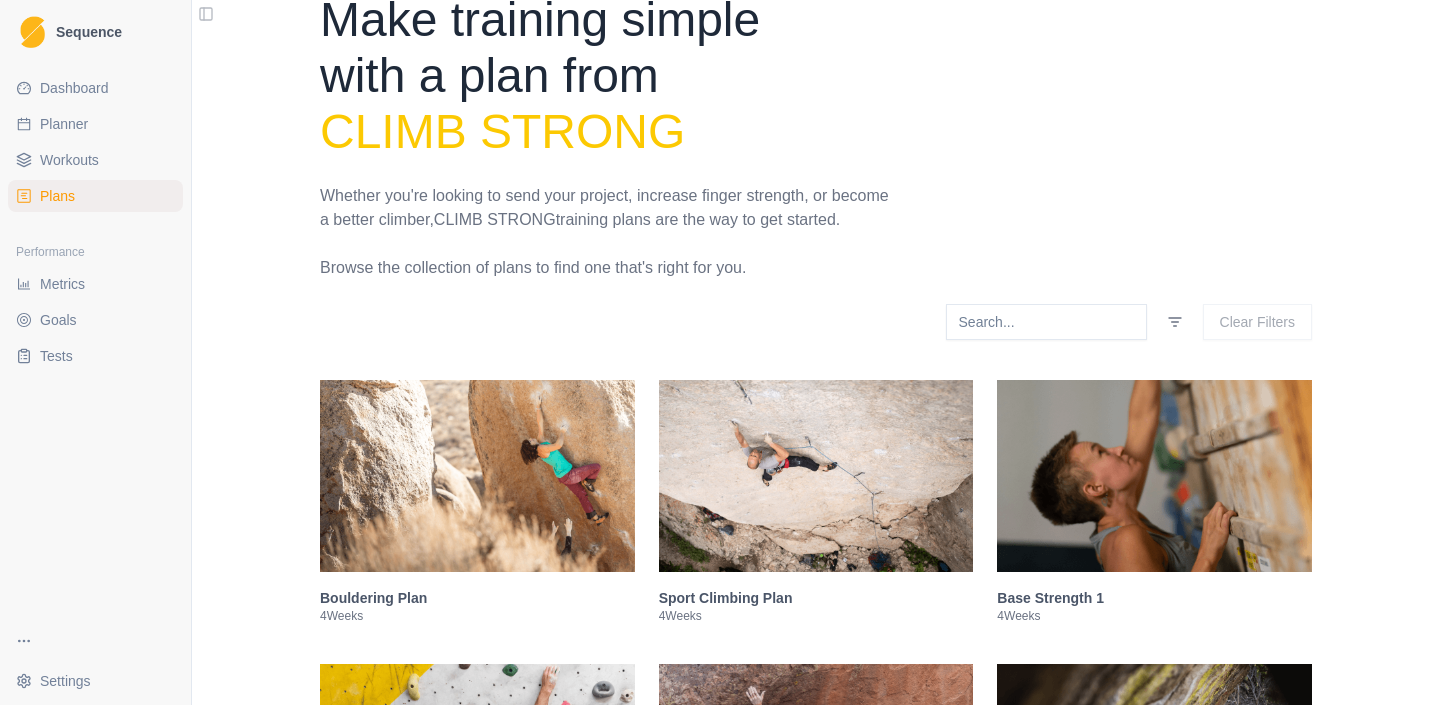 scroll, scrollTop: 0, scrollLeft: 0, axis: both 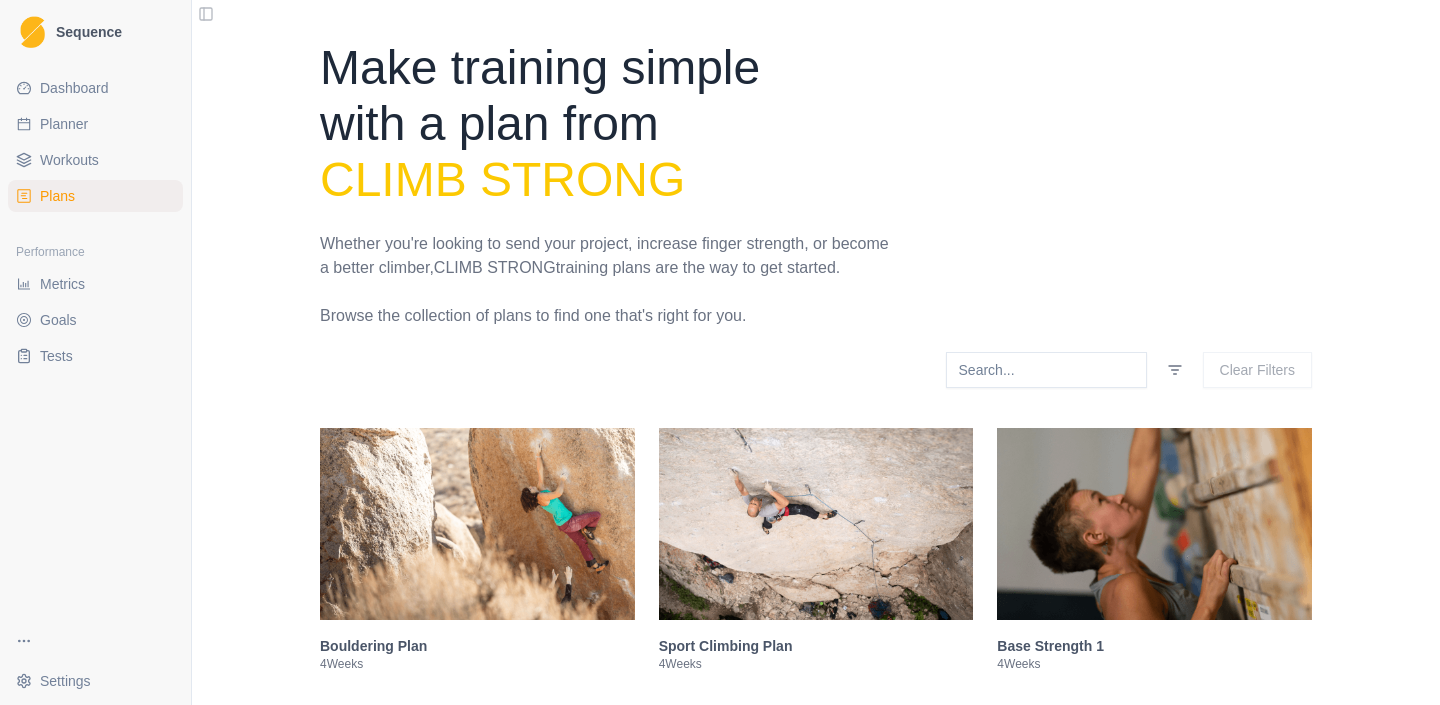 click on "Tests" at bounding box center (95, 356) 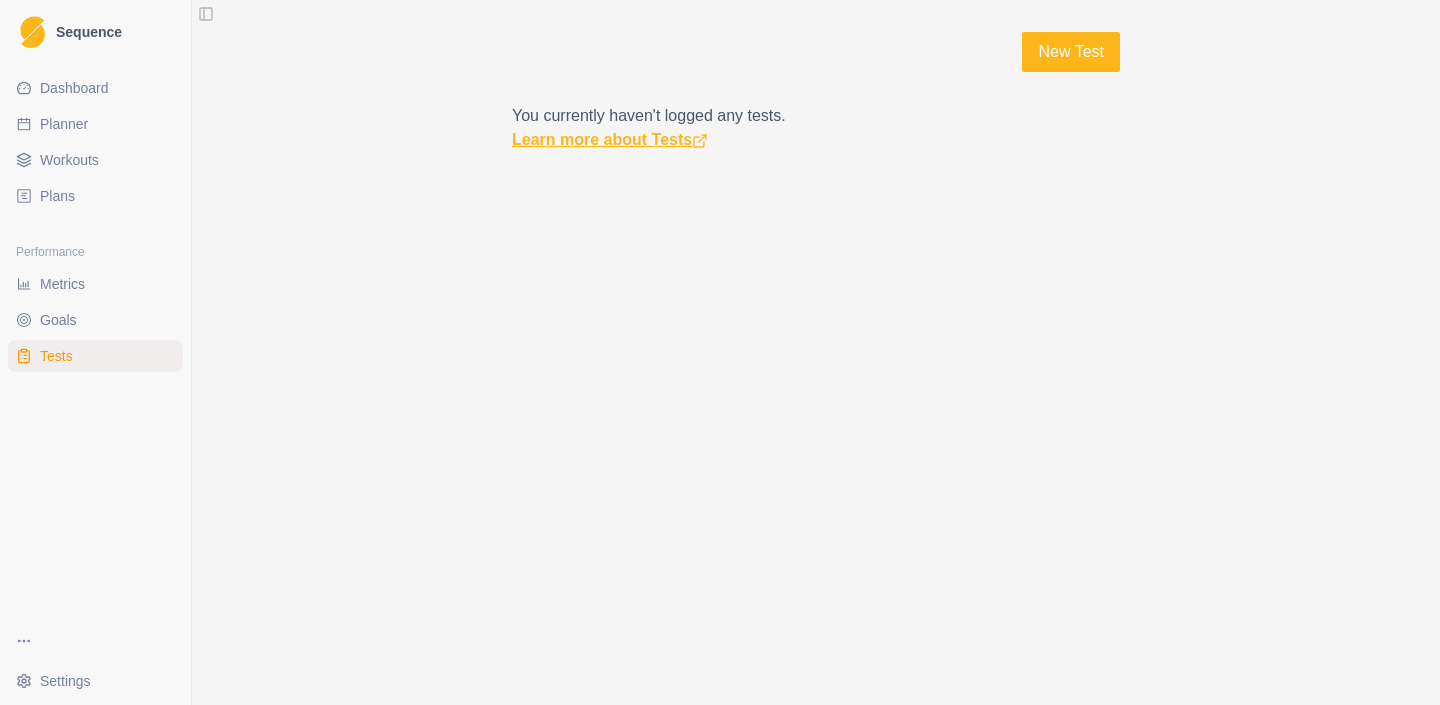 click on "Learn more about Tests" at bounding box center [610, 139] 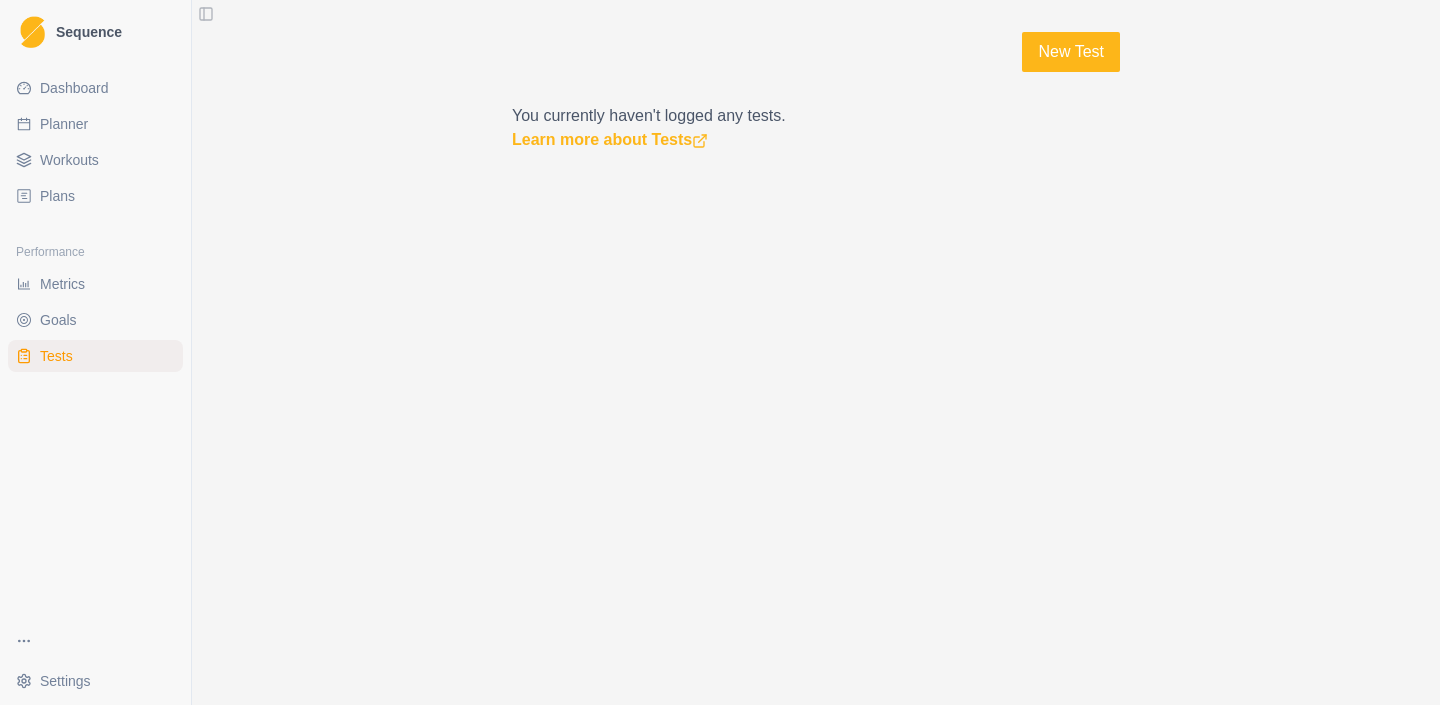 click on "Metrics" at bounding box center [62, 284] 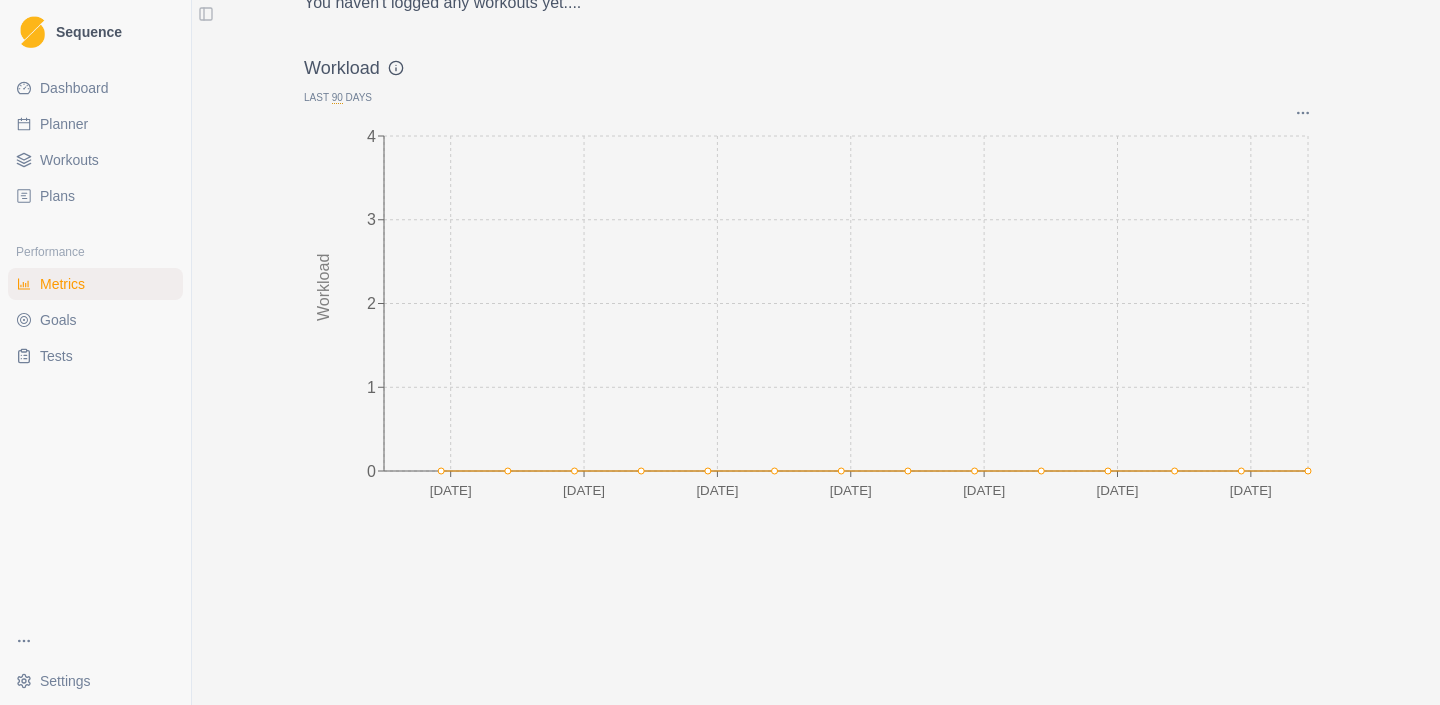 scroll, scrollTop: 1998, scrollLeft: 0, axis: vertical 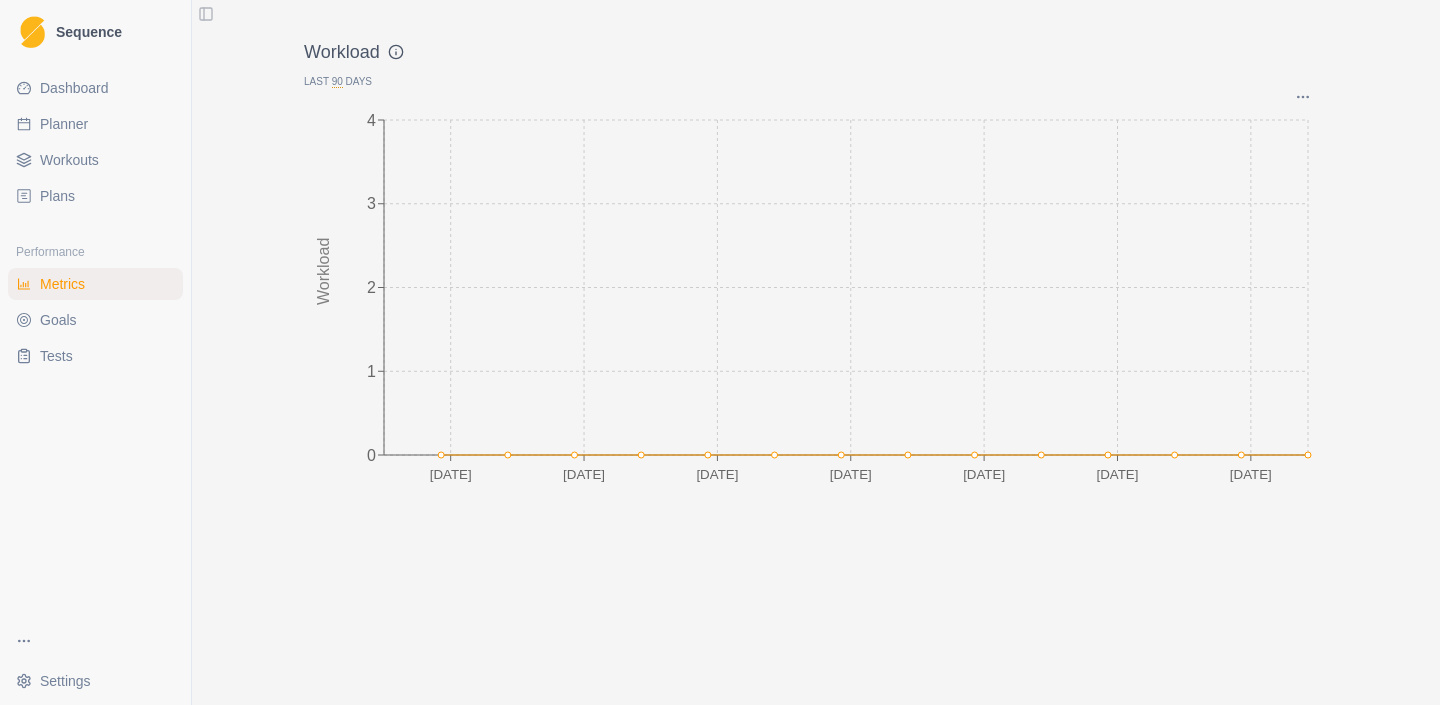 click on "Goals" at bounding box center (95, 320) 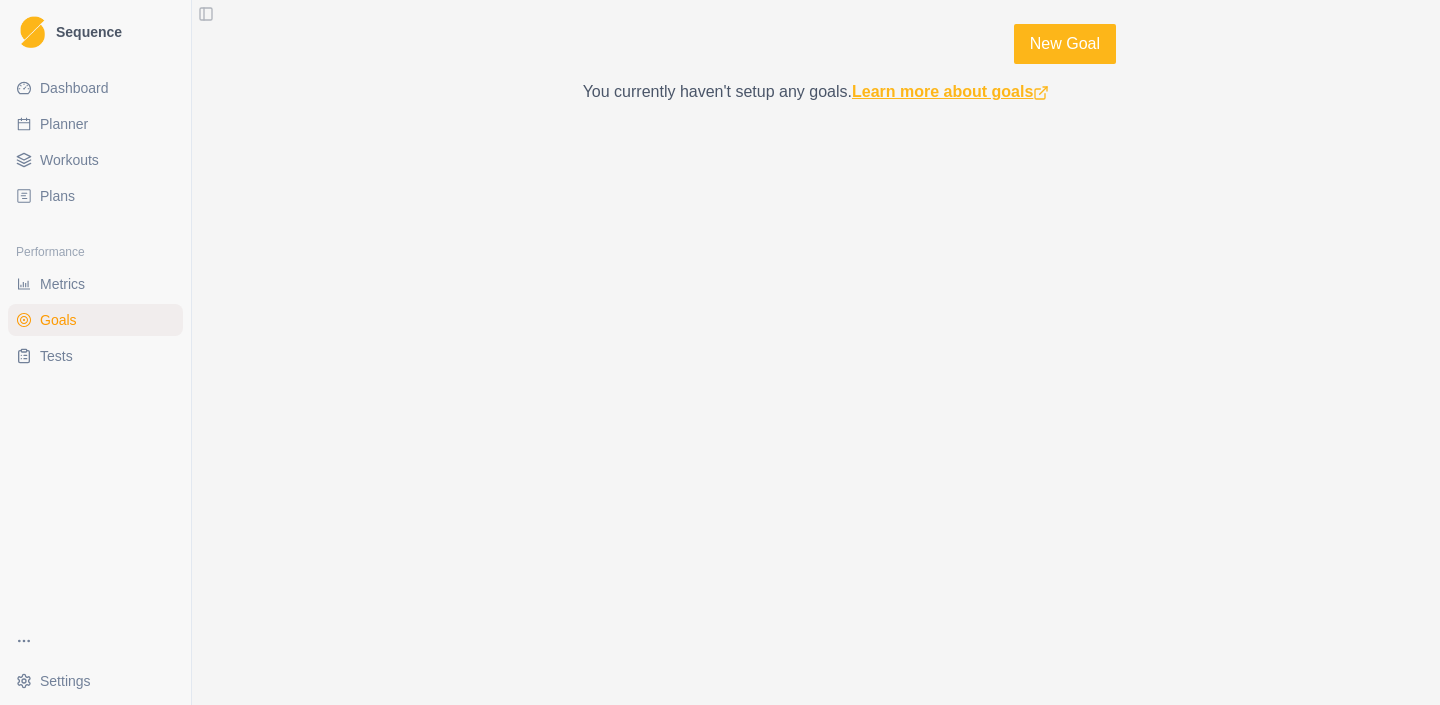 click on "Learn more about goals" at bounding box center [950, 91] 